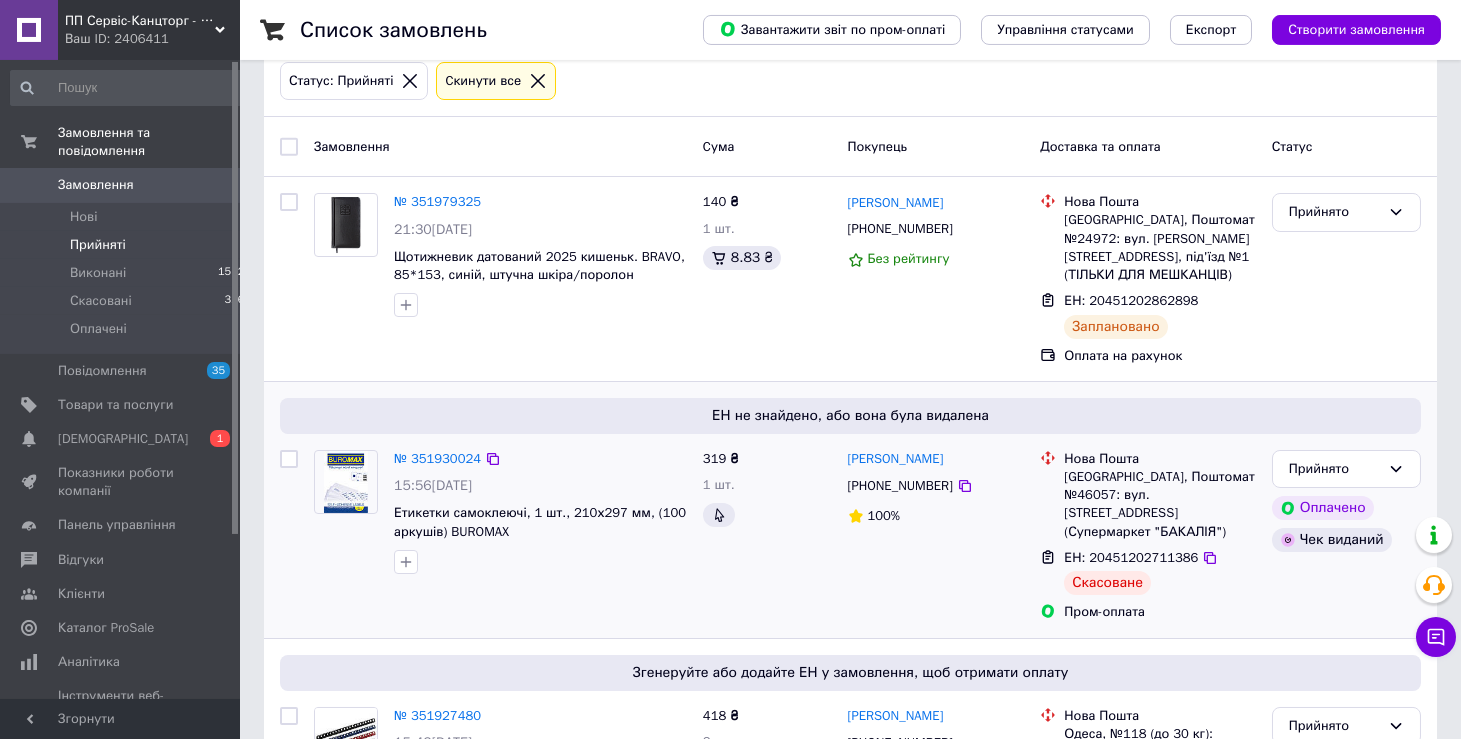 scroll, scrollTop: 214, scrollLeft: 0, axis: vertical 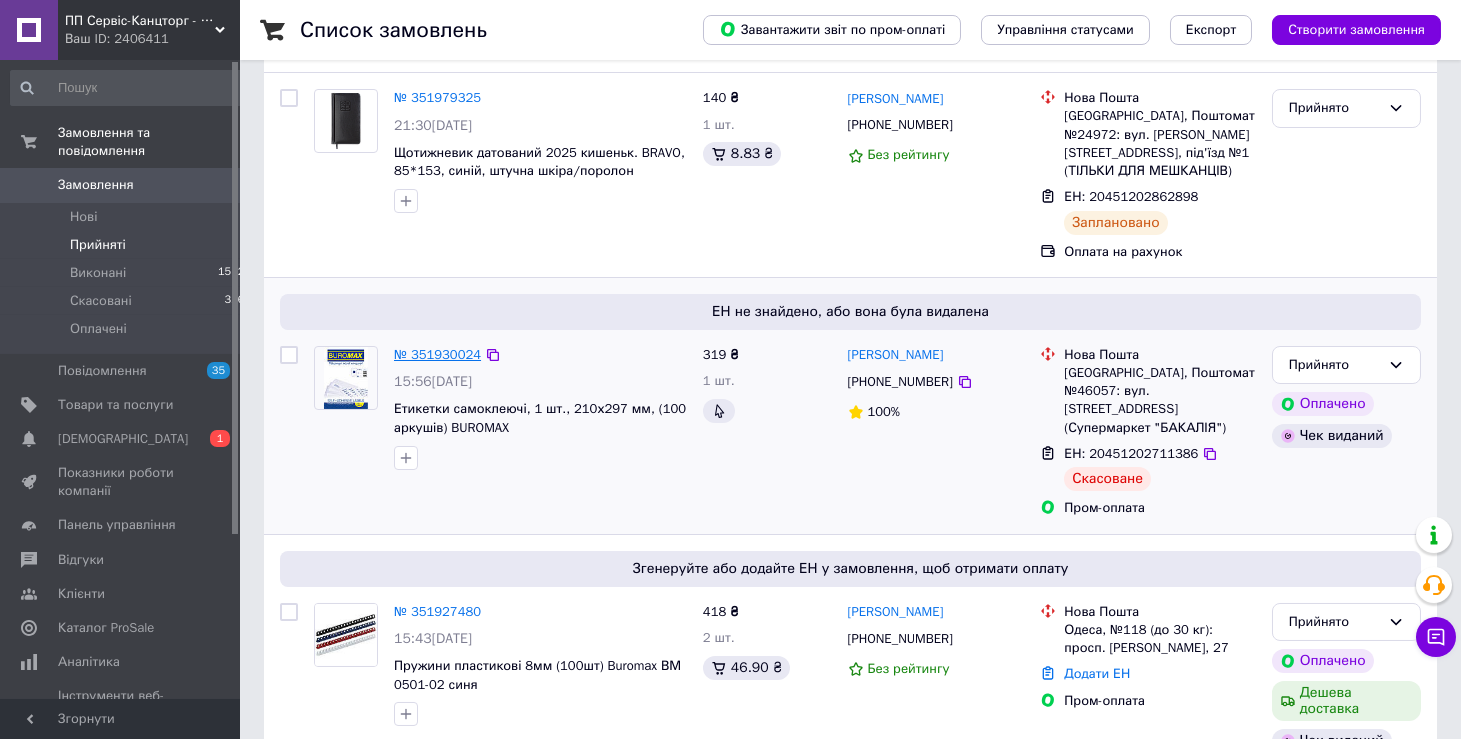 click on "№ 351930024" at bounding box center (437, 354) 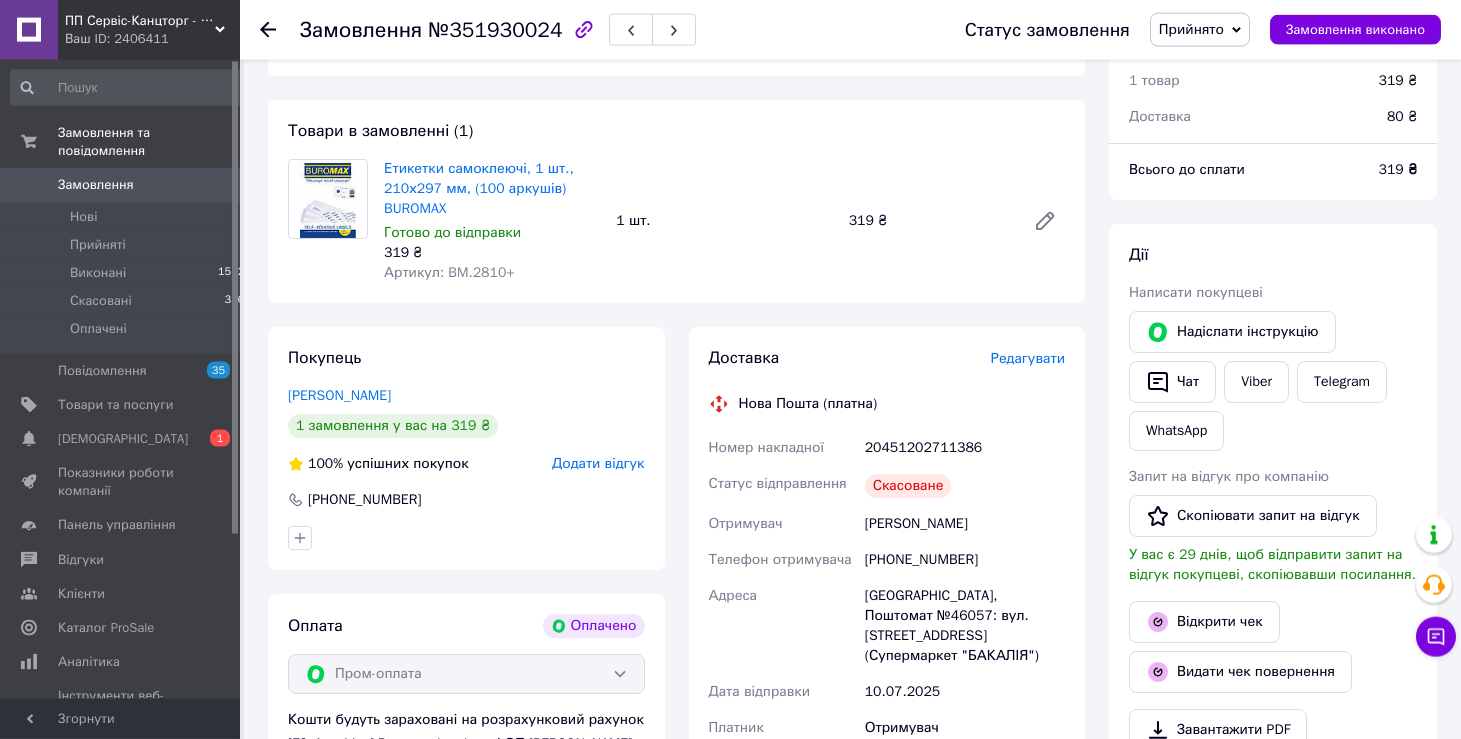 scroll, scrollTop: 0, scrollLeft: 0, axis: both 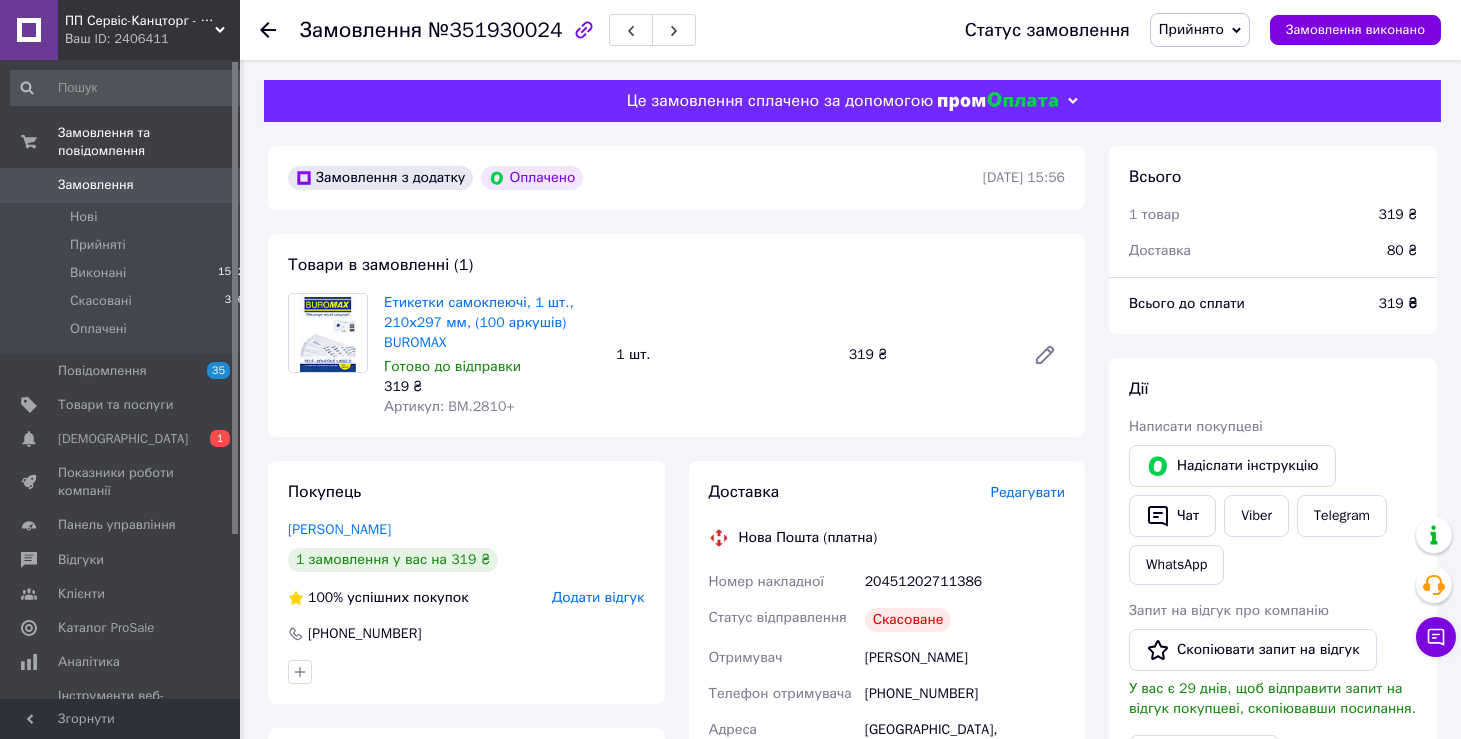 click 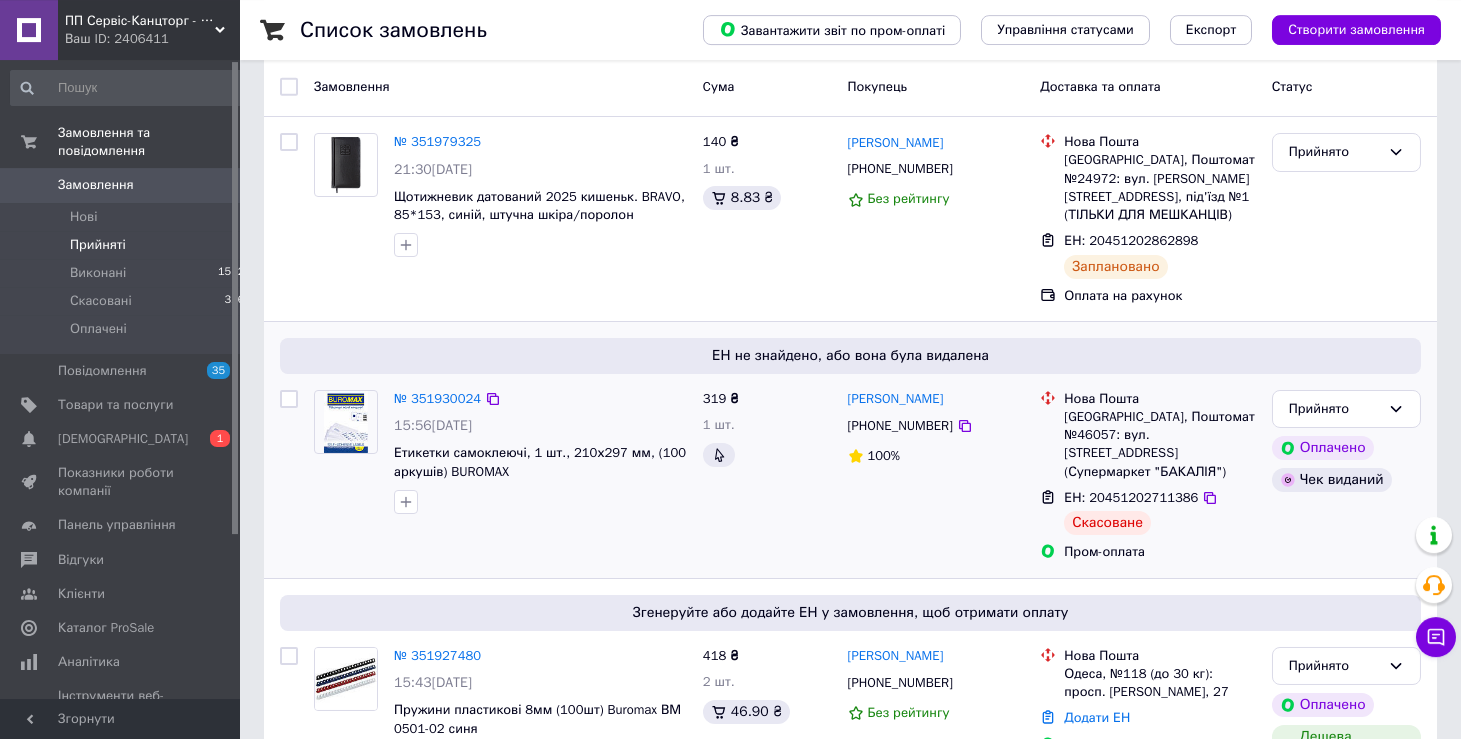 scroll, scrollTop: 214, scrollLeft: 0, axis: vertical 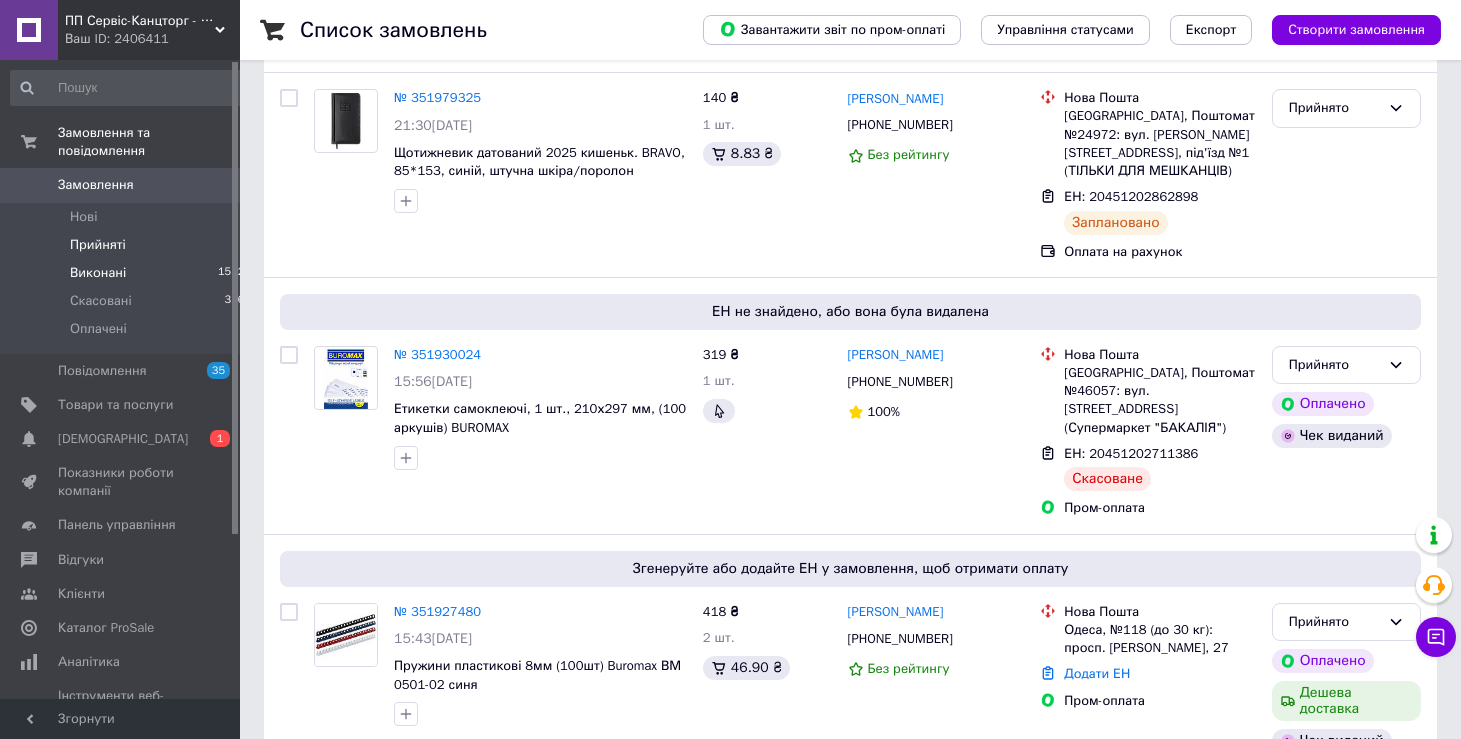 click on "Виконані" at bounding box center [98, 273] 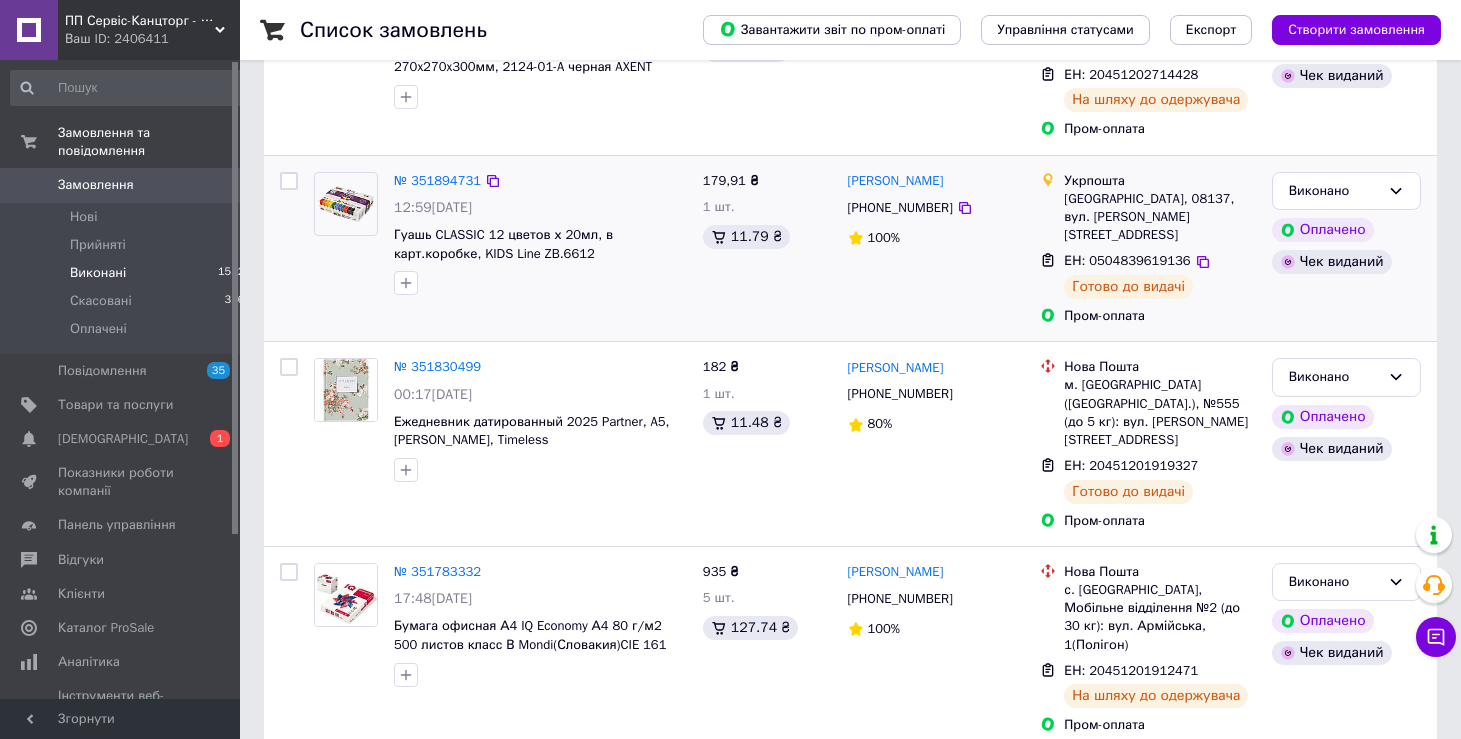 scroll, scrollTop: 106, scrollLeft: 0, axis: vertical 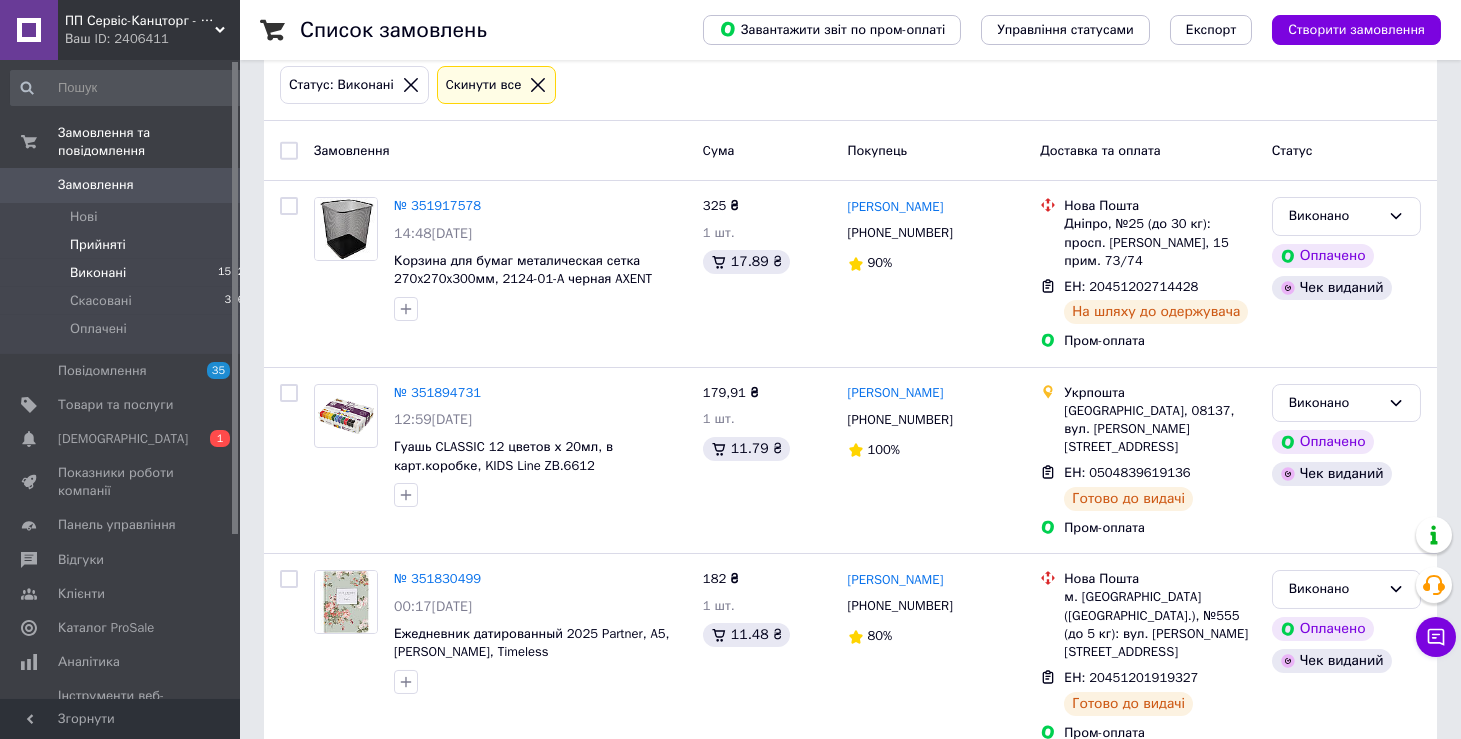 click on "Прийняті" at bounding box center [98, 245] 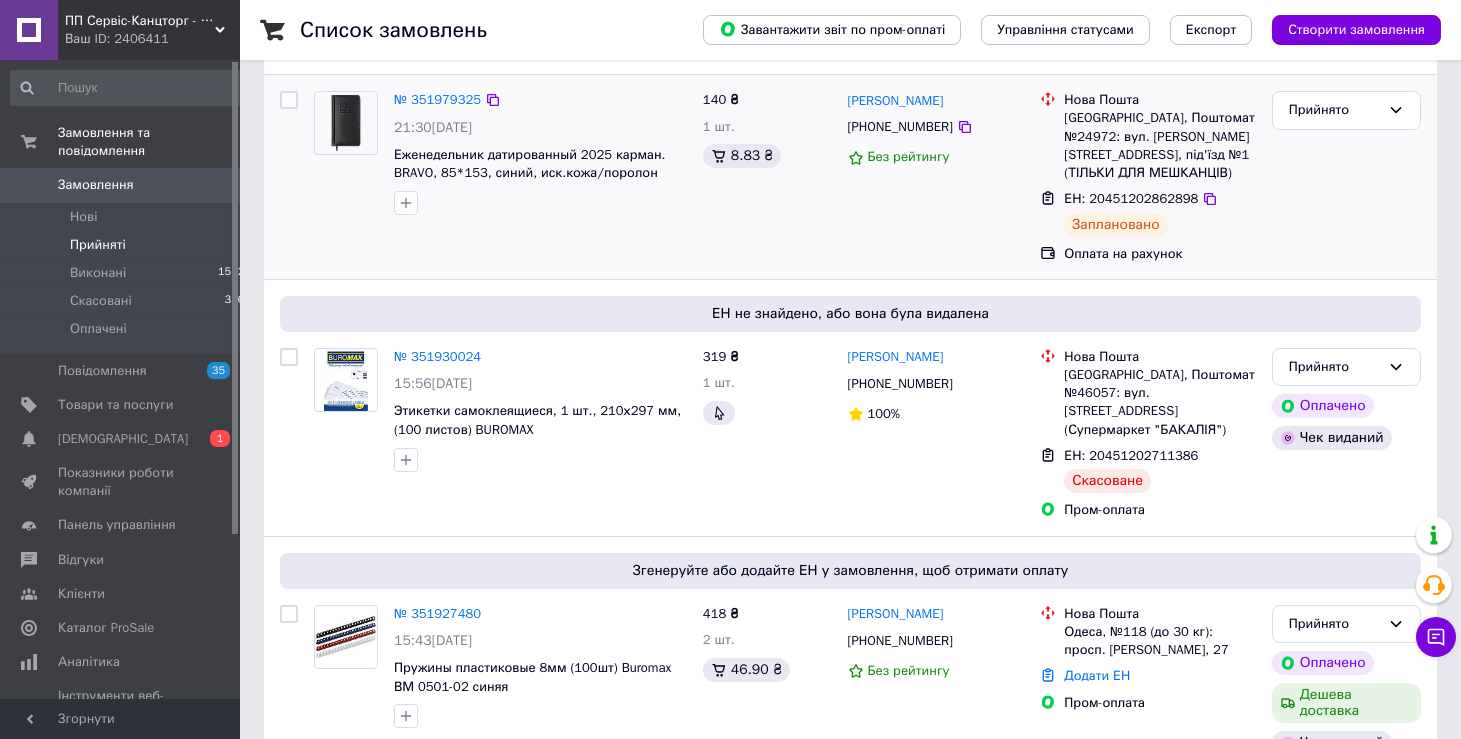 scroll, scrollTop: 214, scrollLeft: 0, axis: vertical 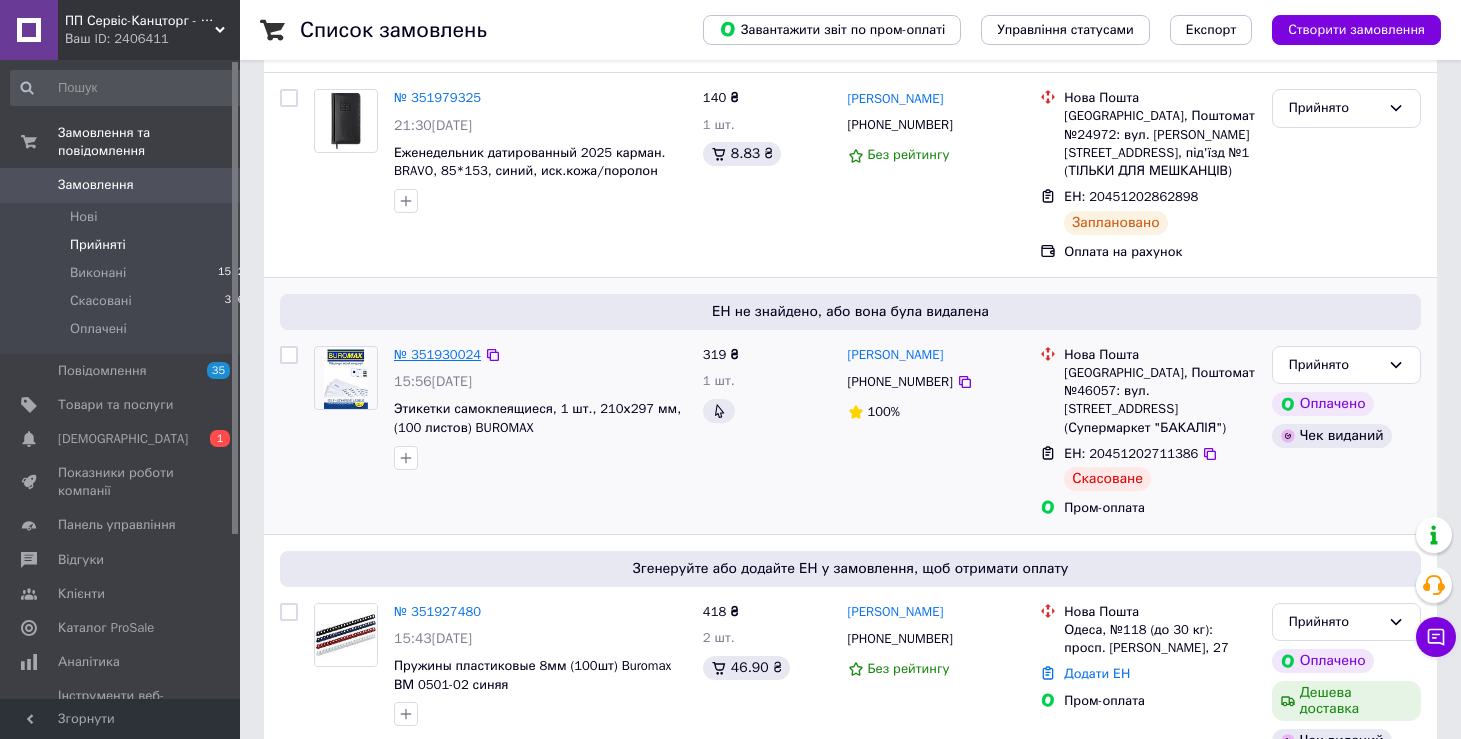 click on "№ 351930024" at bounding box center (437, 354) 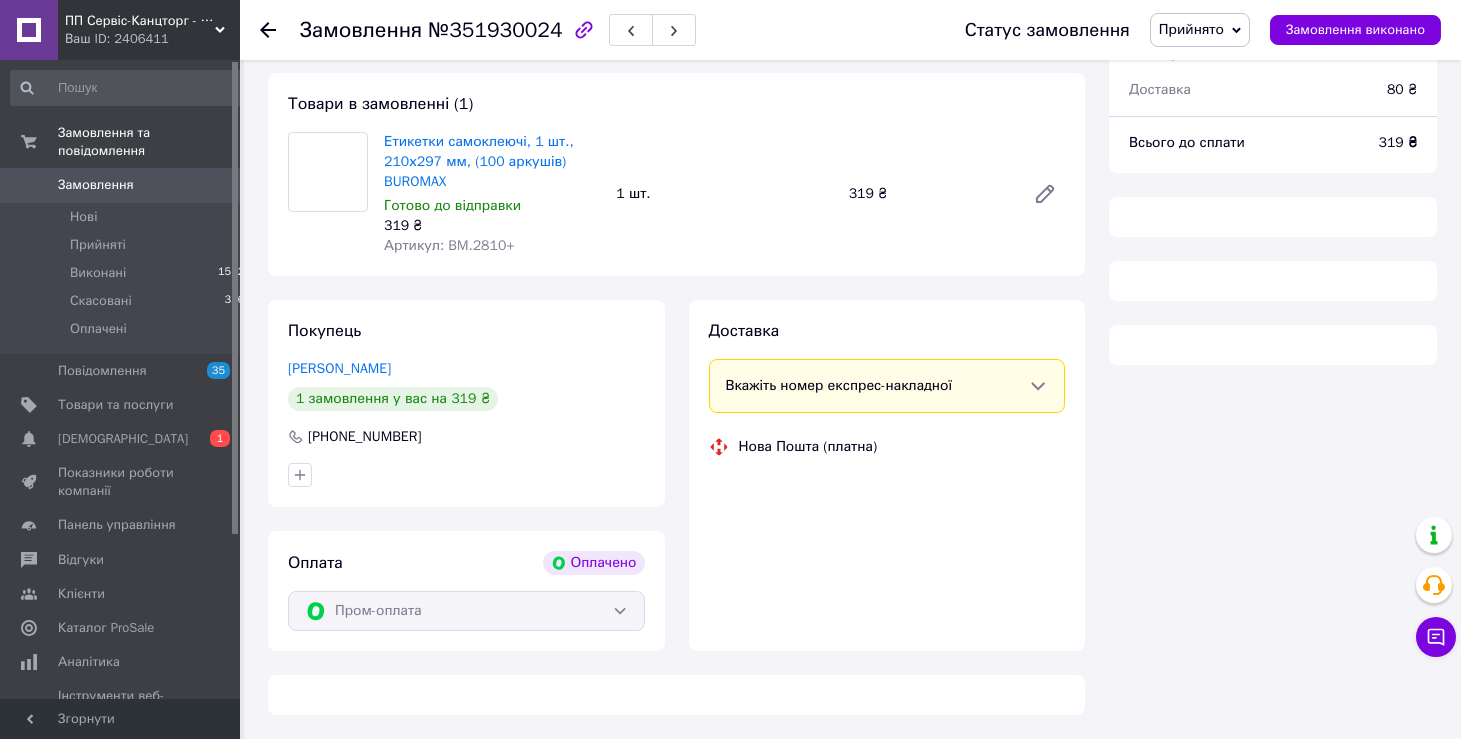 scroll, scrollTop: 162, scrollLeft: 0, axis: vertical 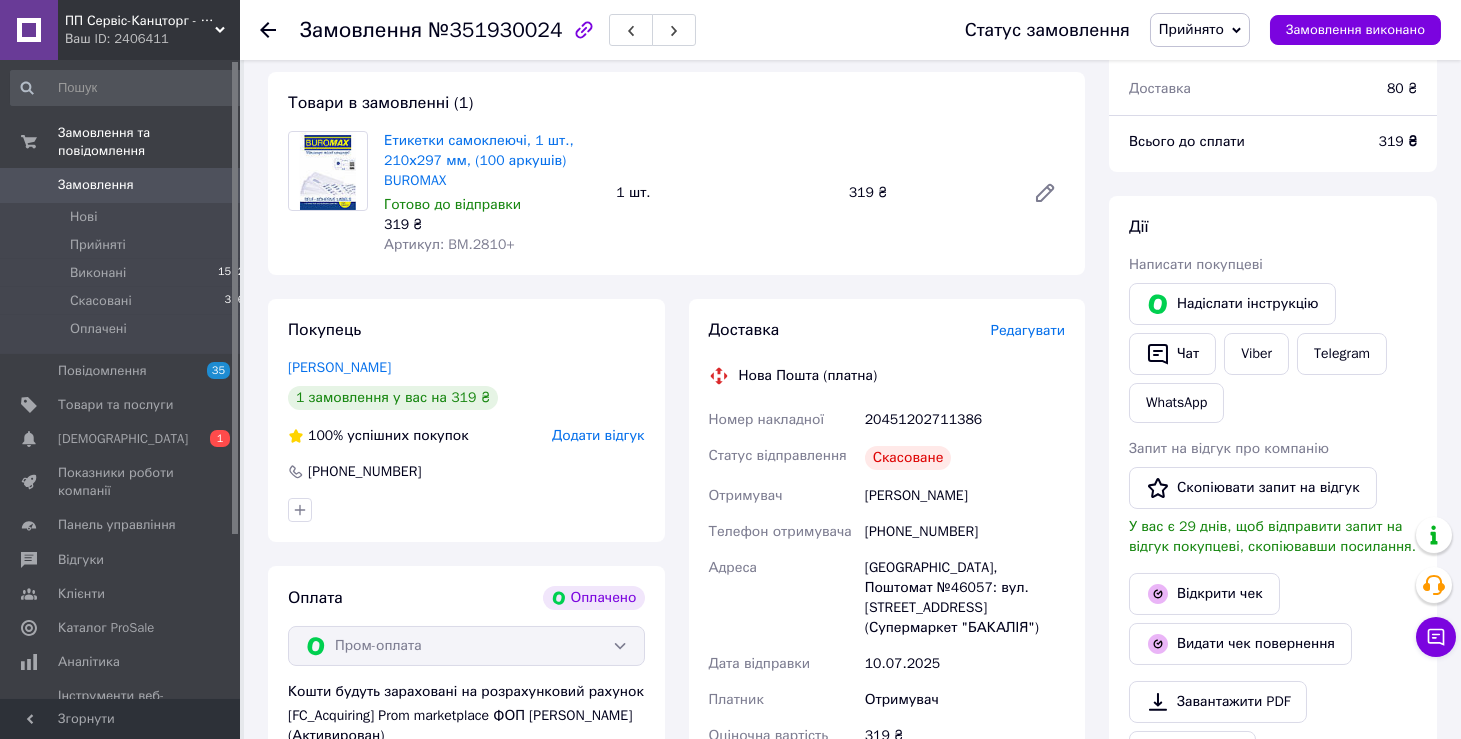 click on "Редагувати" at bounding box center [1028, 330] 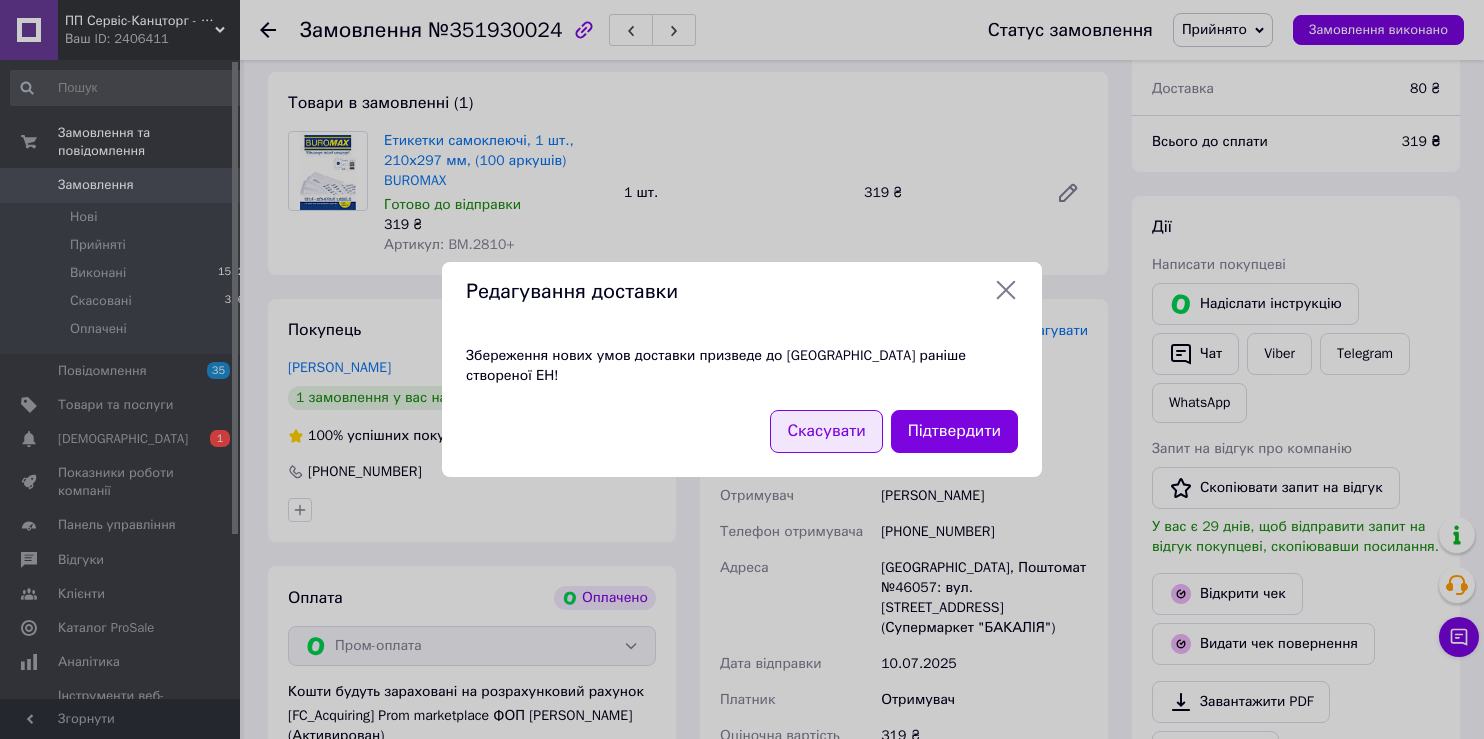 click on "Скасувати" at bounding box center (826, 431) 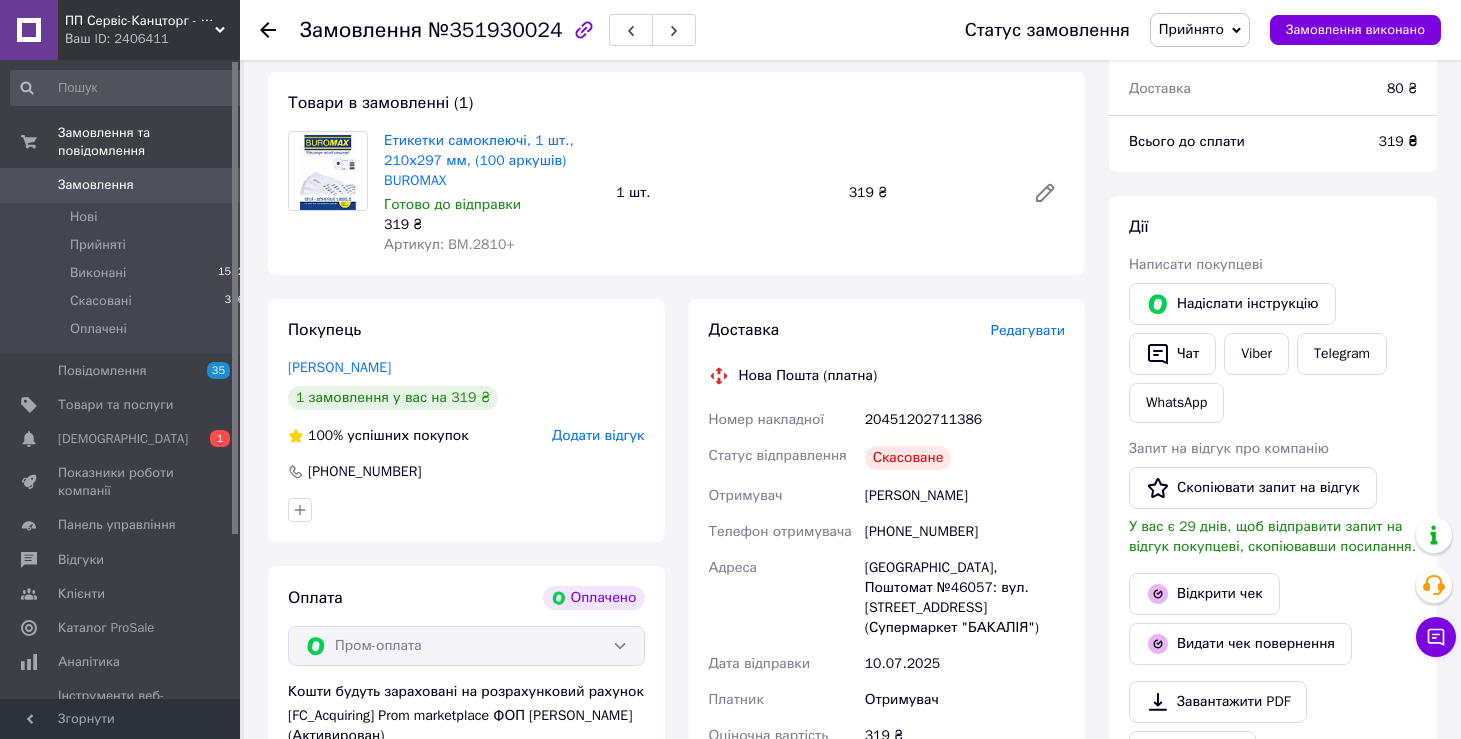 click 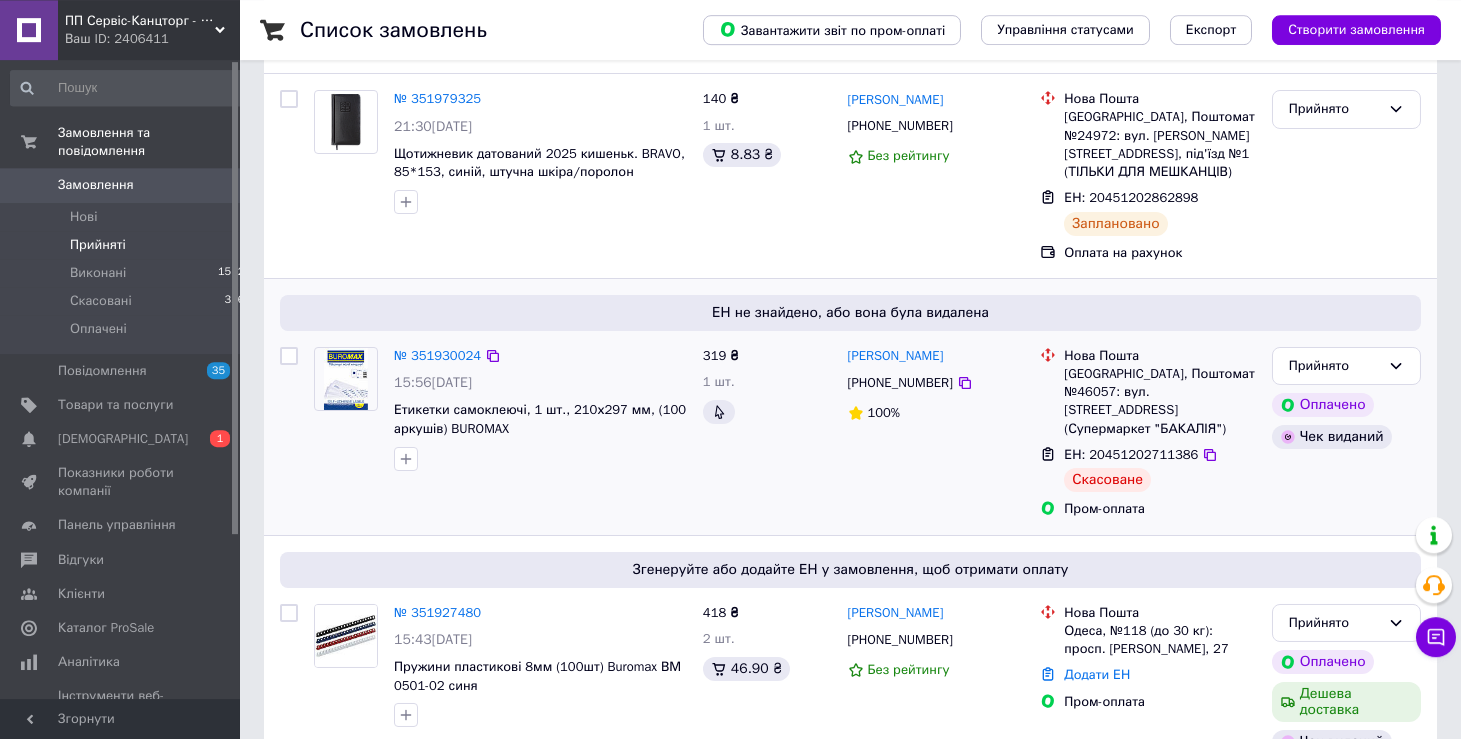 scroll, scrollTop: 214, scrollLeft: 0, axis: vertical 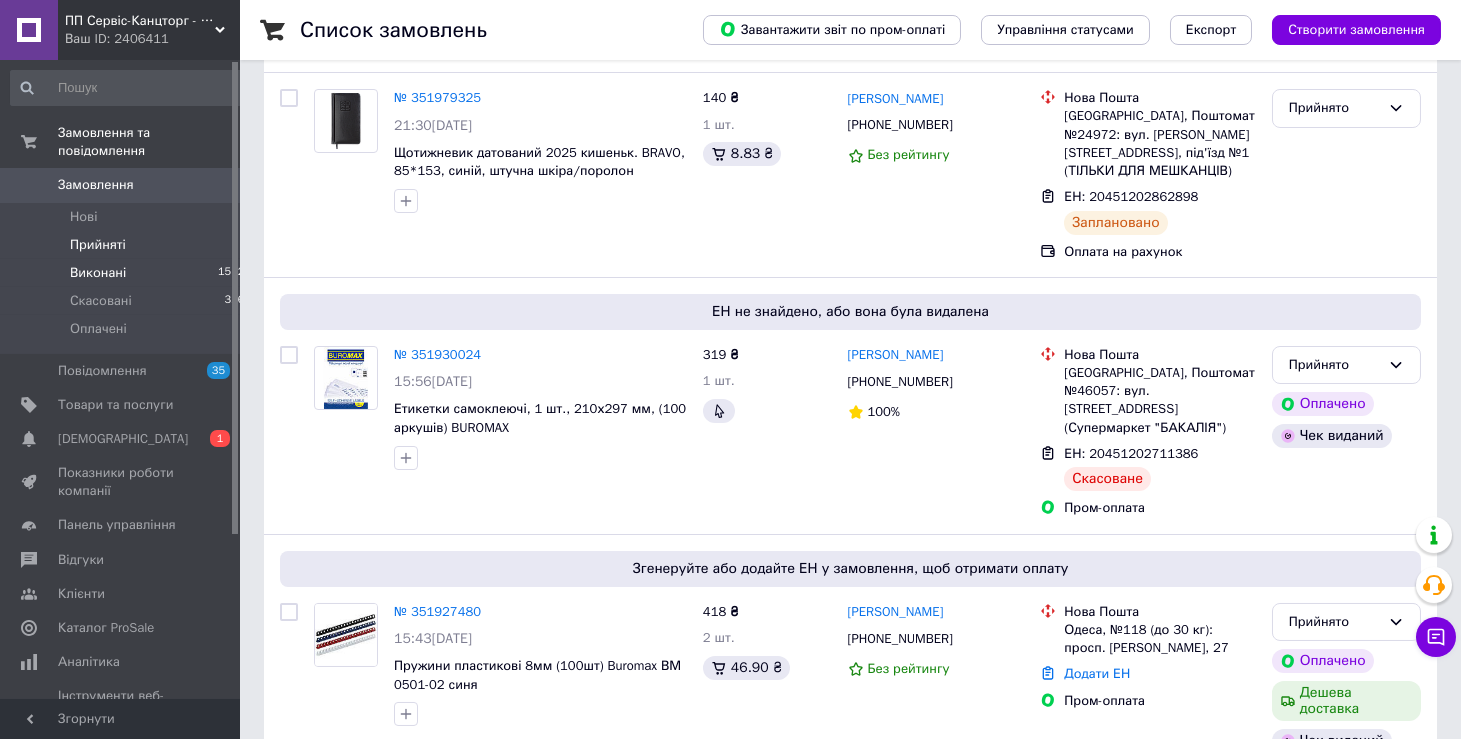 click on "Виконані" at bounding box center [98, 273] 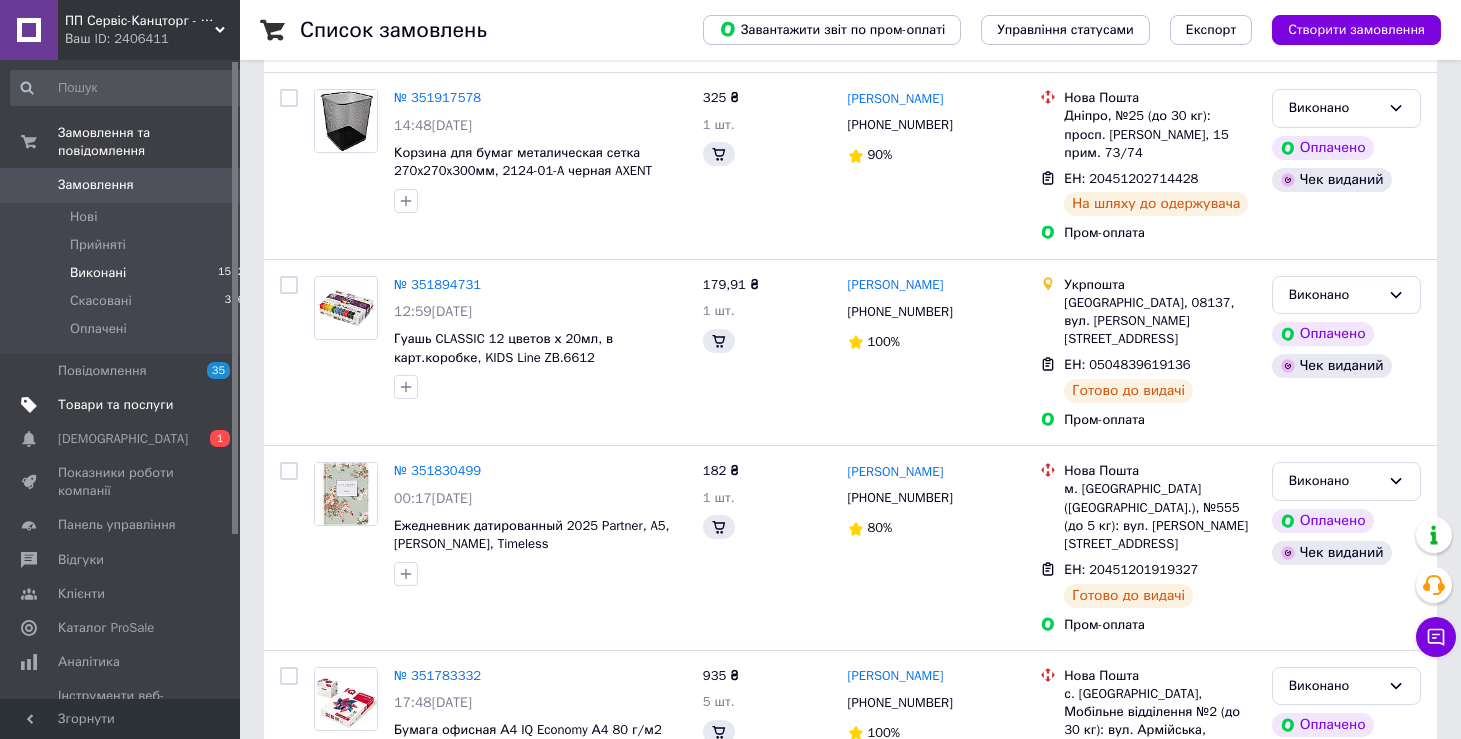 scroll, scrollTop: 0, scrollLeft: 0, axis: both 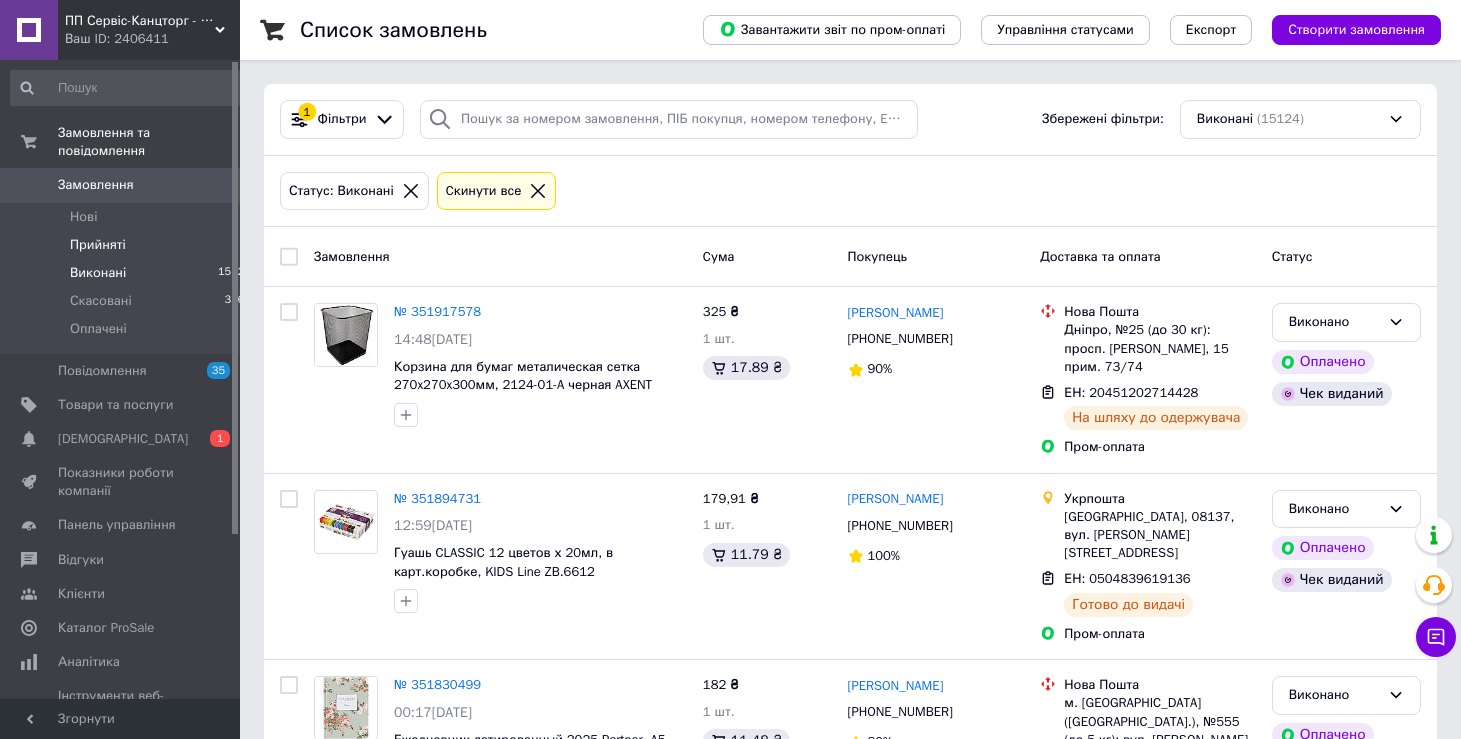 click on "Прийняті" at bounding box center [98, 245] 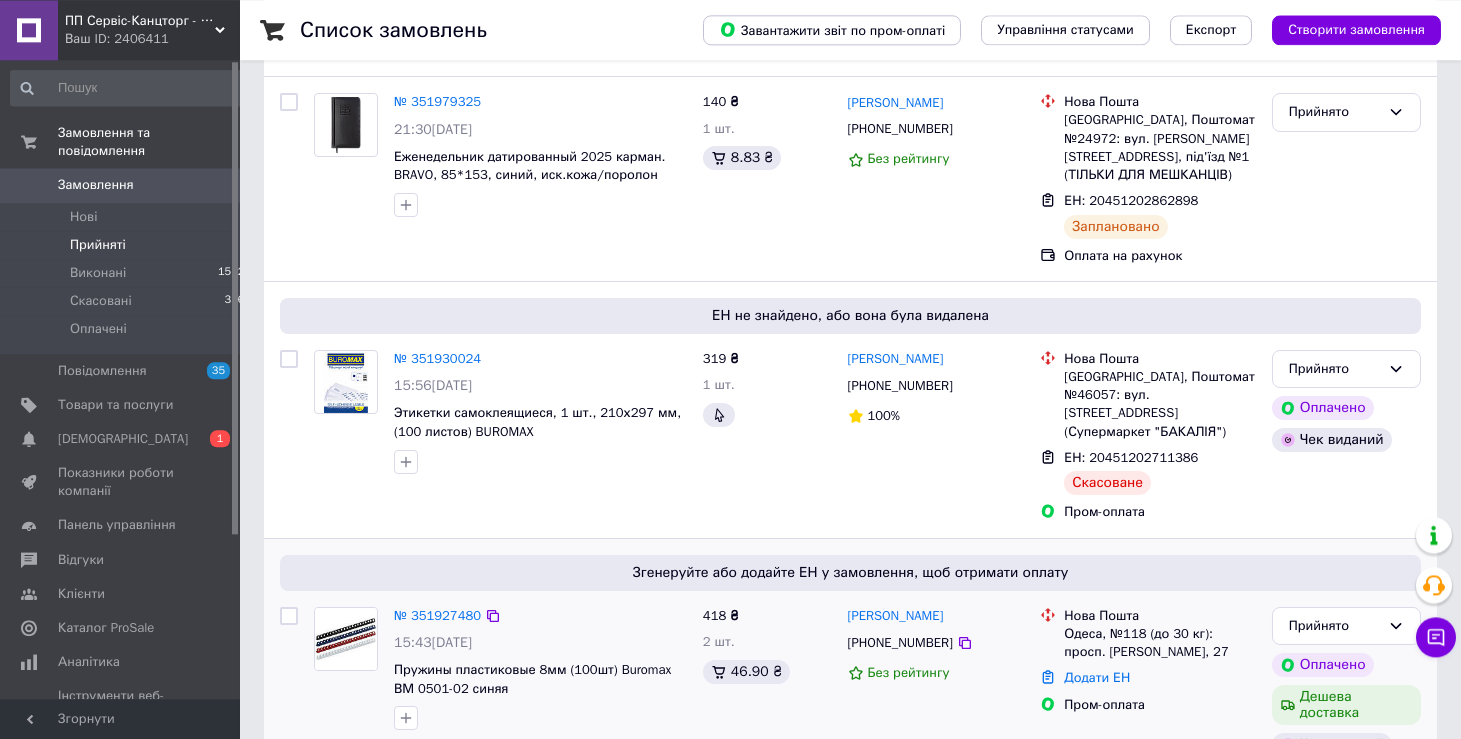 scroll, scrollTop: 214, scrollLeft: 0, axis: vertical 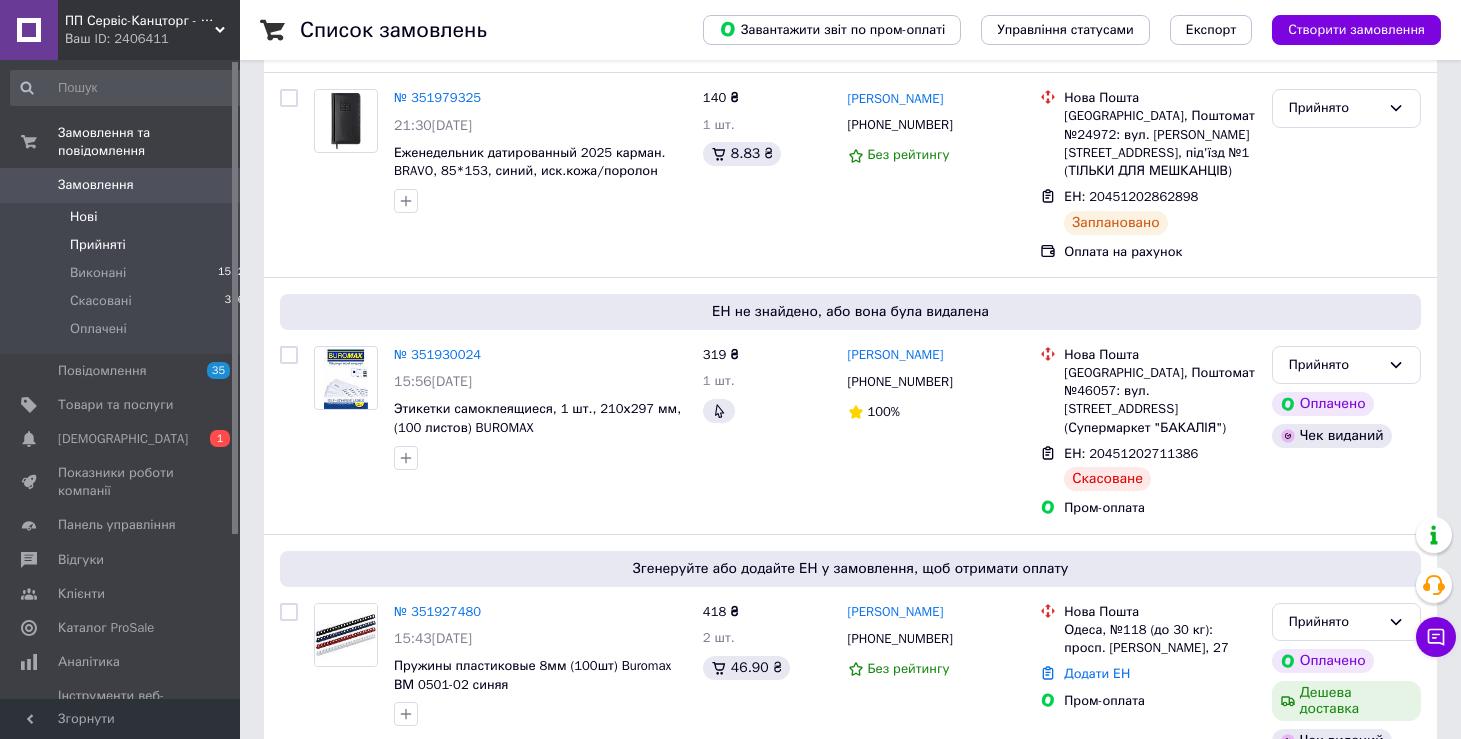click on "Нові" at bounding box center [83, 217] 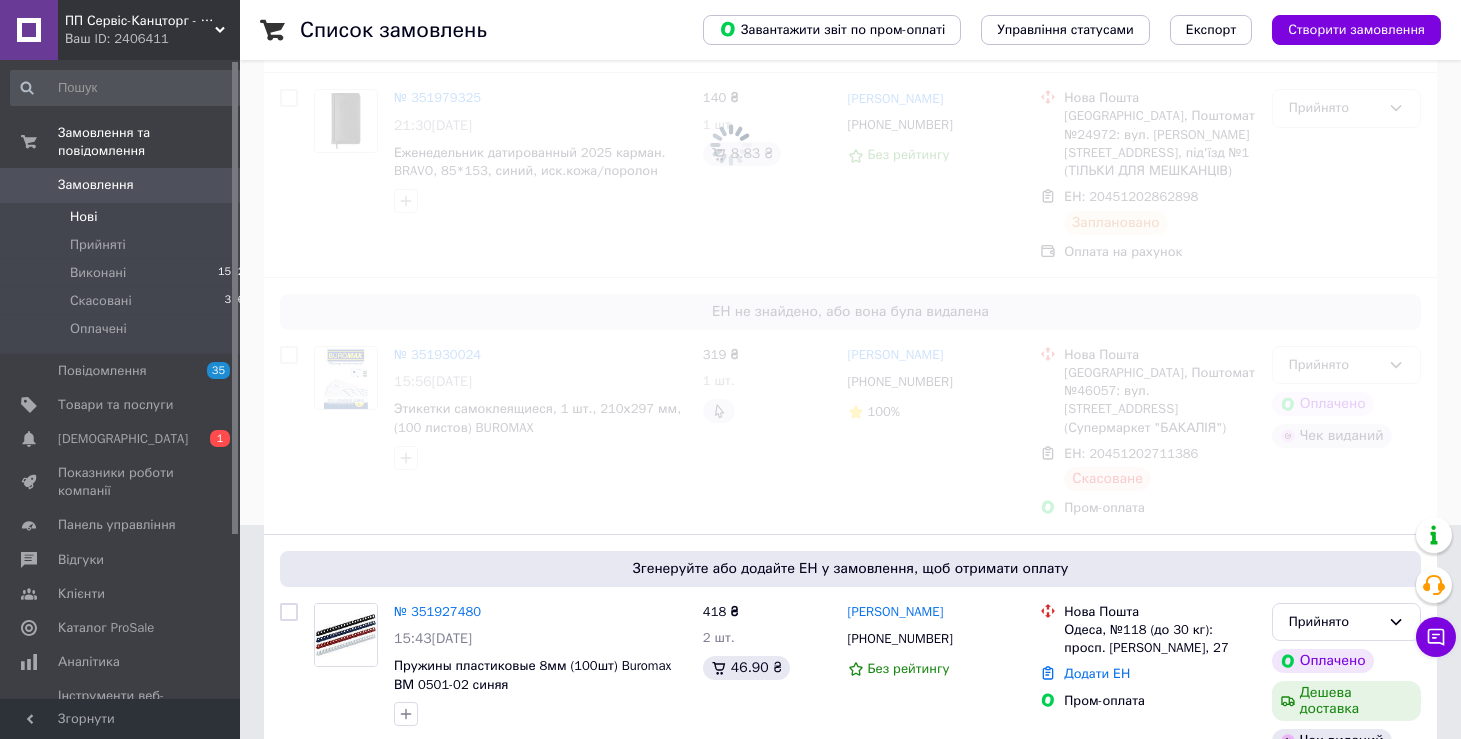 scroll, scrollTop: 0, scrollLeft: 0, axis: both 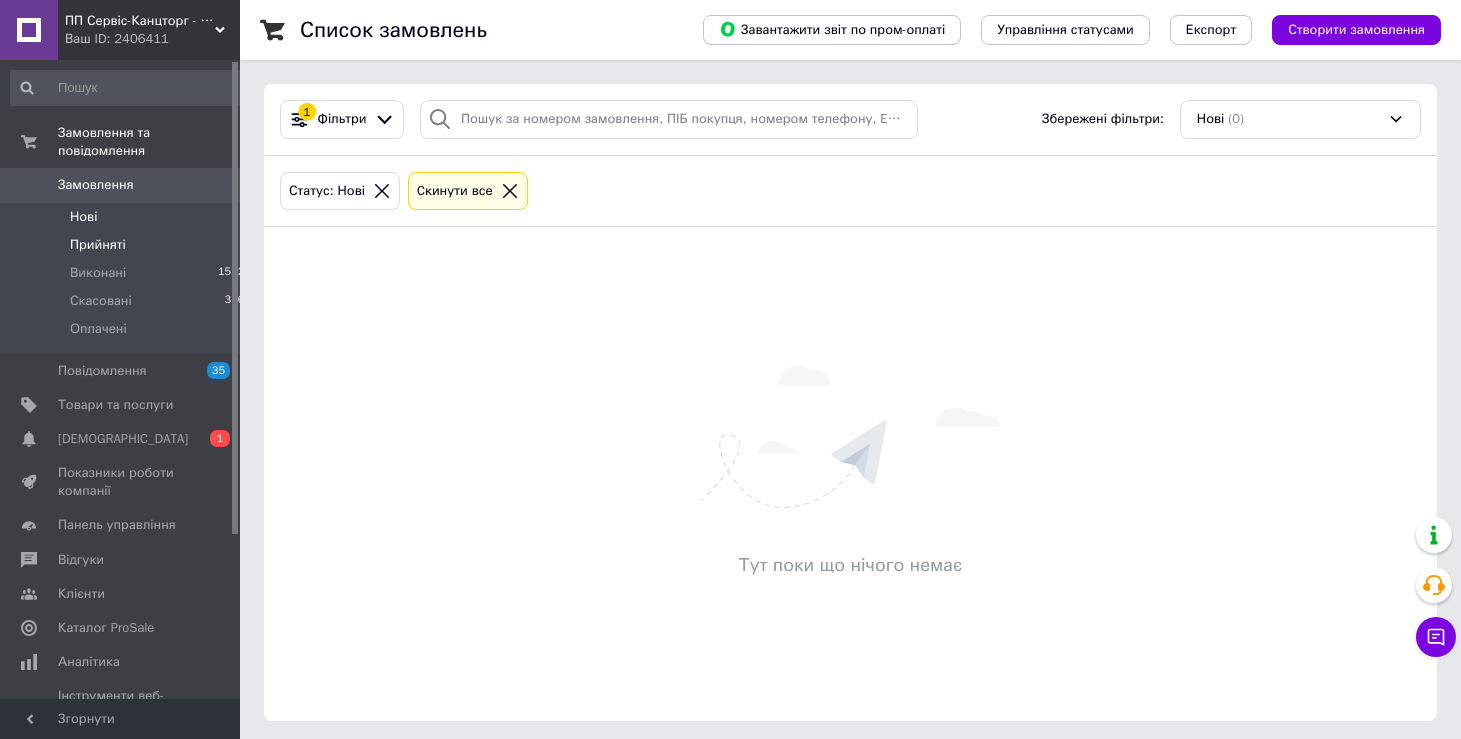 click on "Прийняті" at bounding box center [98, 245] 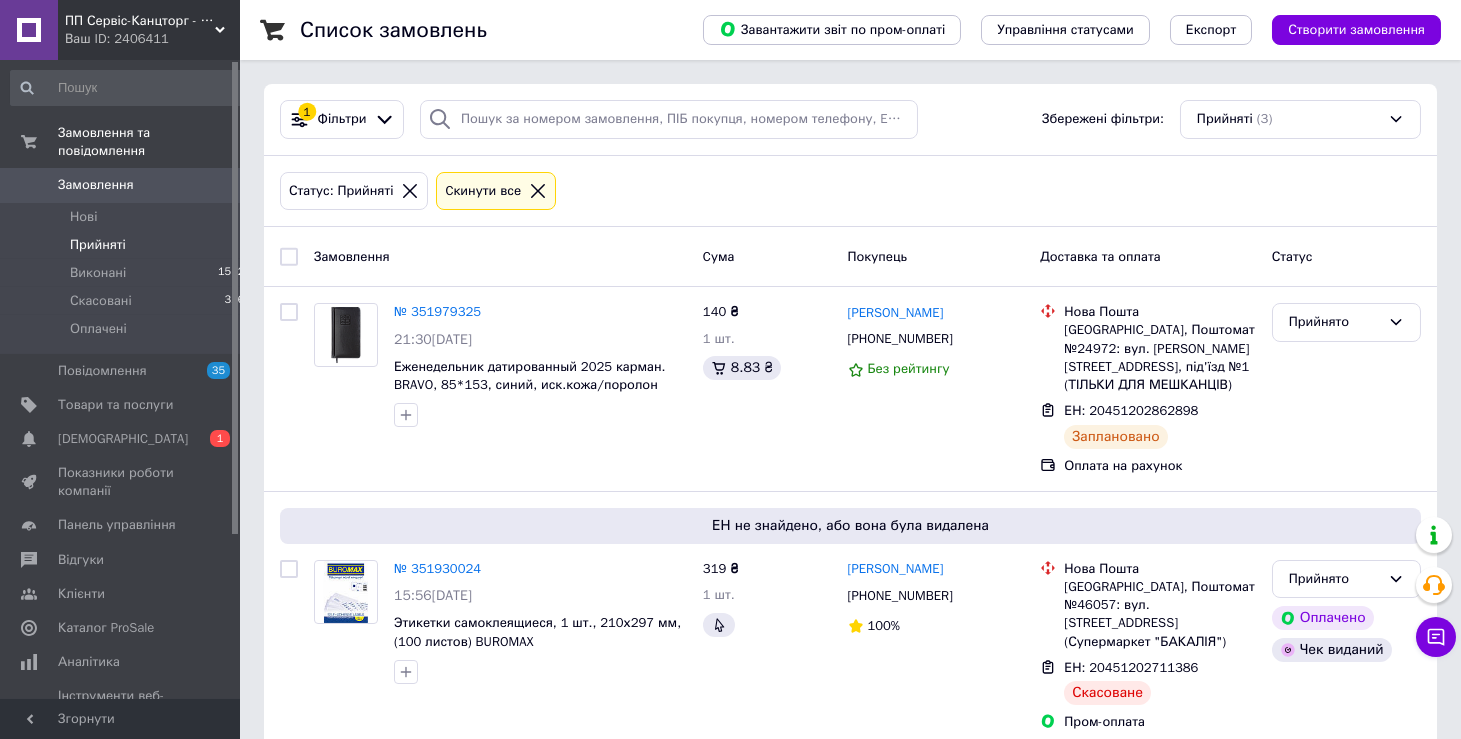 click on "Прийняті" at bounding box center (98, 245) 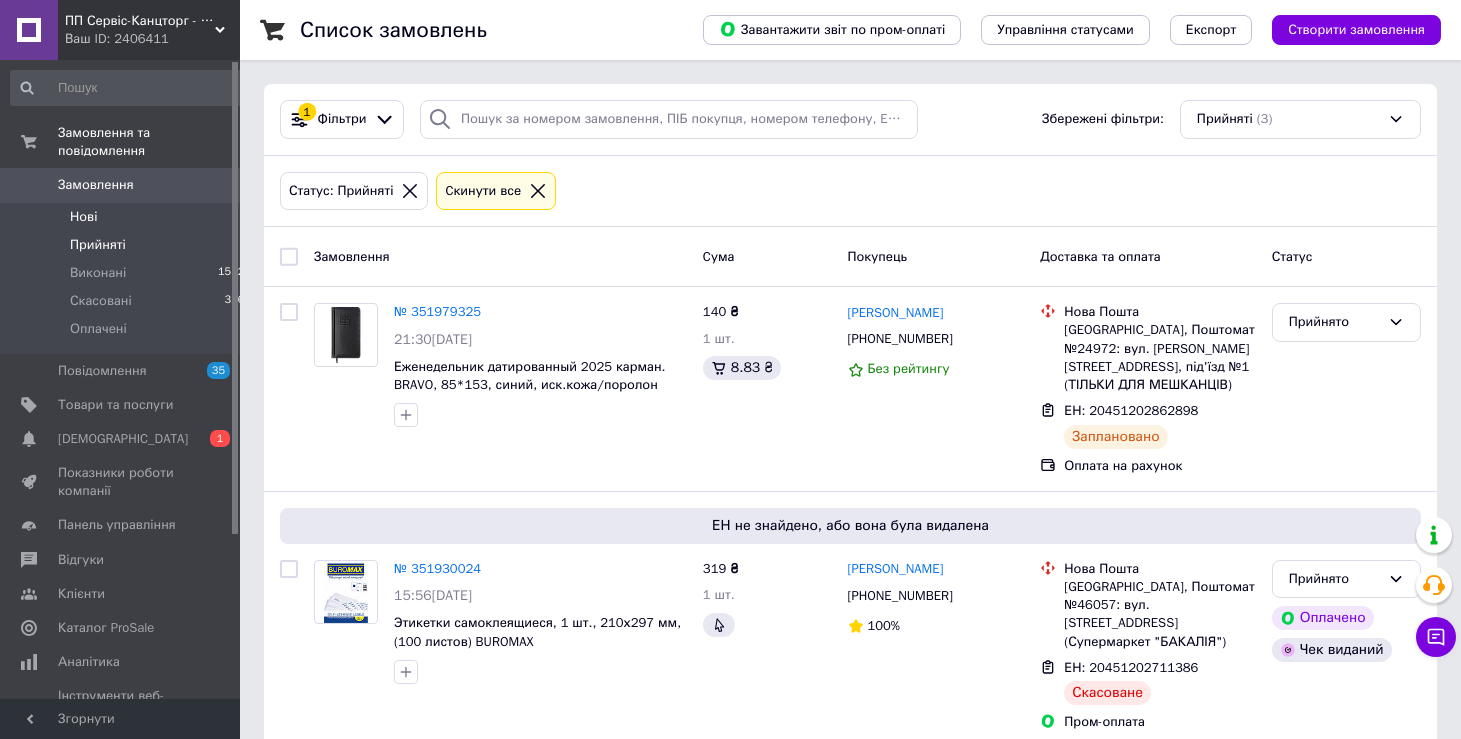 click on "Нові" at bounding box center (83, 217) 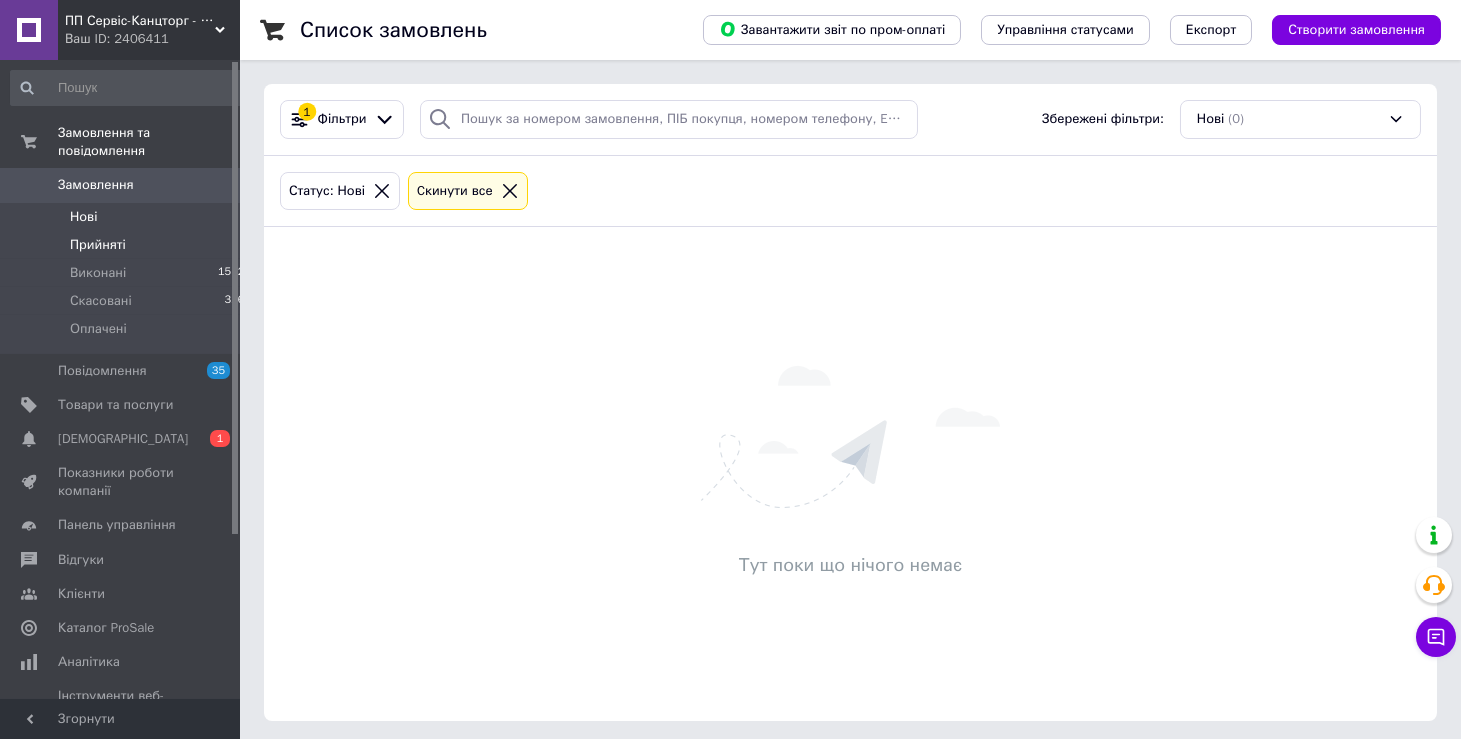 click on "Прийняті" at bounding box center (98, 245) 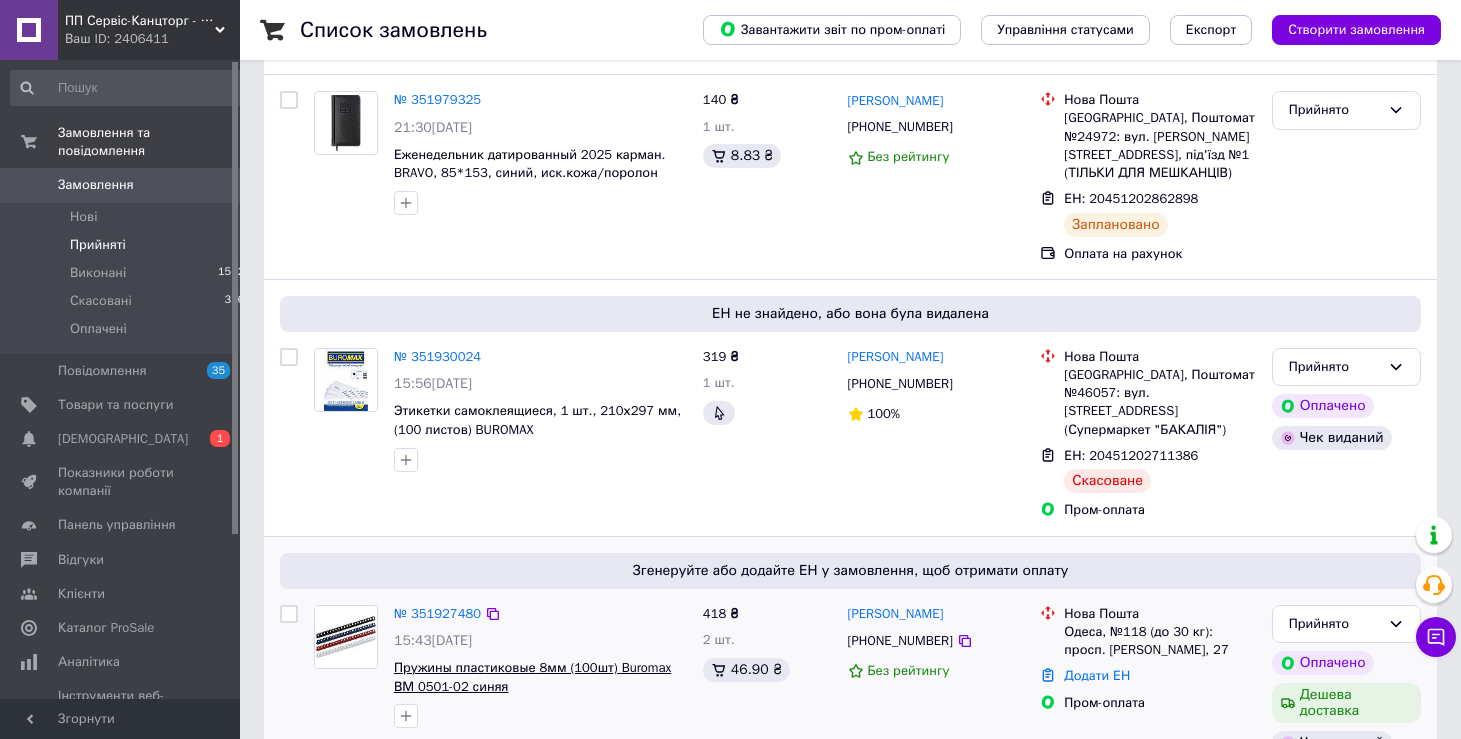 scroll, scrollTop: 214, scrollLeft: 0, axis: vertical 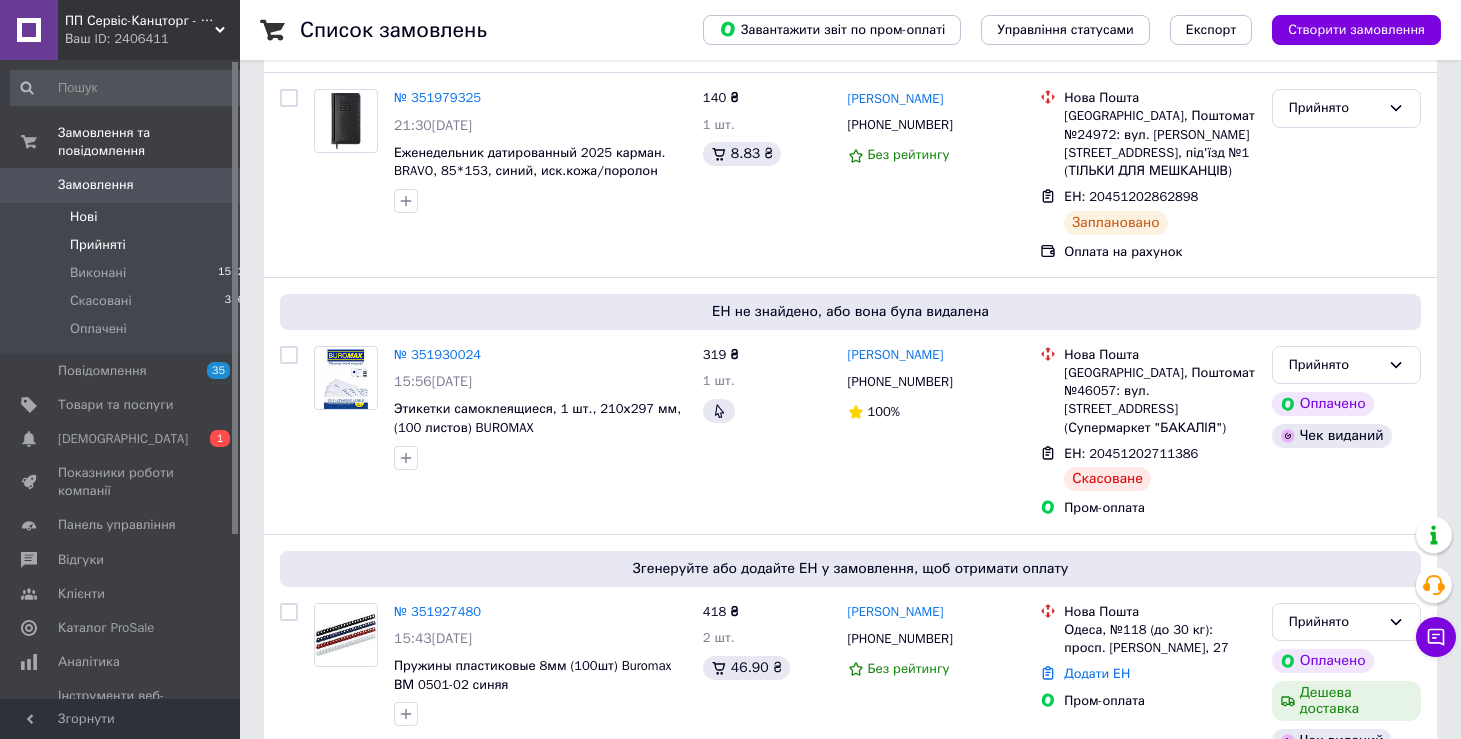 click on "Нові" at bounding box center (83, 217) 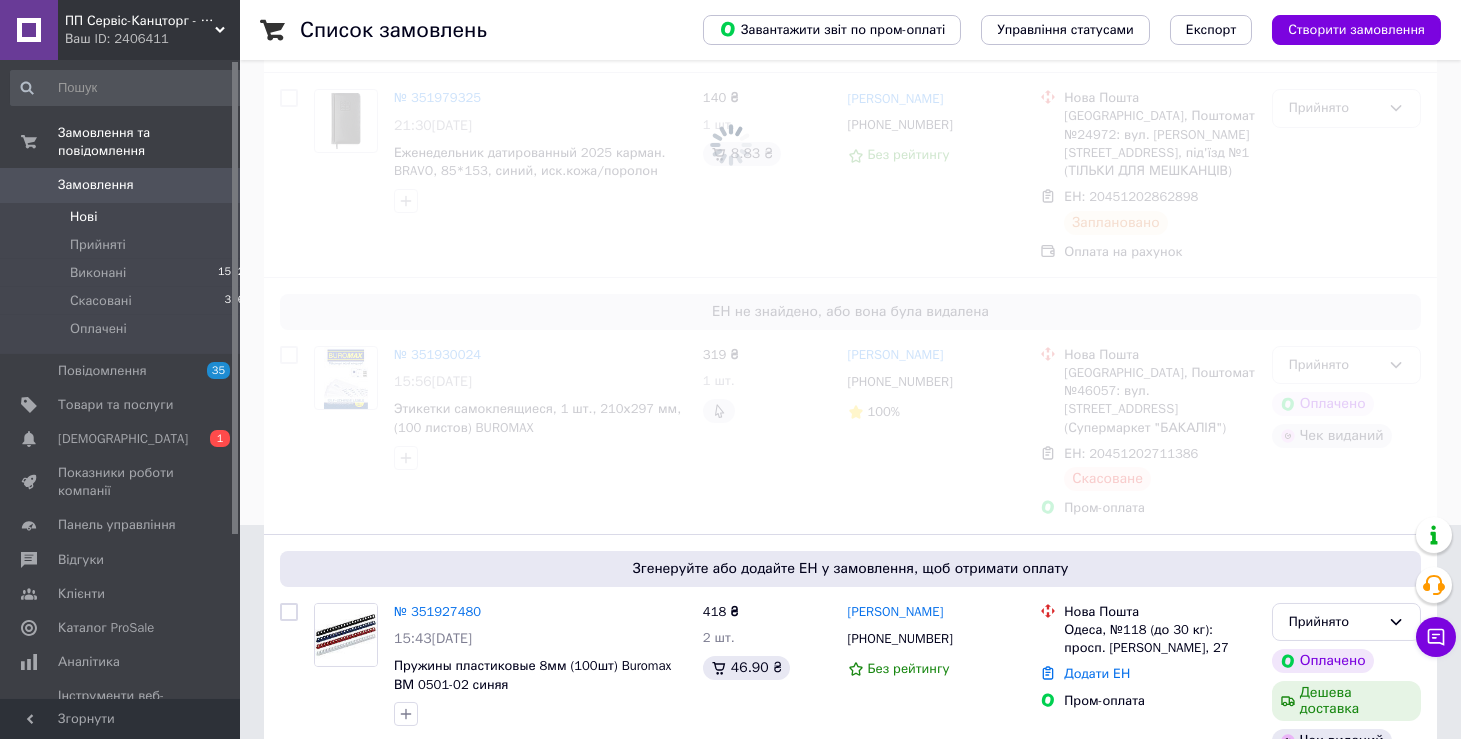 scroll, scrollTop: 0, scrollLeft: 0, axis: both 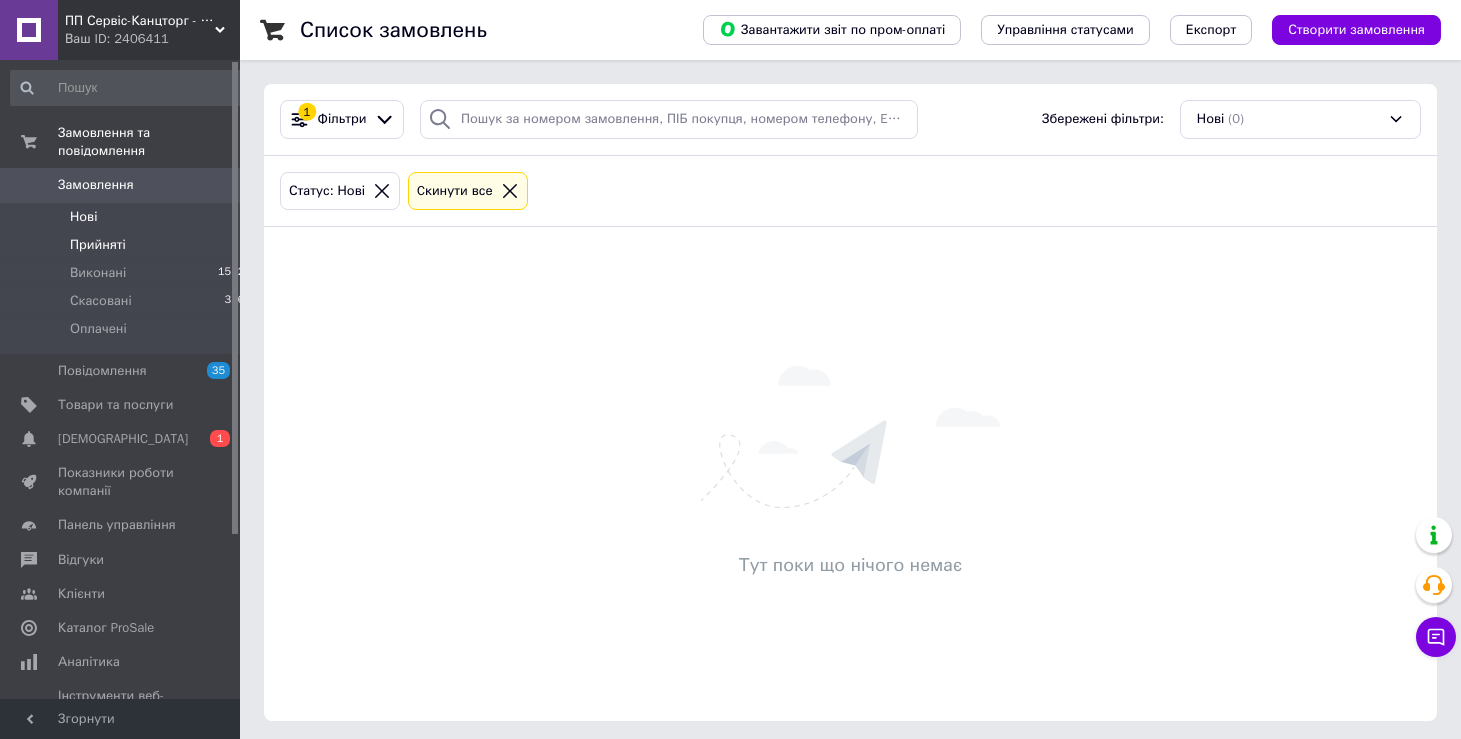 click on "Прийняті" at bounding box center (98, 245) 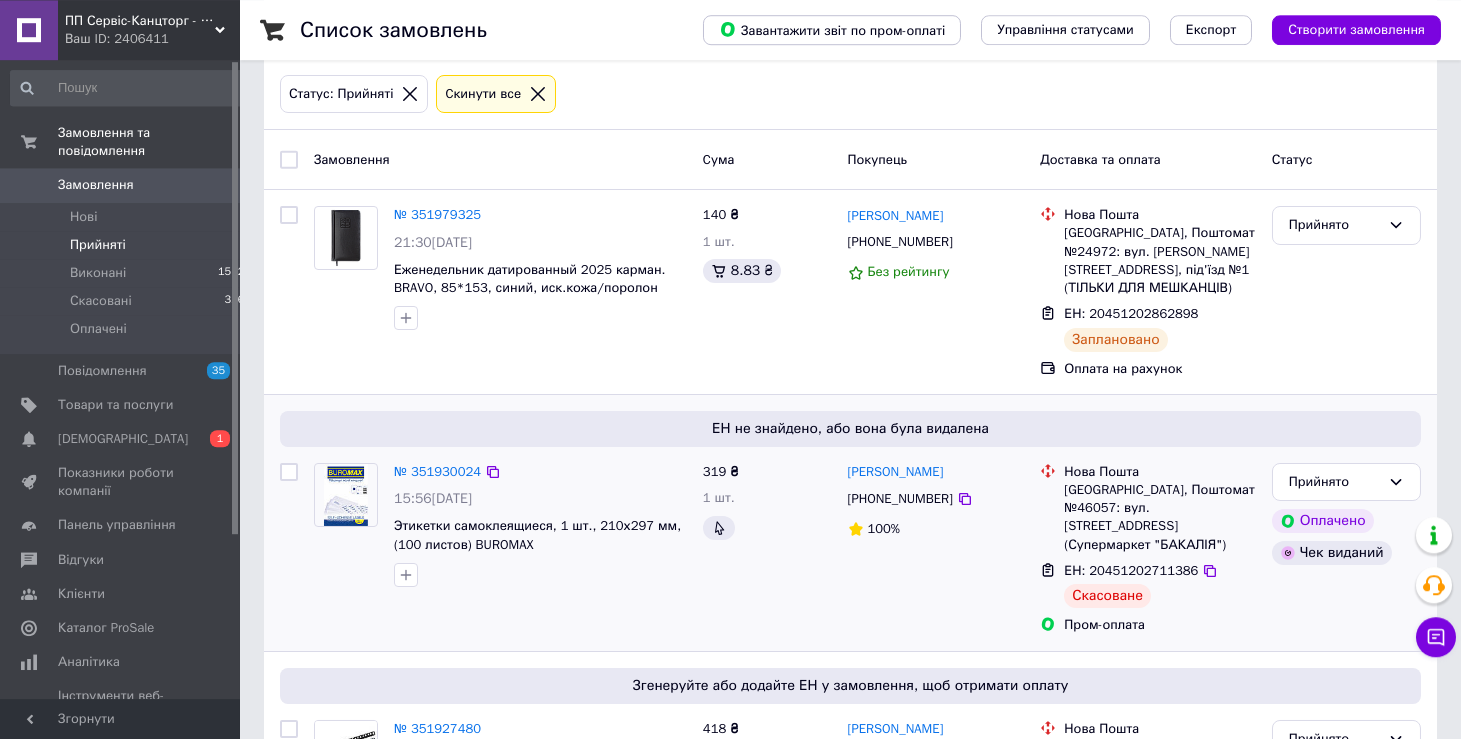 scroll, scrollTop: 212, scrollLeft: 0, axis: vertical 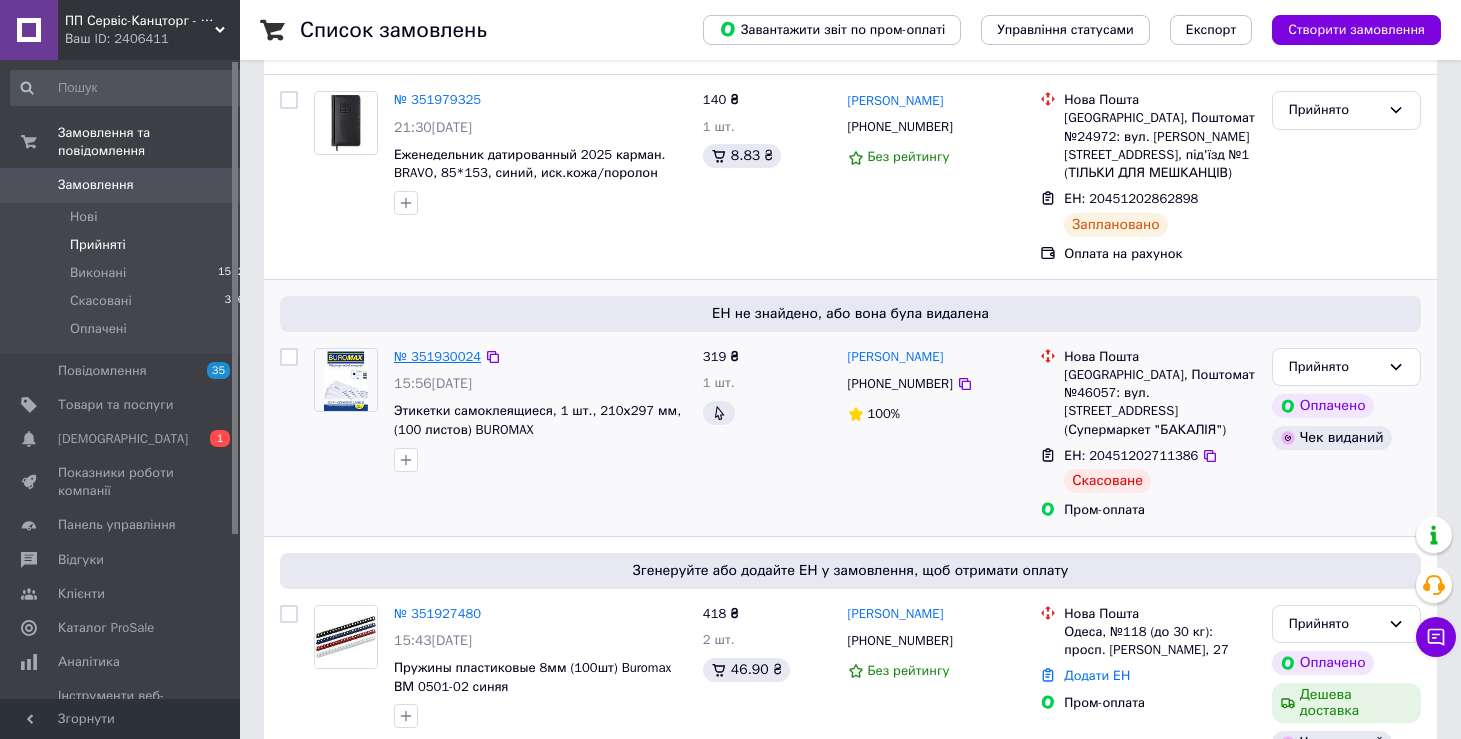 click on "№ 351930024" at bounding box center [437, 356] 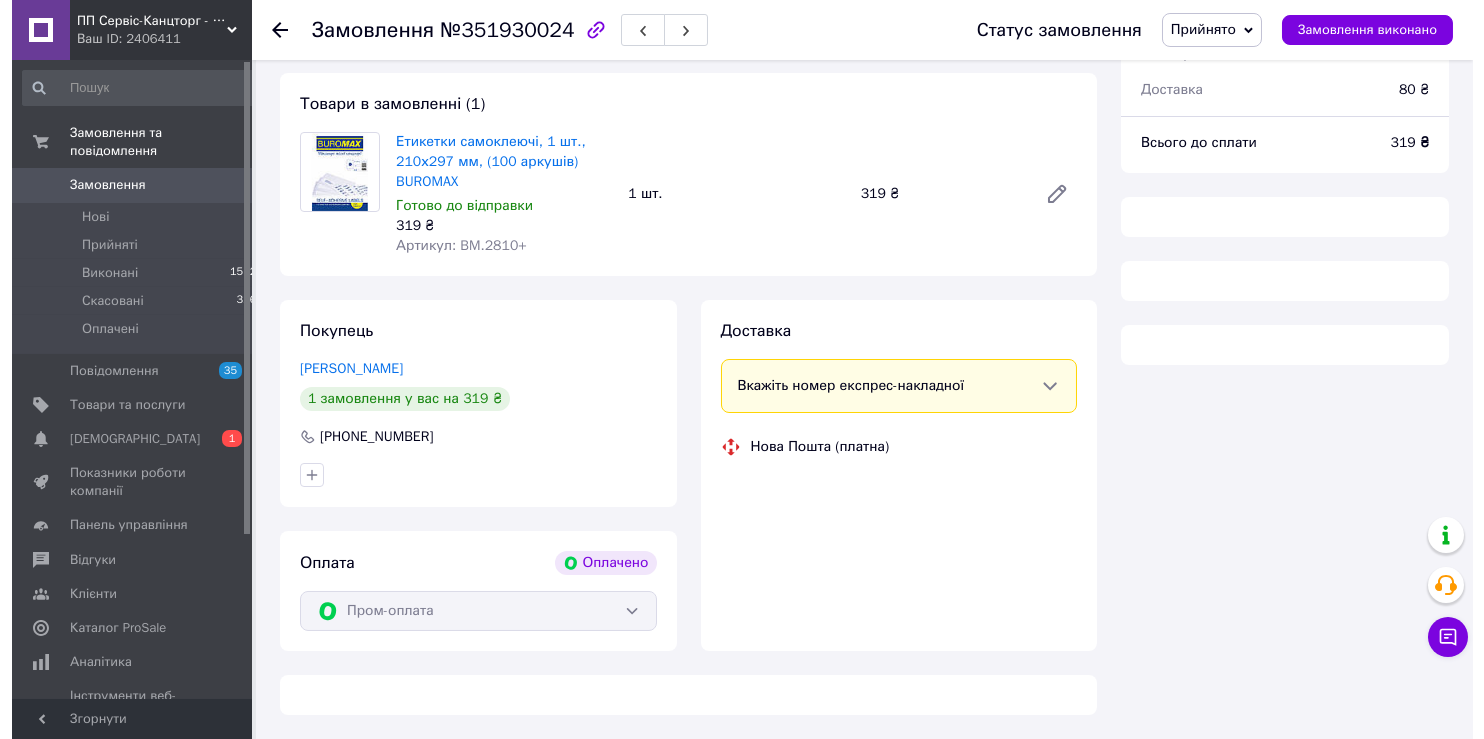 scroll, scrollTop: 162, scrollLeft: 0, axis: vertical 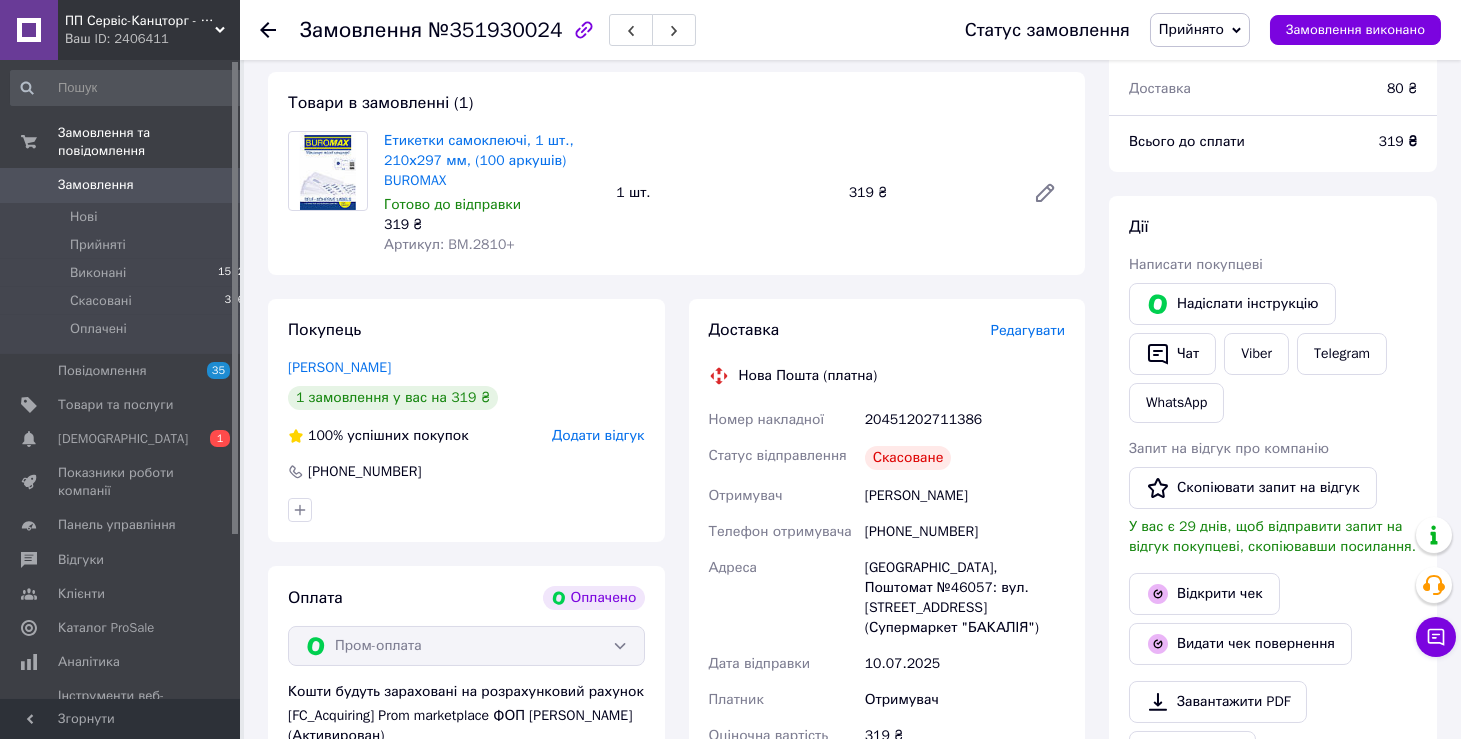 click on "Редагувати" at bounding box center [1028, 330] 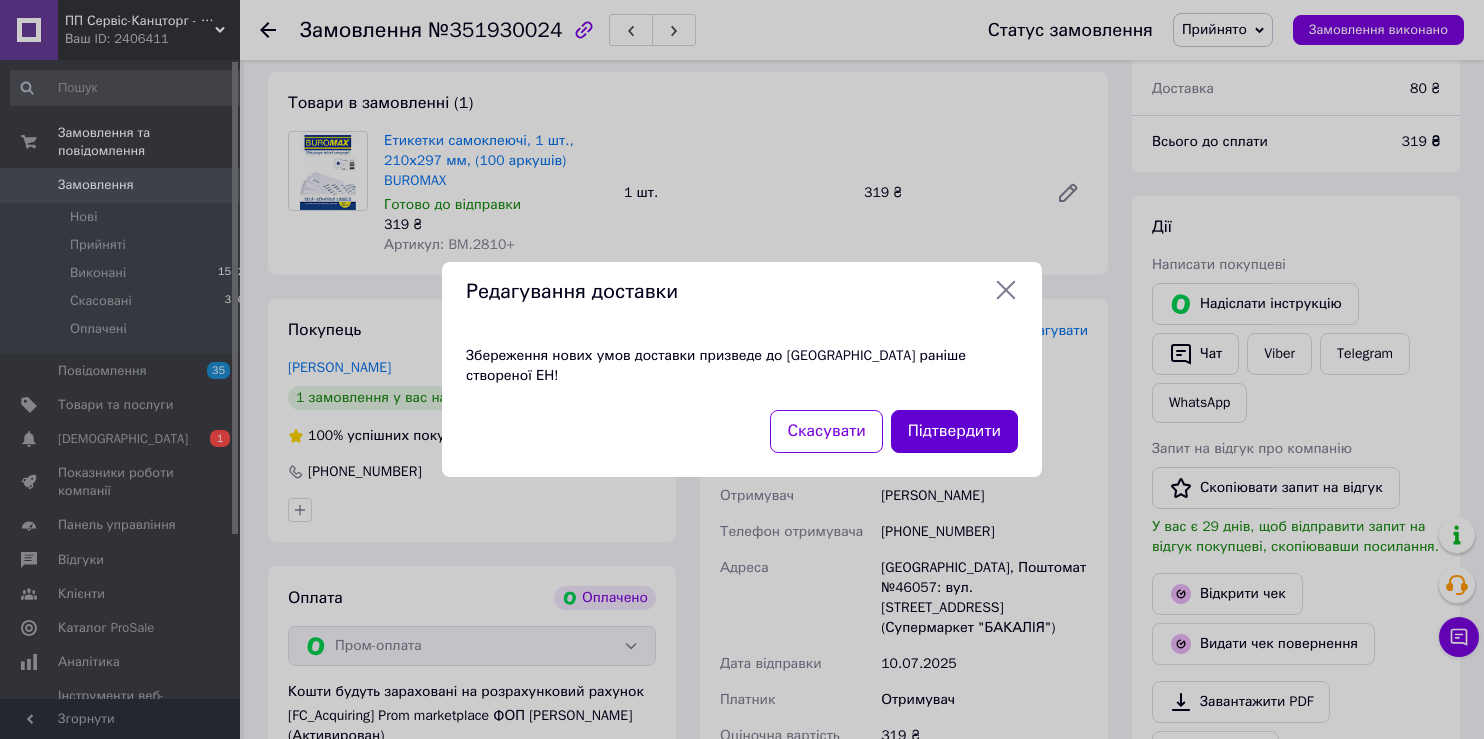 click on "Підтвердити" at bounding box center [954, 431] 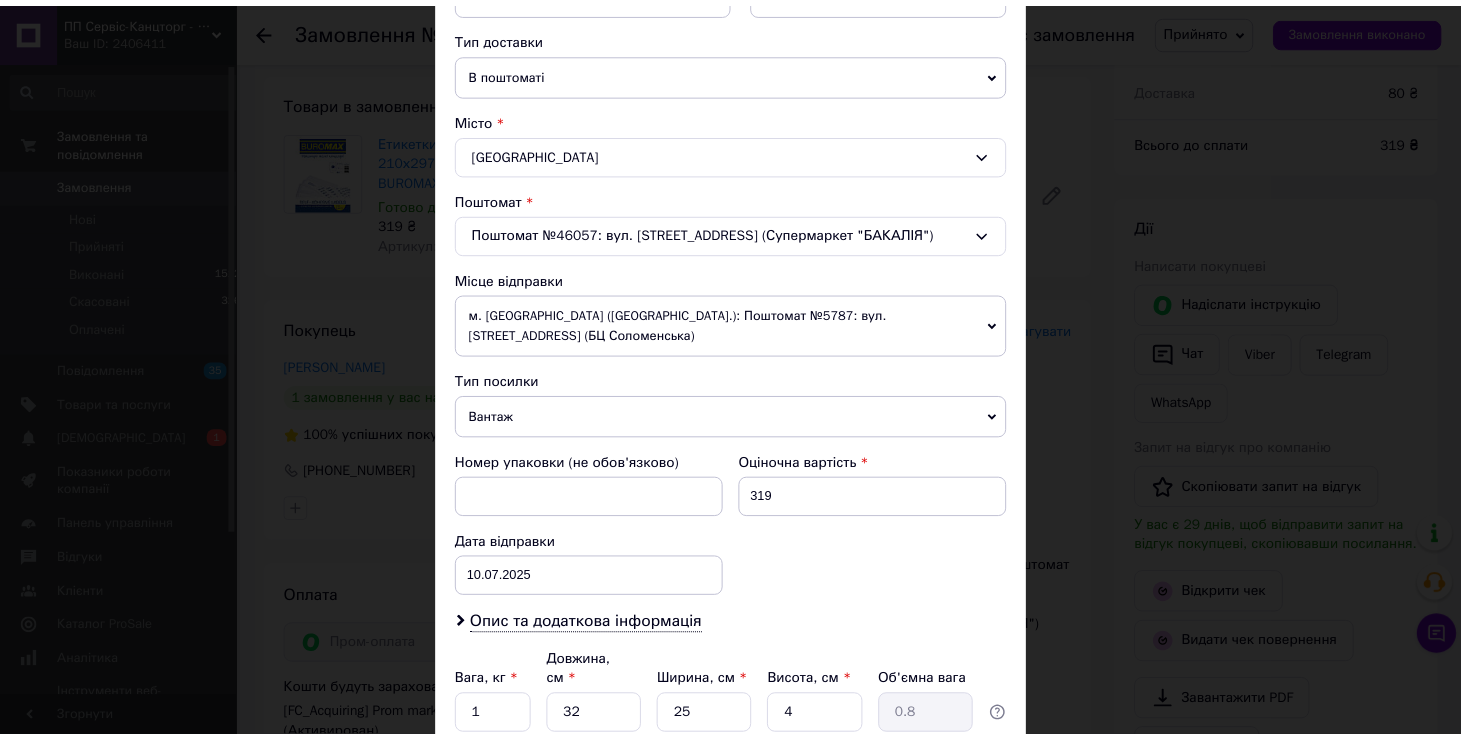 scroll, scrollTop: 586, scrollLeft: 0, axis: vertical 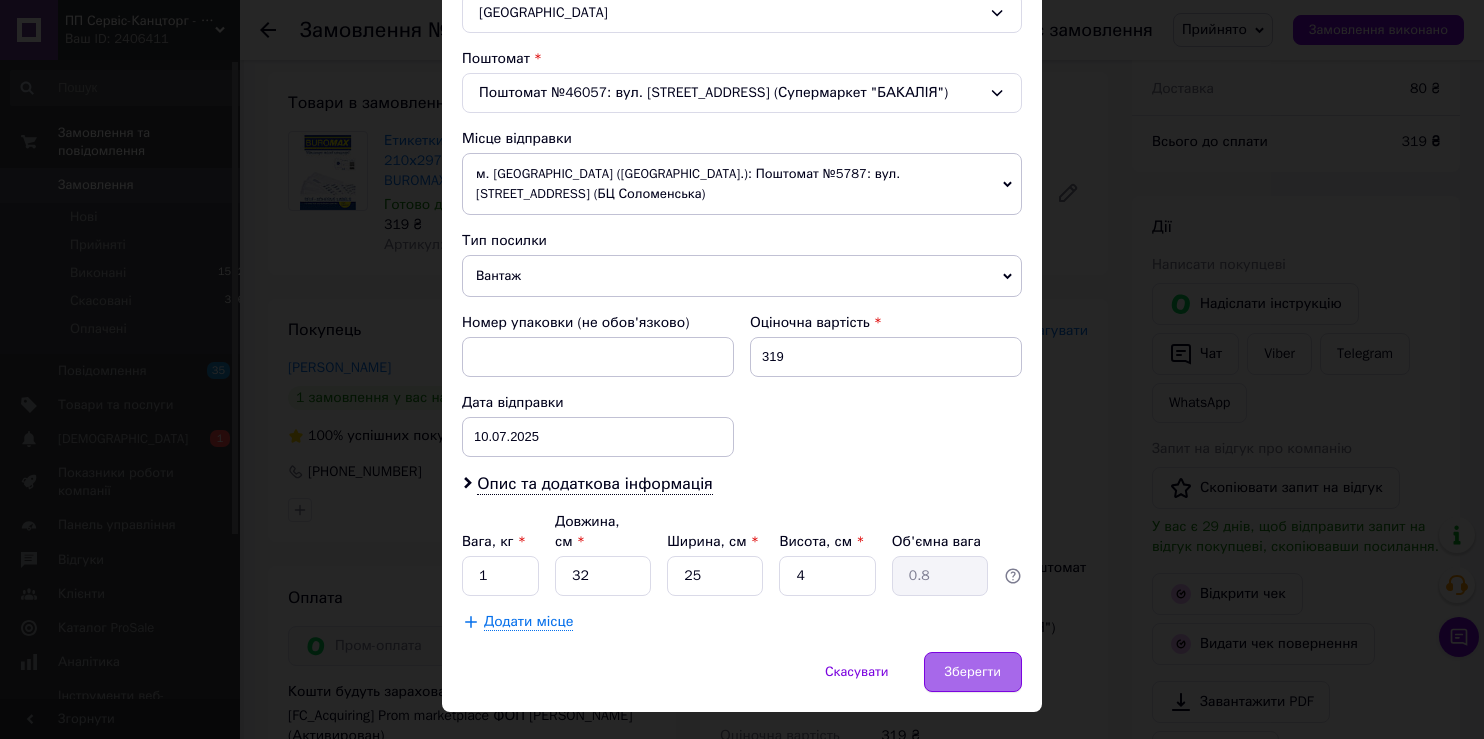 click on "Зберегти" at bounding box center (973, 672) 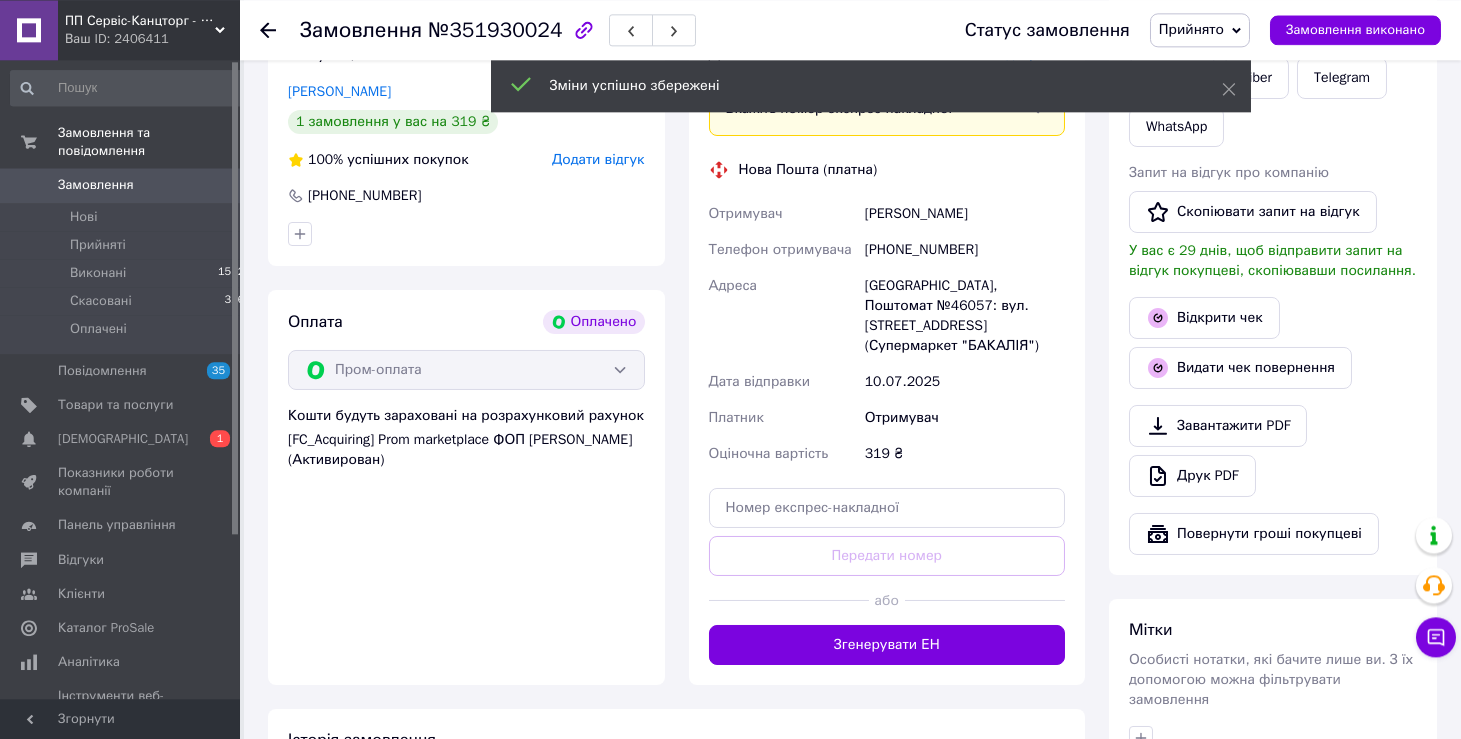 scroll, scrollTop: 480, scrollLeft: 0, axis: vertical 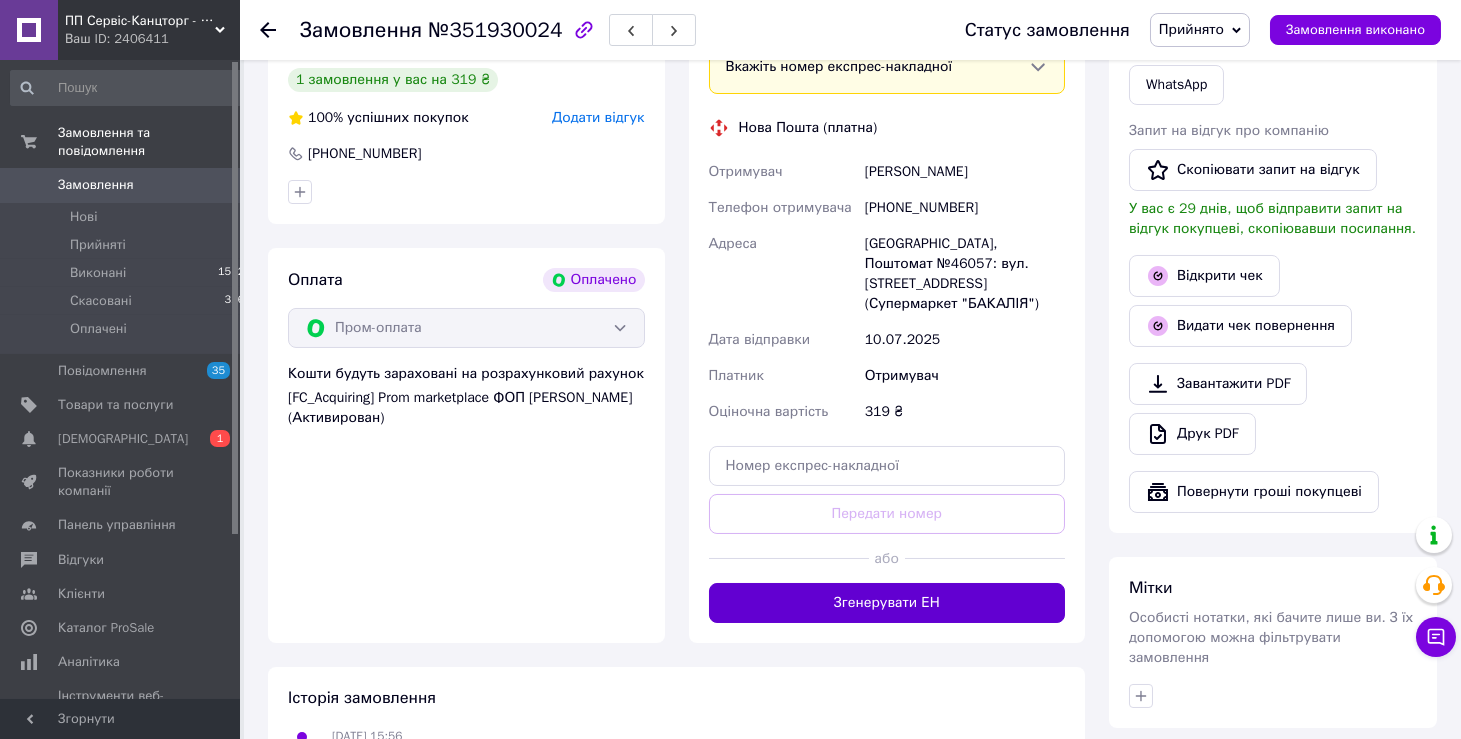 click on "Згенерувати ЕН" at bounding box center [887, 603] 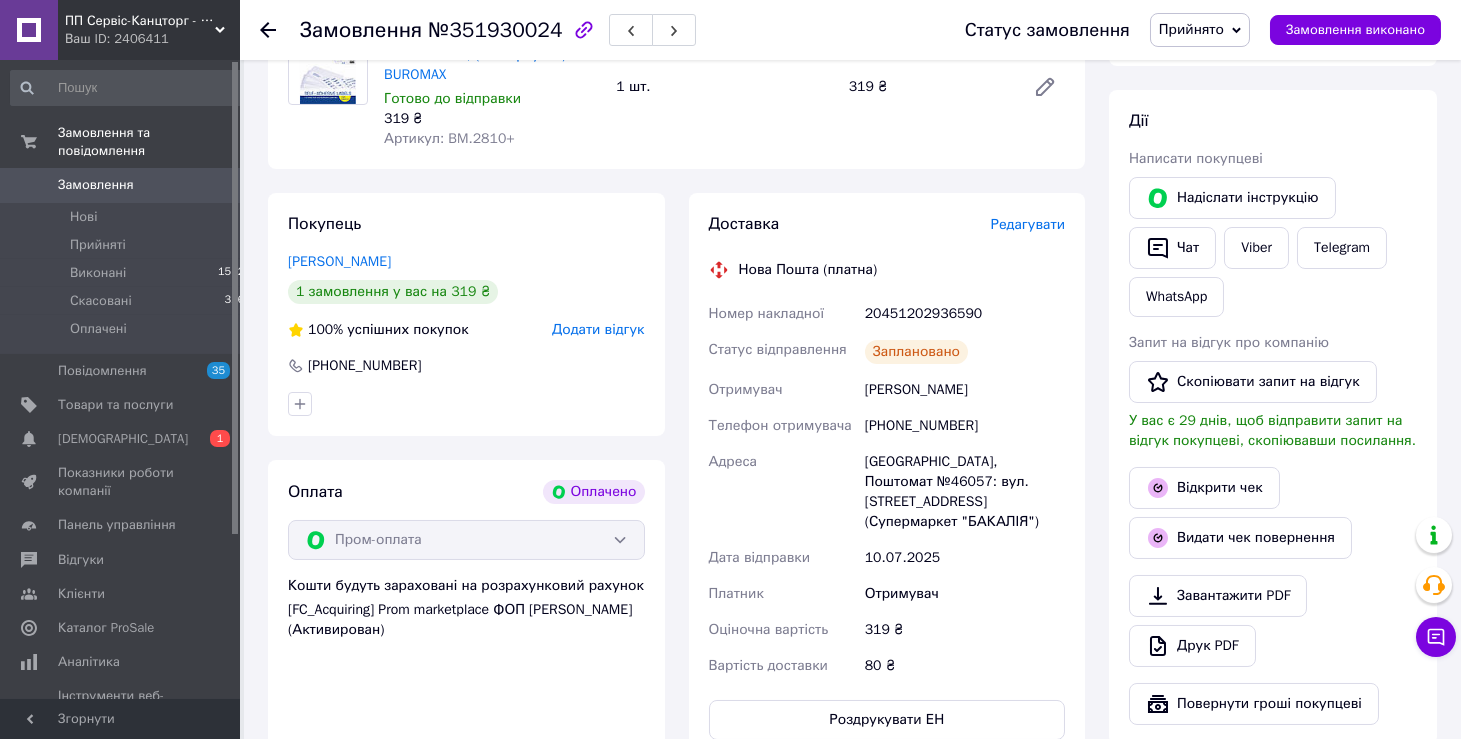 scroll, scrollTop: 480, scrollLeft: 0, axis: vertical 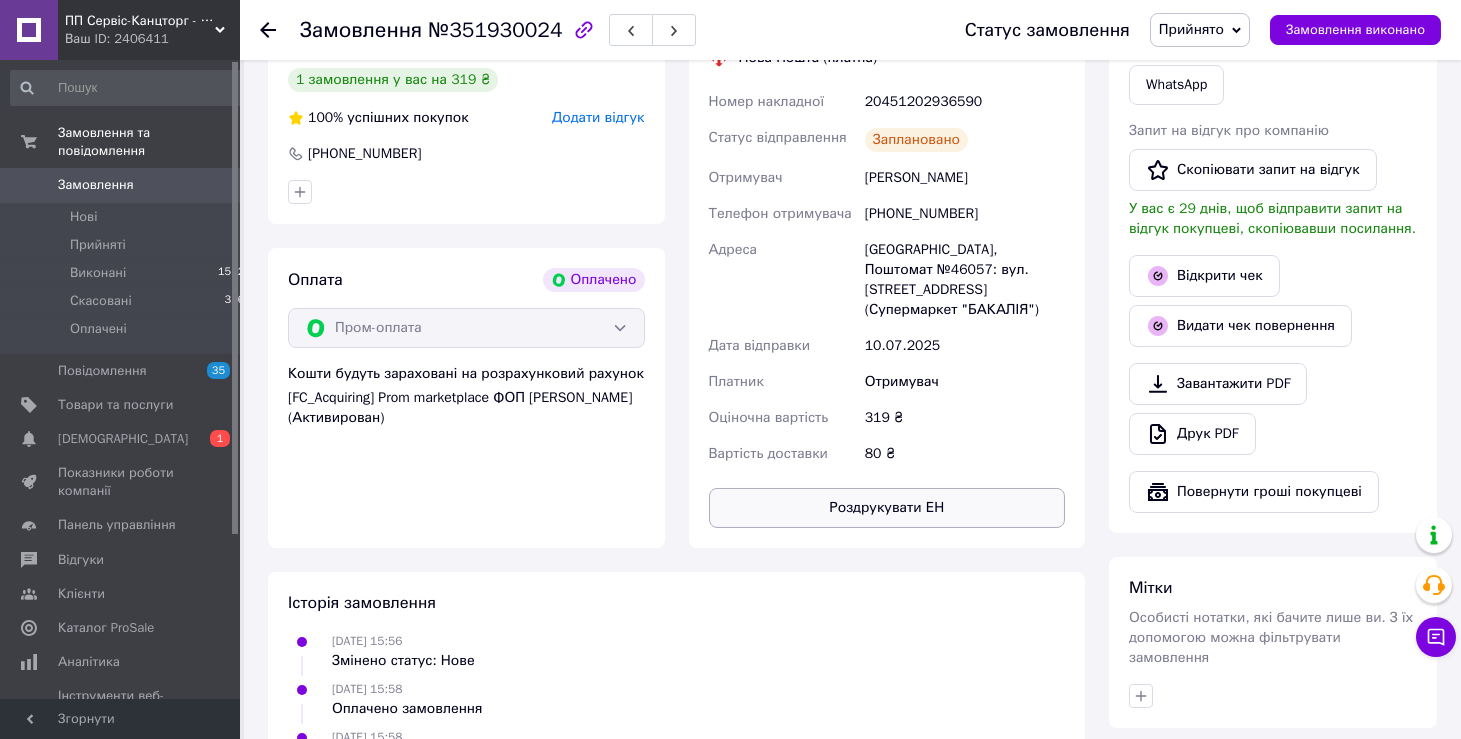 click on "Роздрукувати ЕН" at bounding box center [887, 508] 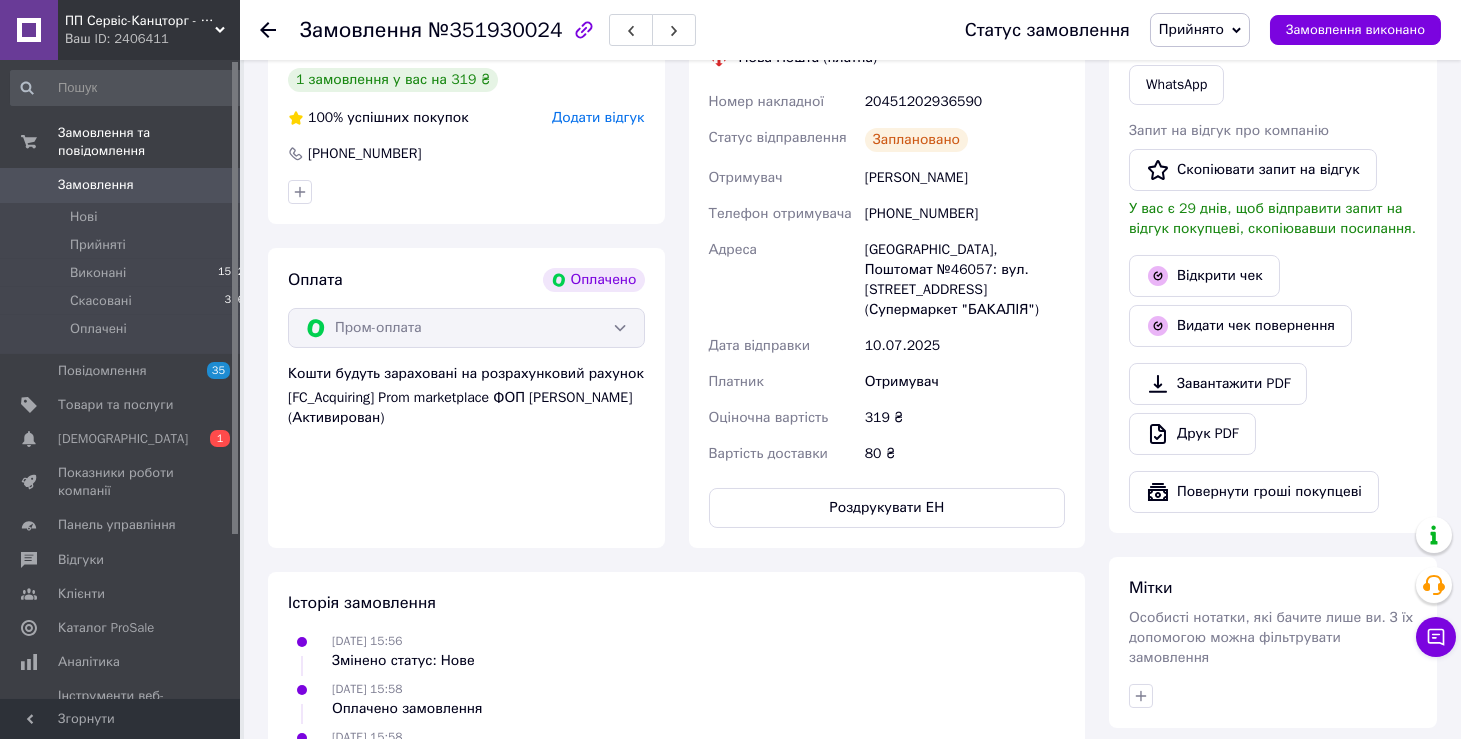 scroll, scrollTop: 268, scrollLeft: 0, axis: vertical 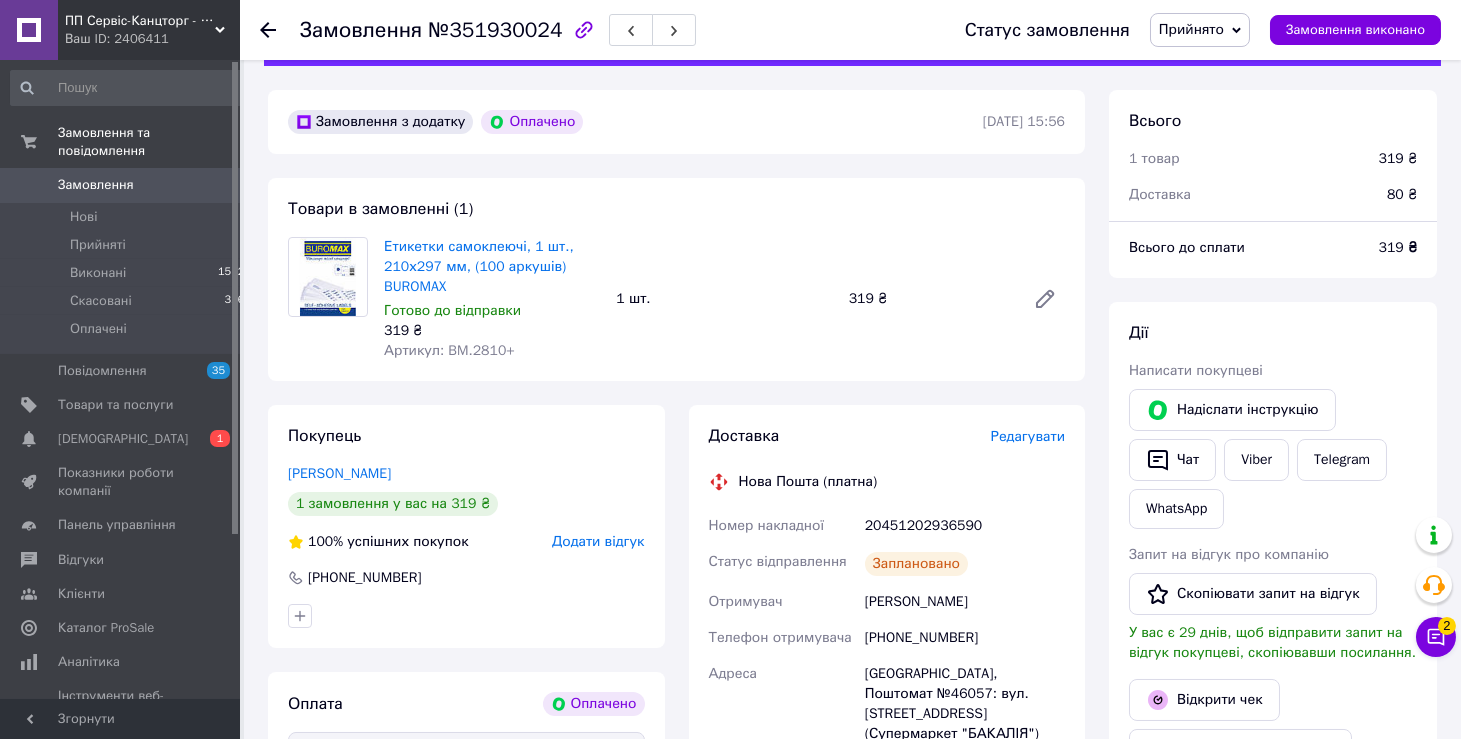 click 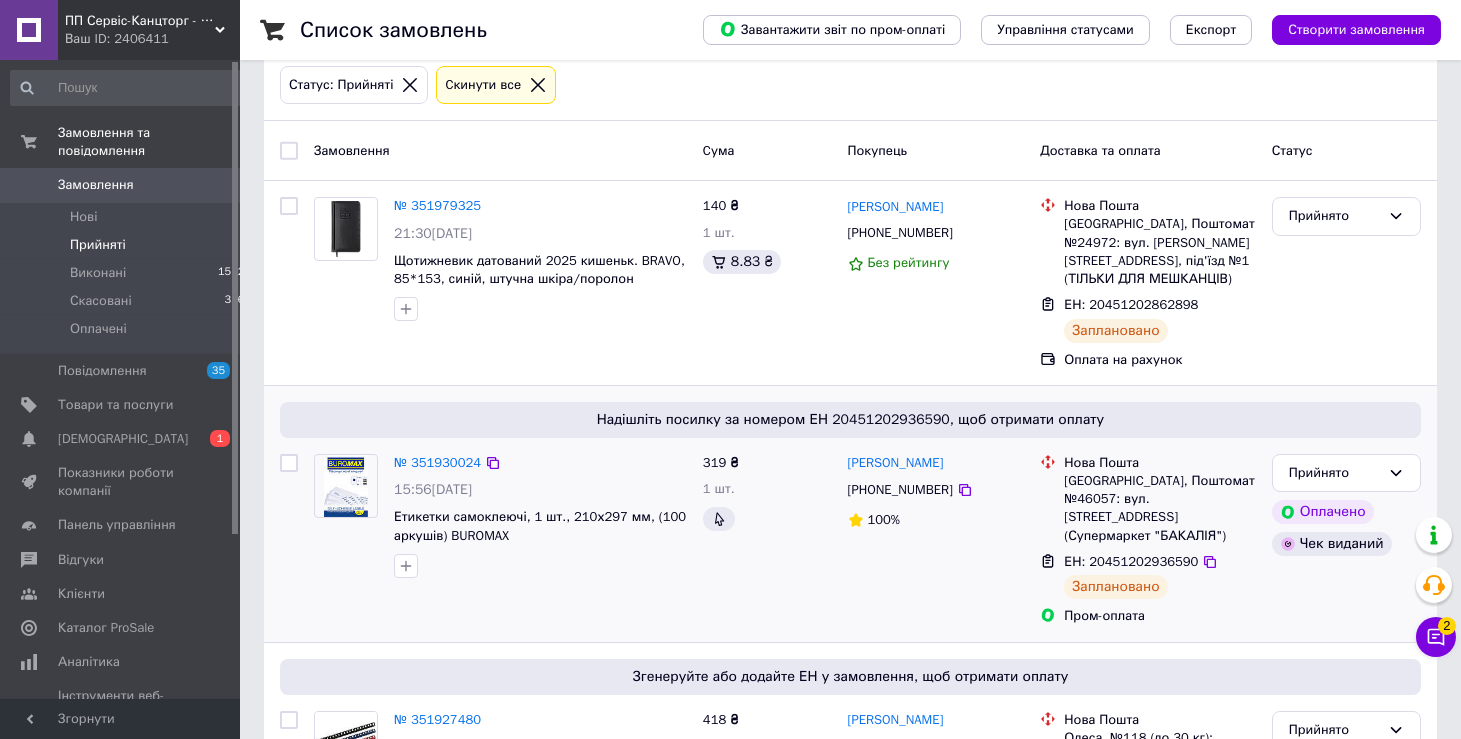 scroll, scrollTop: 214, scrollLeft: 0, axis: vertical 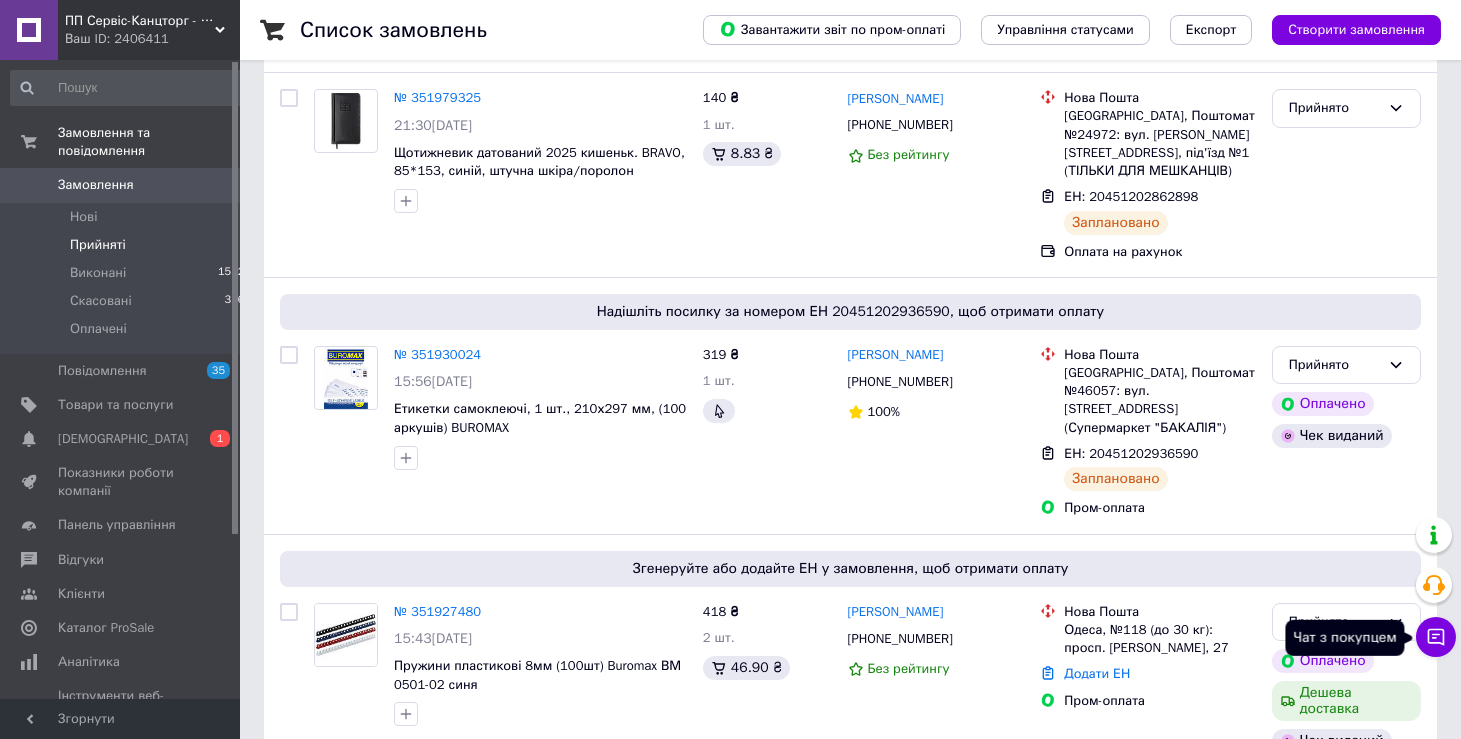 click 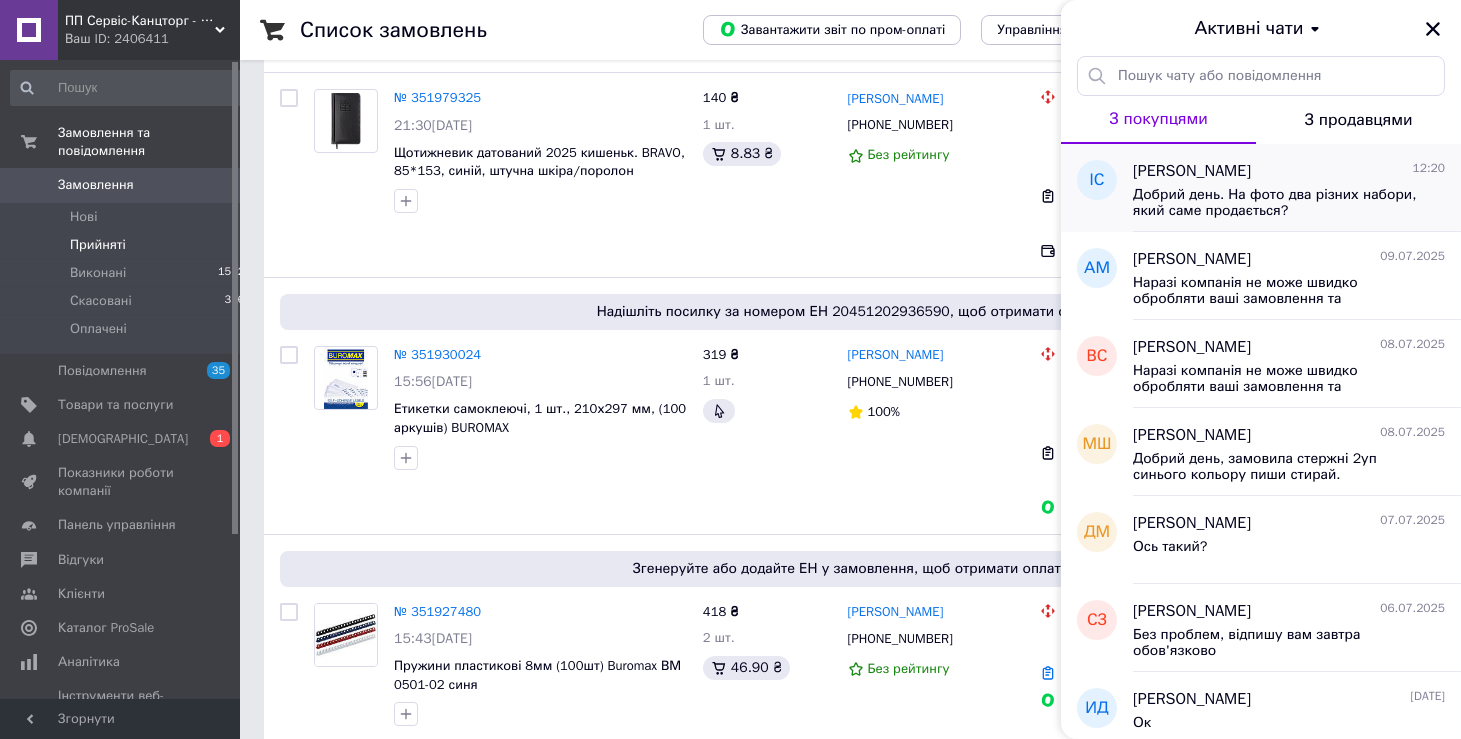 click on "[PERSON_NAME]" at bounding box center (1192, 171) 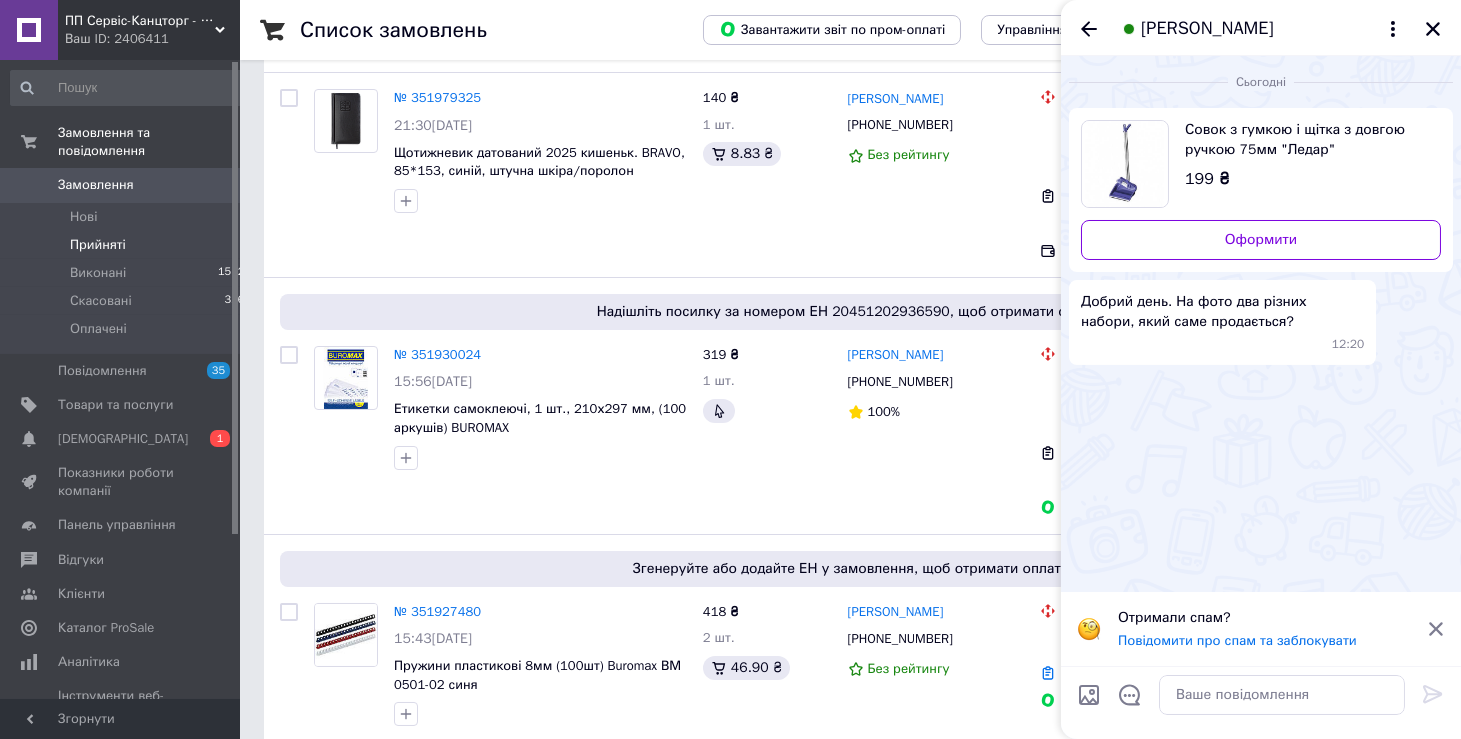 click on "Совок з гумкою і щітка з довгою ручкою 75мм "Ледар"" at bounding box center (1305, 140) 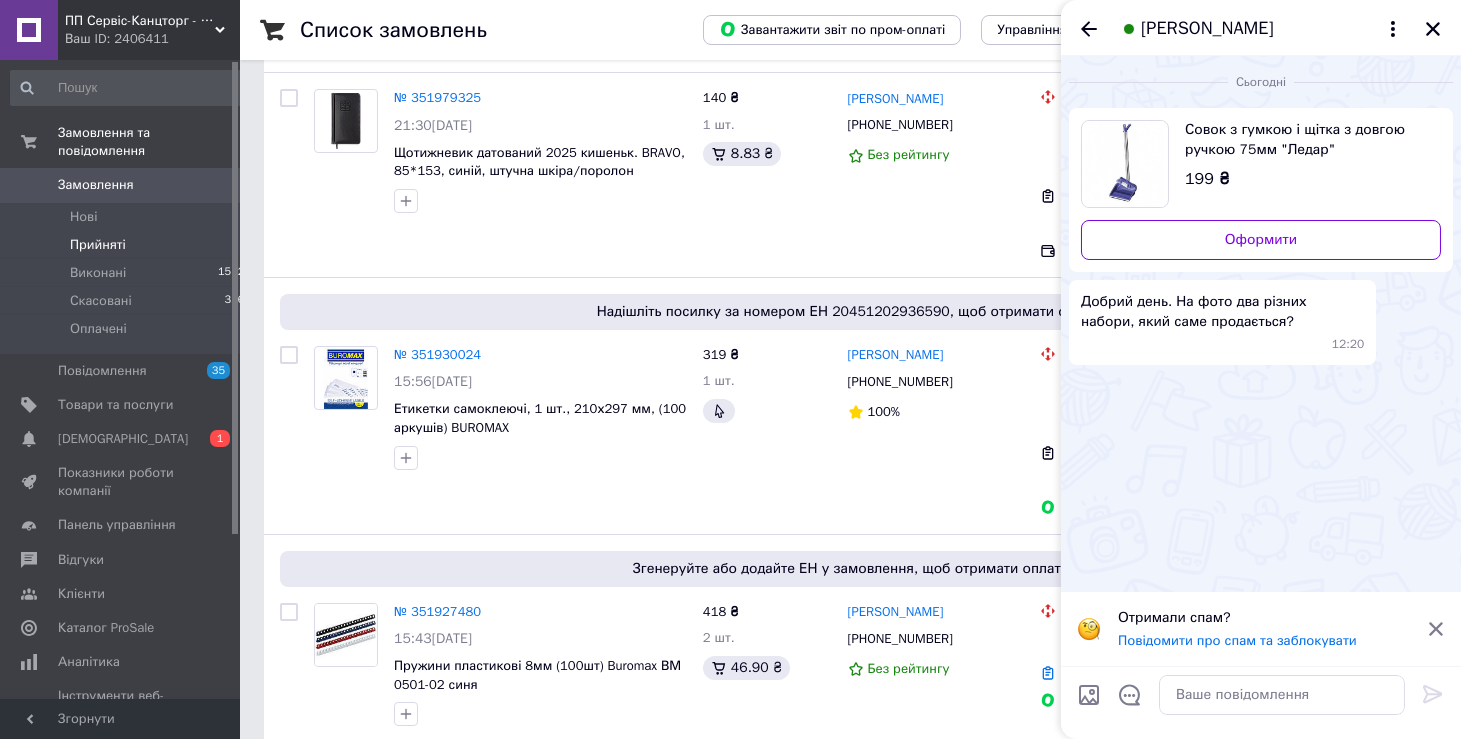 click on "Прийняті" at bounding box center [98, 245] 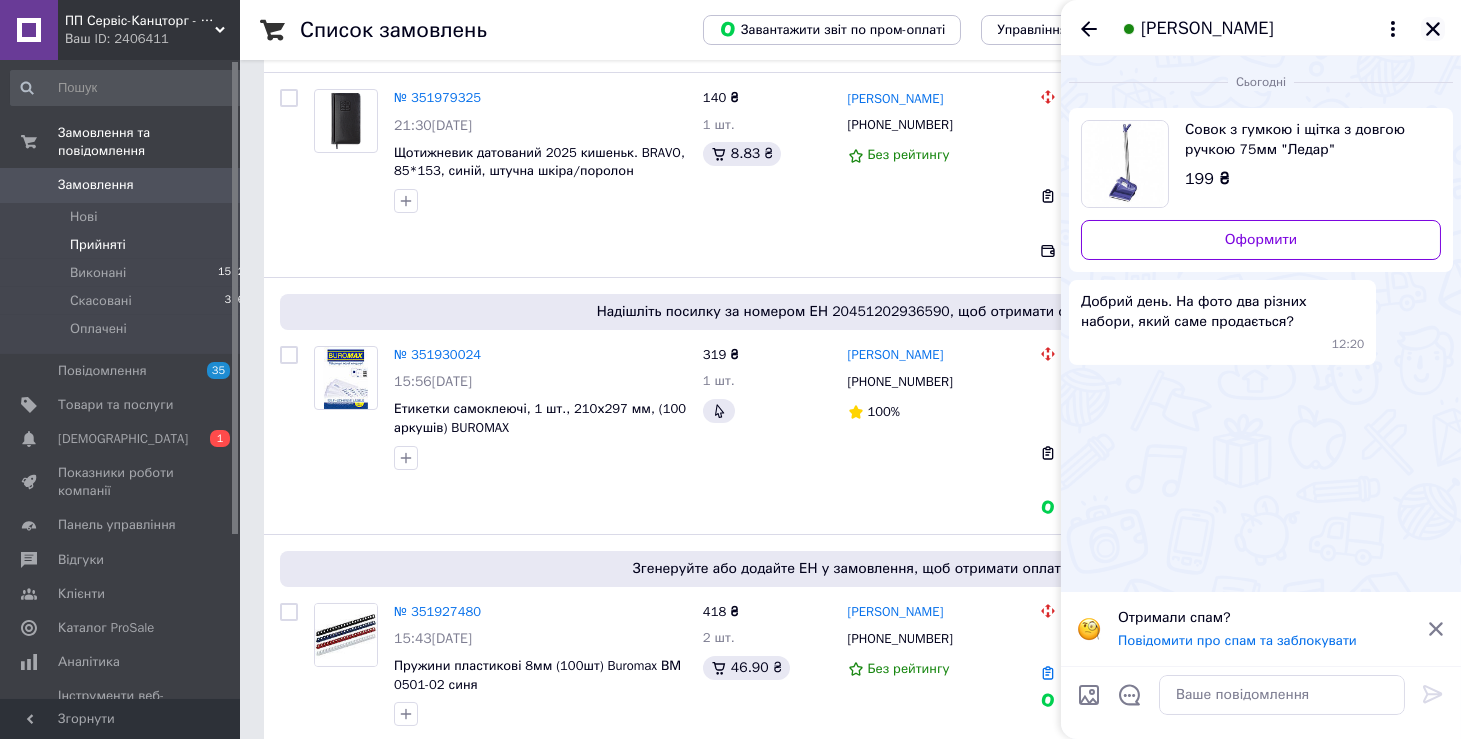 click 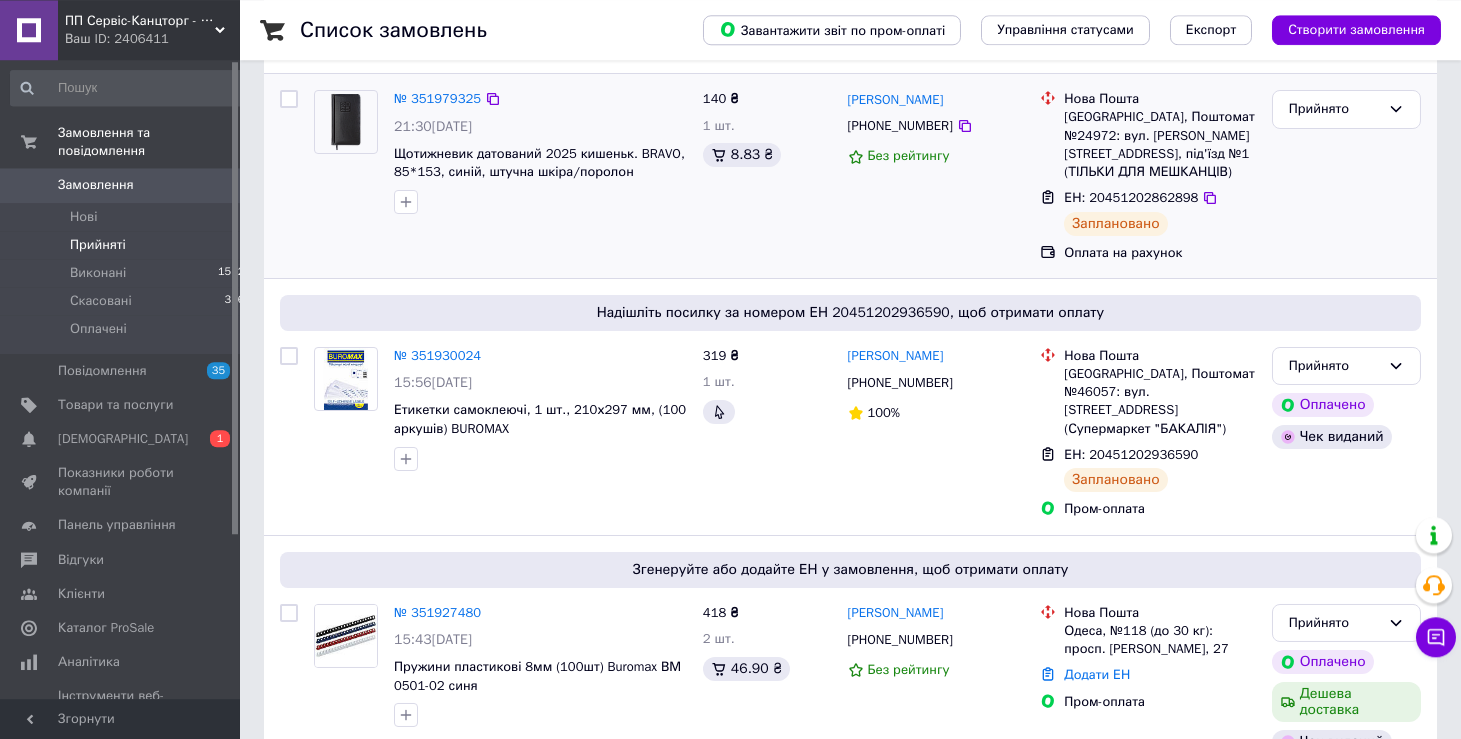 scroll, scrollTop: 214, scrollLeft: 0, axis: vertical 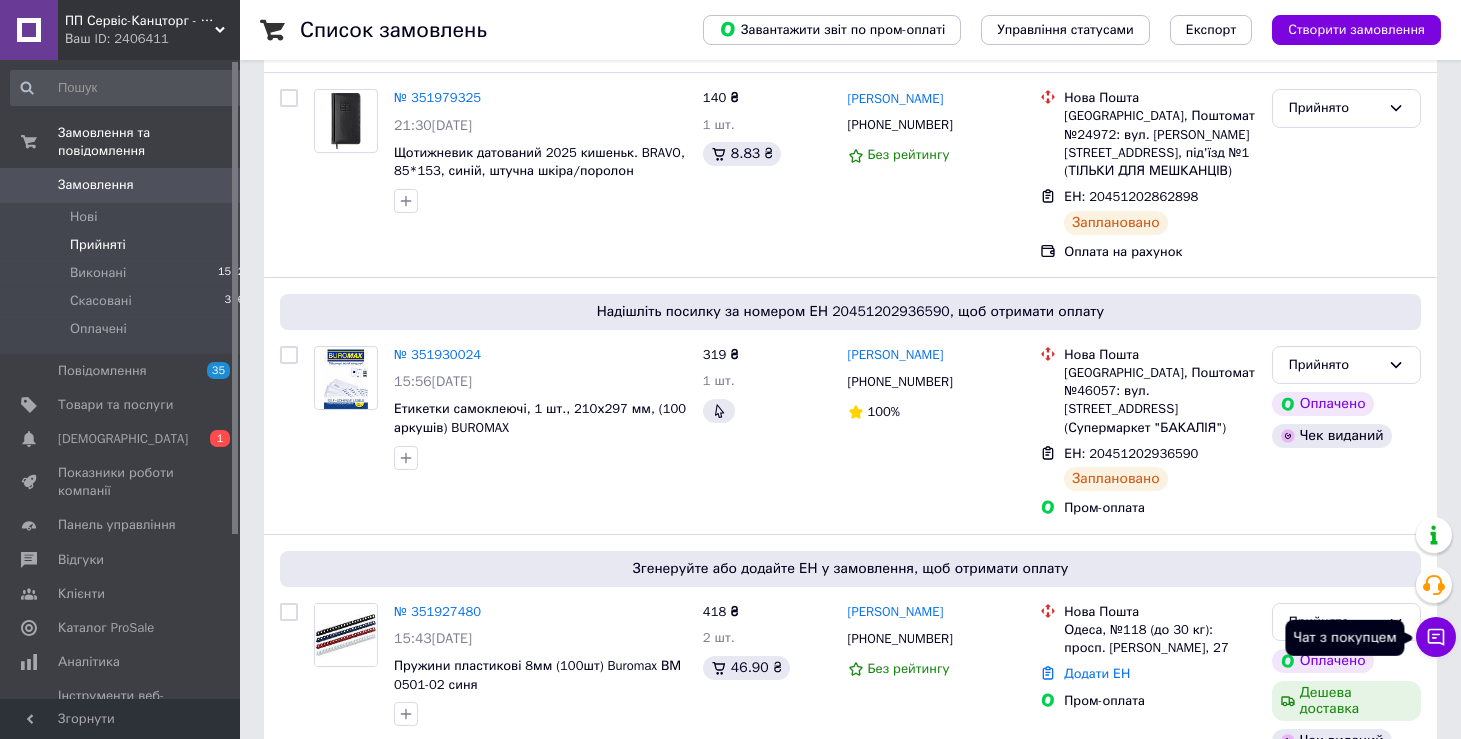 click 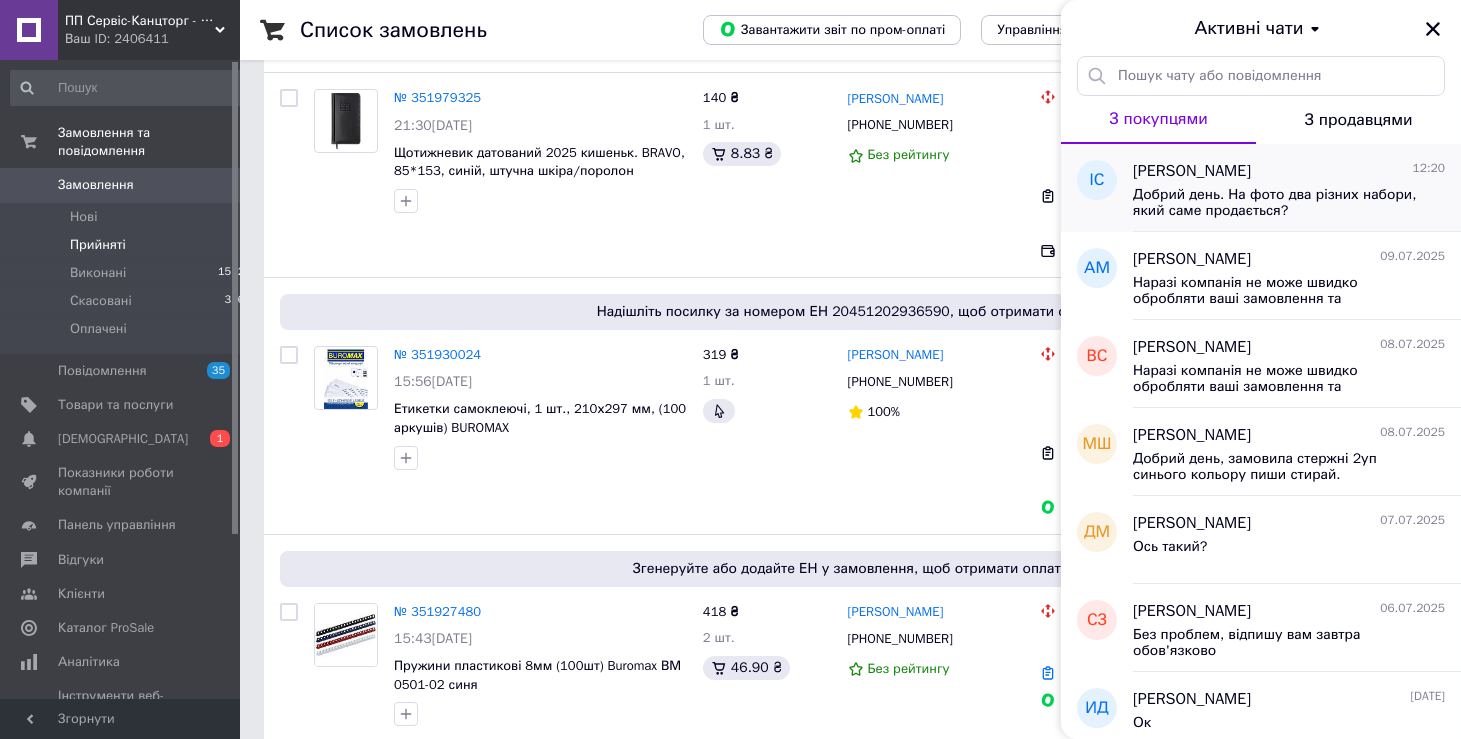 click on "Добрий день. На фото два різних набори, який саме продається?" at bounding box center [1275, 203] 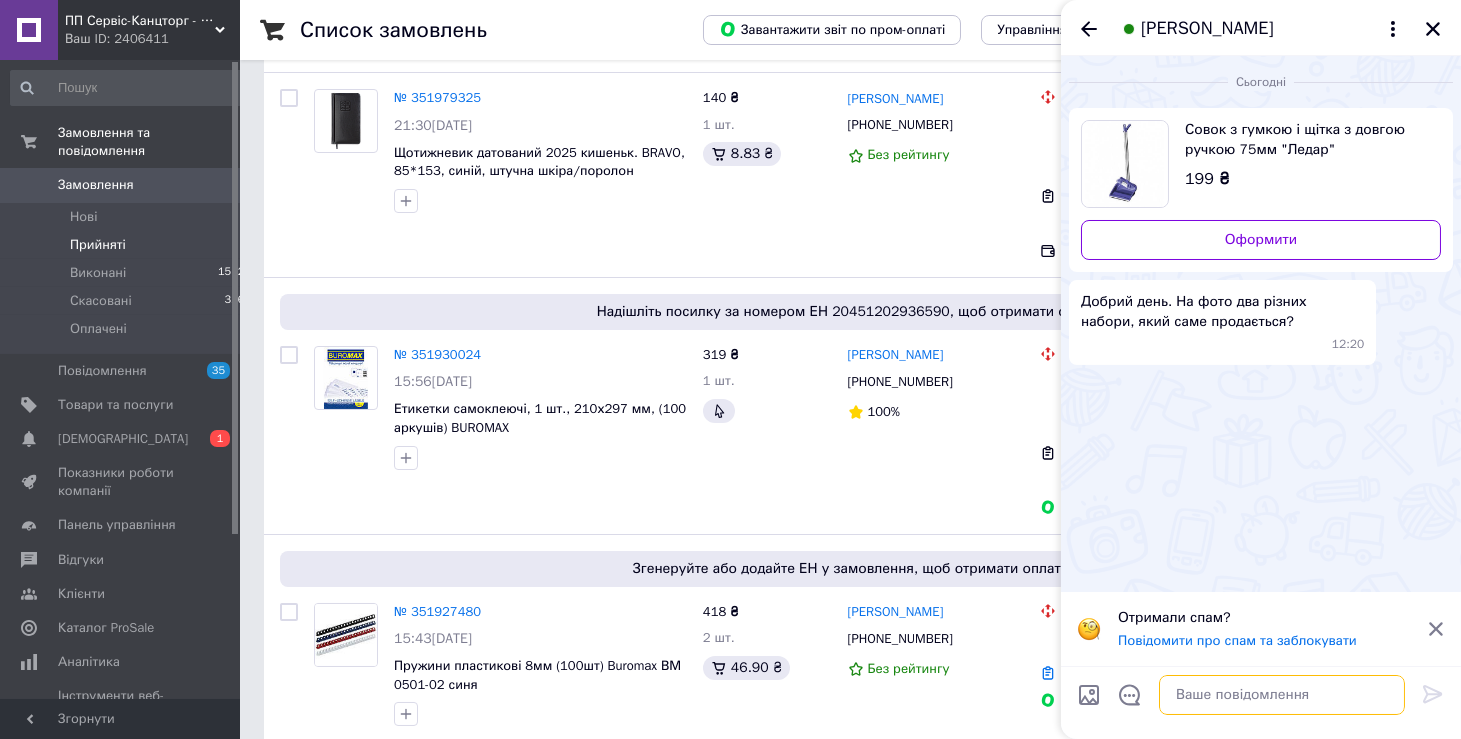 click at bounding box center (1282, 695) 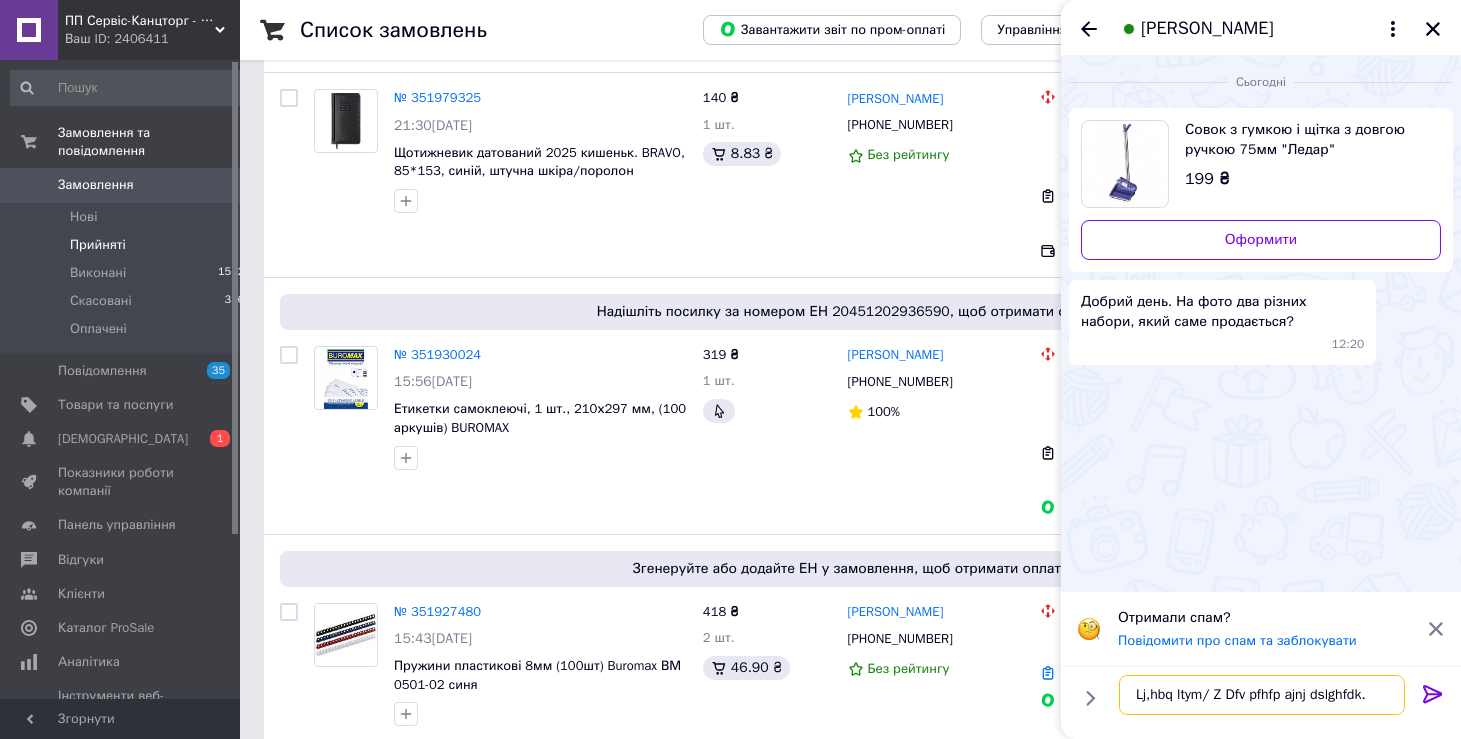 drag, startPoint x: 1135, startPoint y: 699, endPoint x: 1366, endPoint y: 705, distance: 231.07791 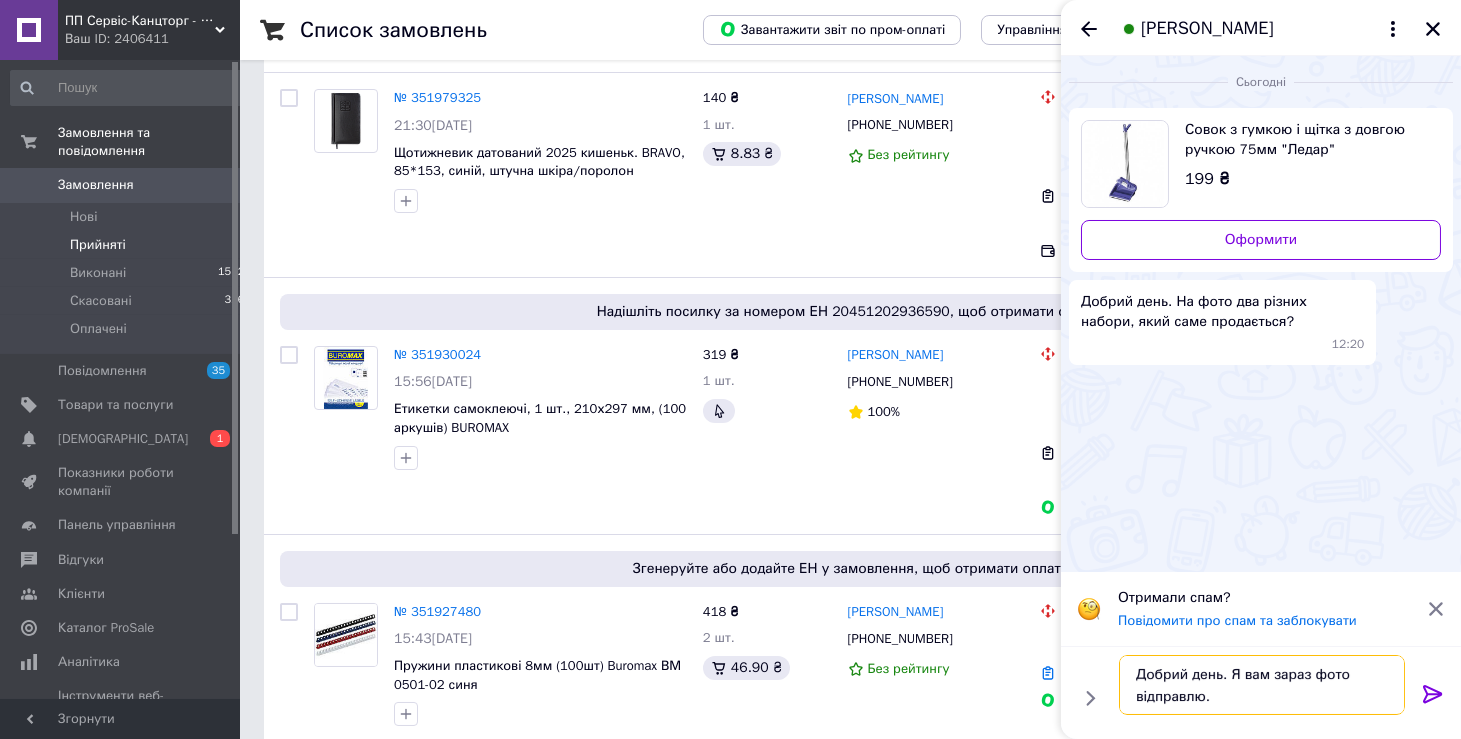 type on "Добрий день. Я вам зараз фото відправлю." 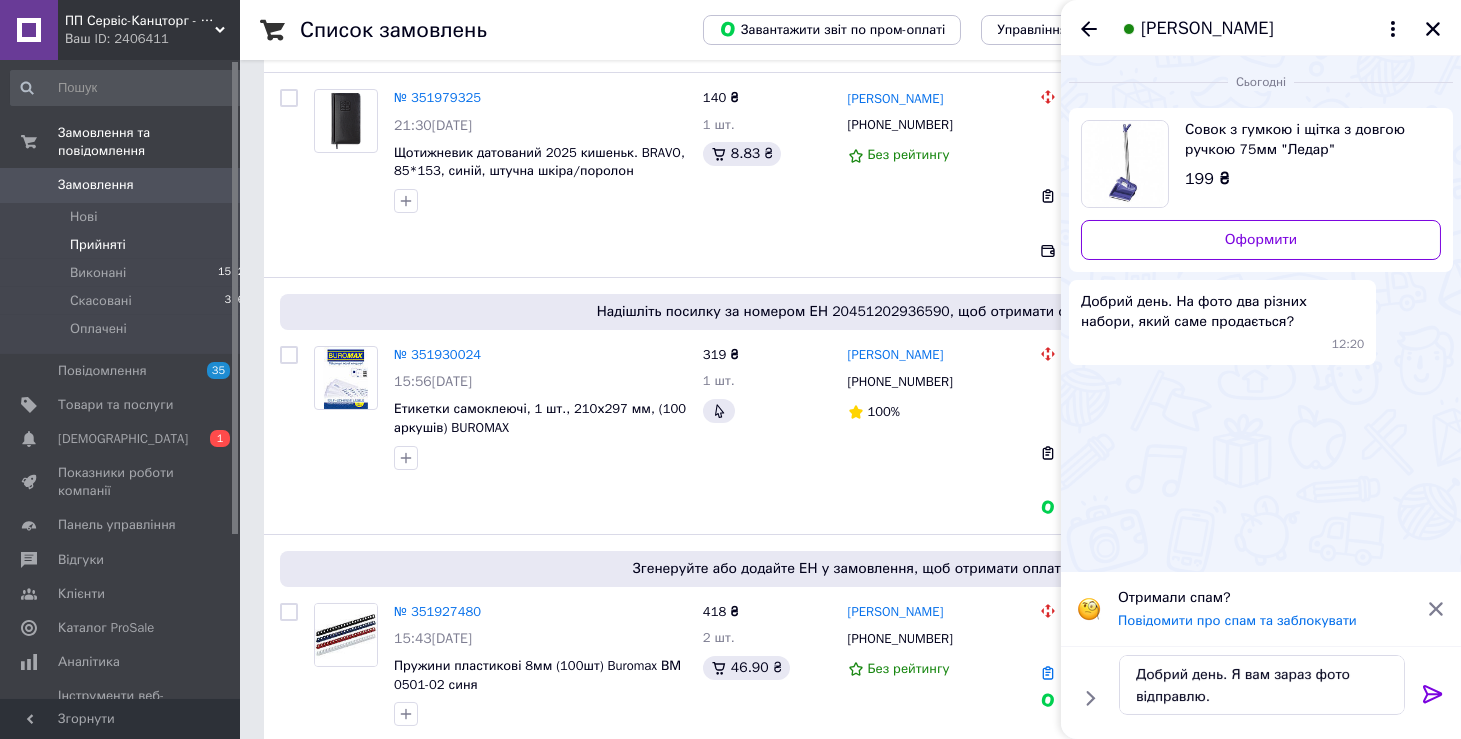 click 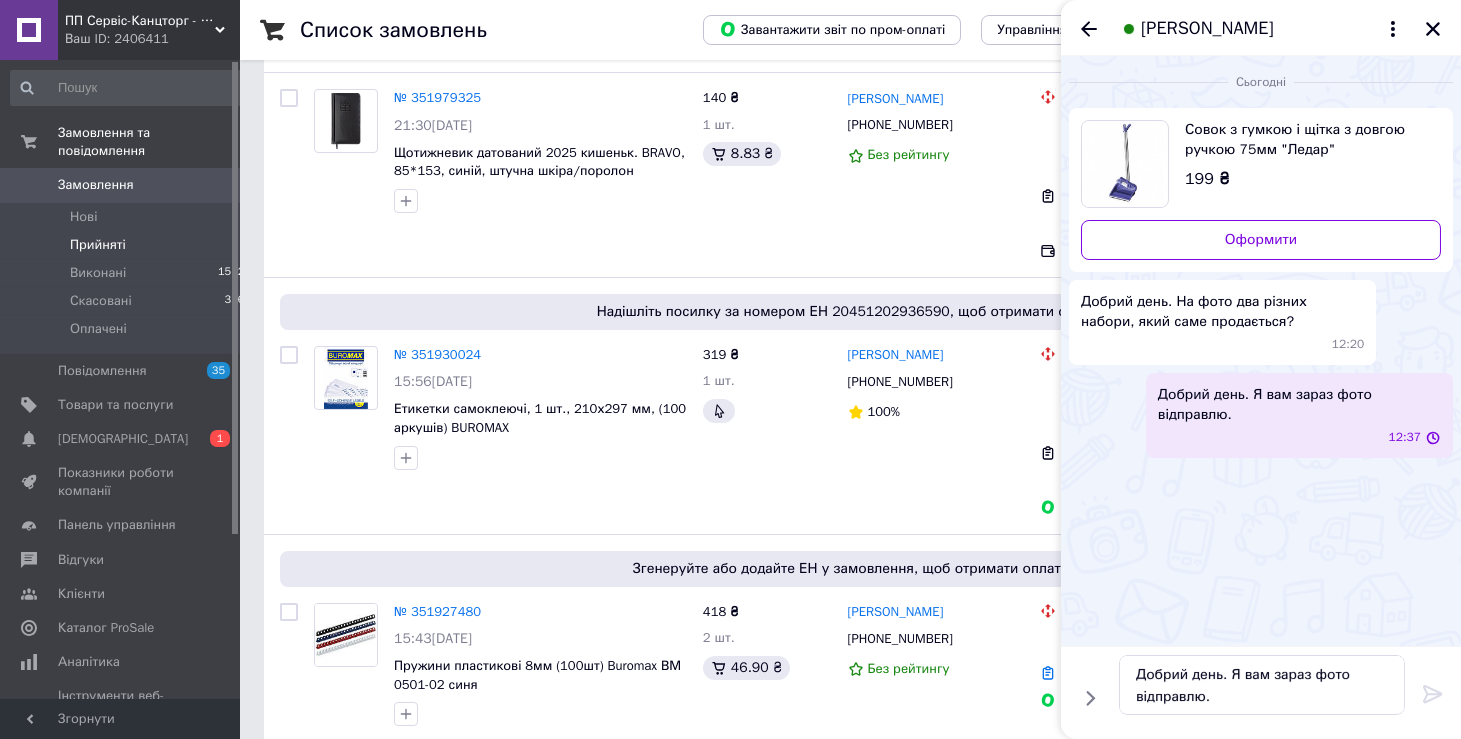 type 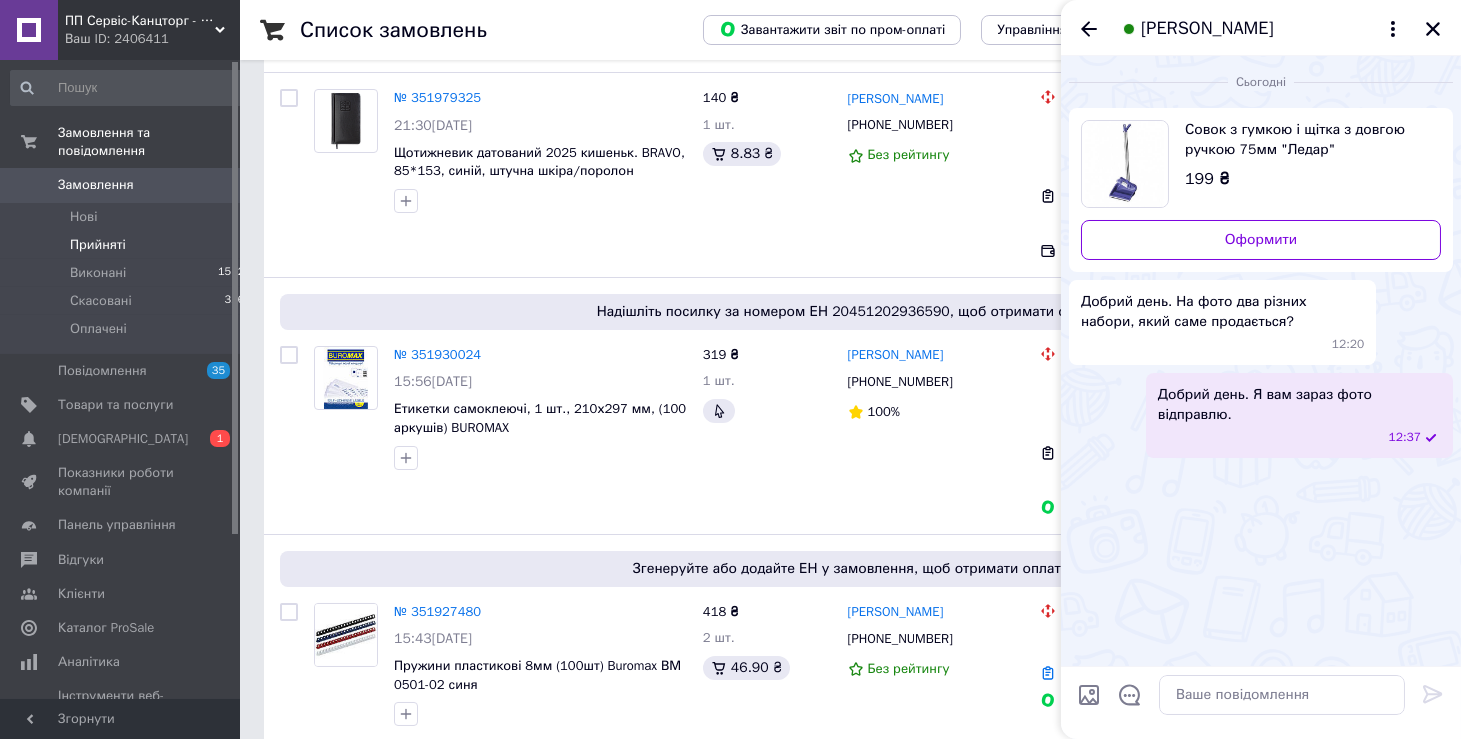 click at bounding box center [1089, 695] 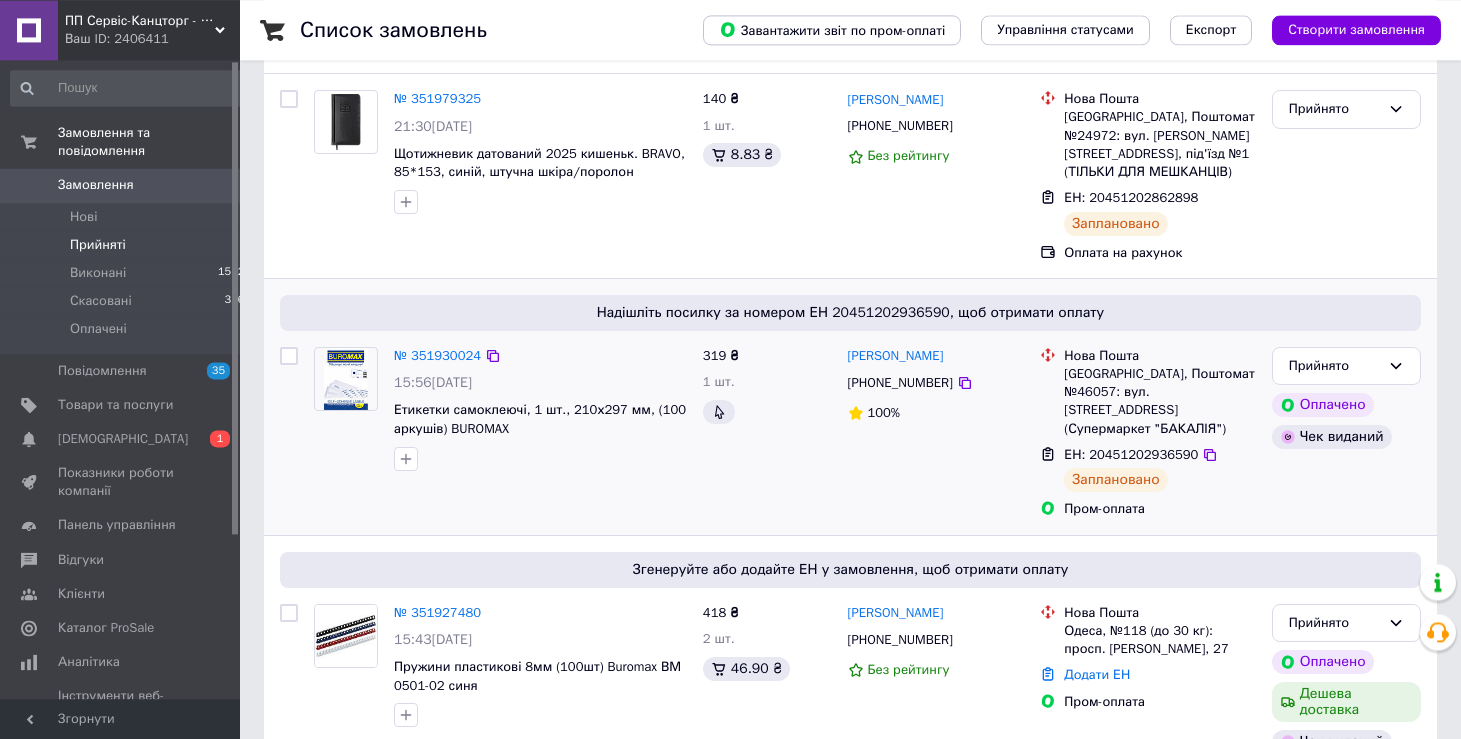 scroll, scrollTop: 214, scrollLeft: 0, axis: vertical 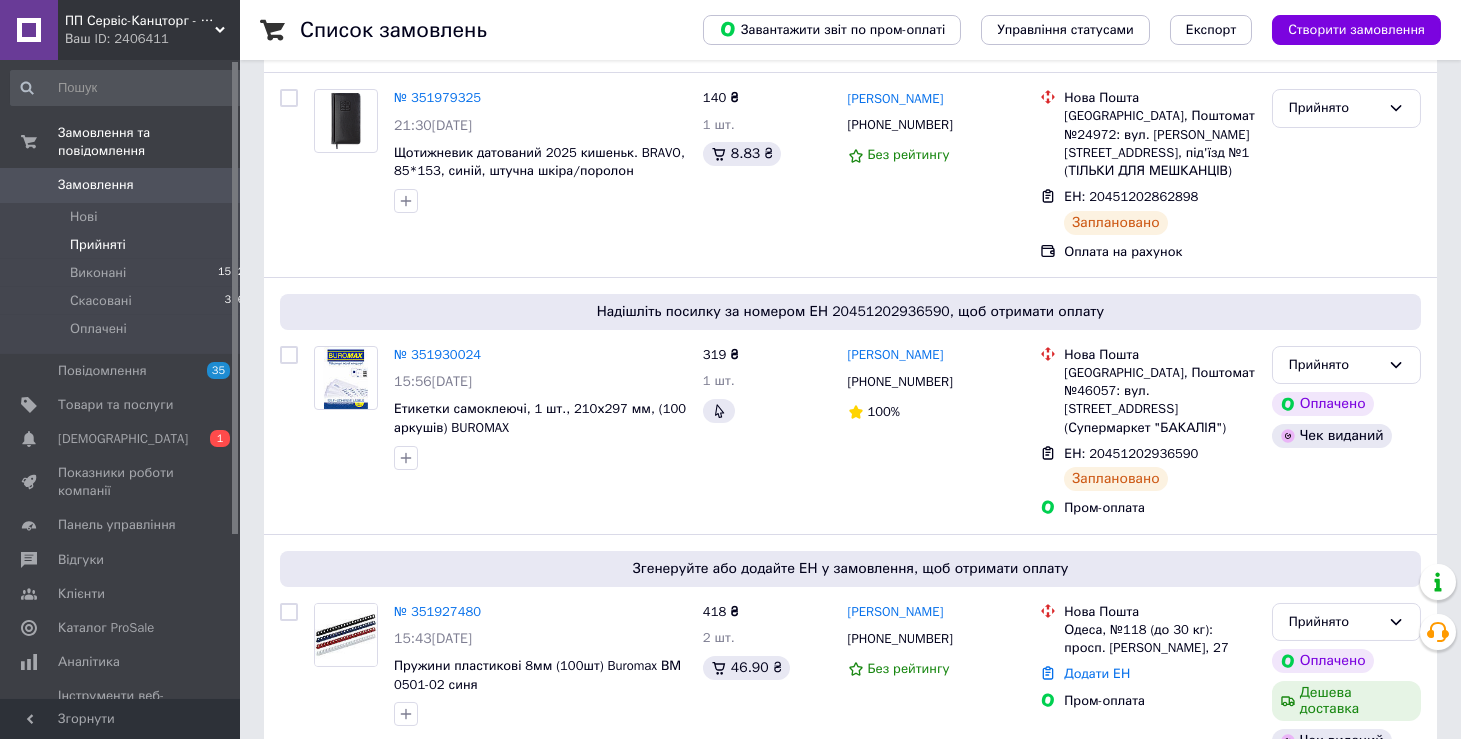 click on "Прийняті" at bounding box center (98, 245) 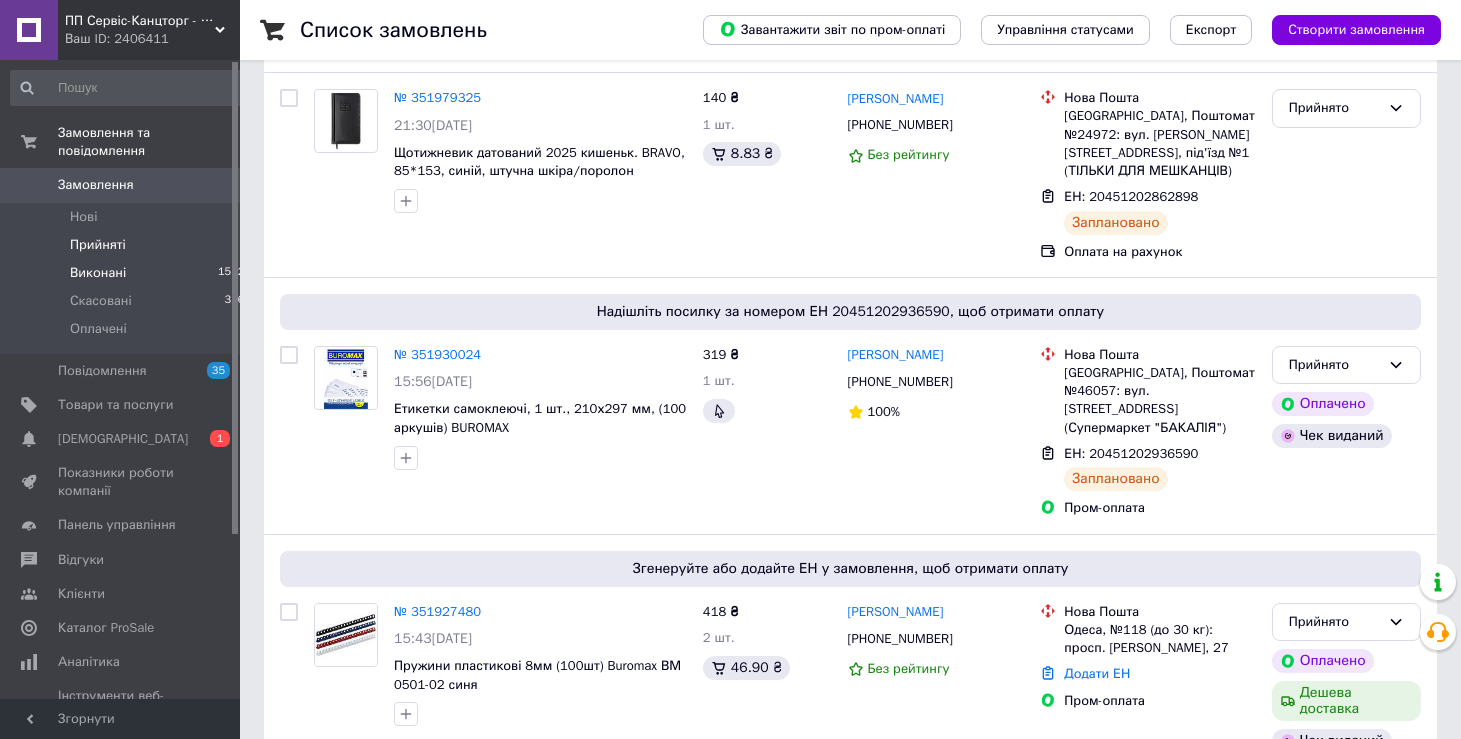 click on "Виконані" at bounding box center (98, 273) 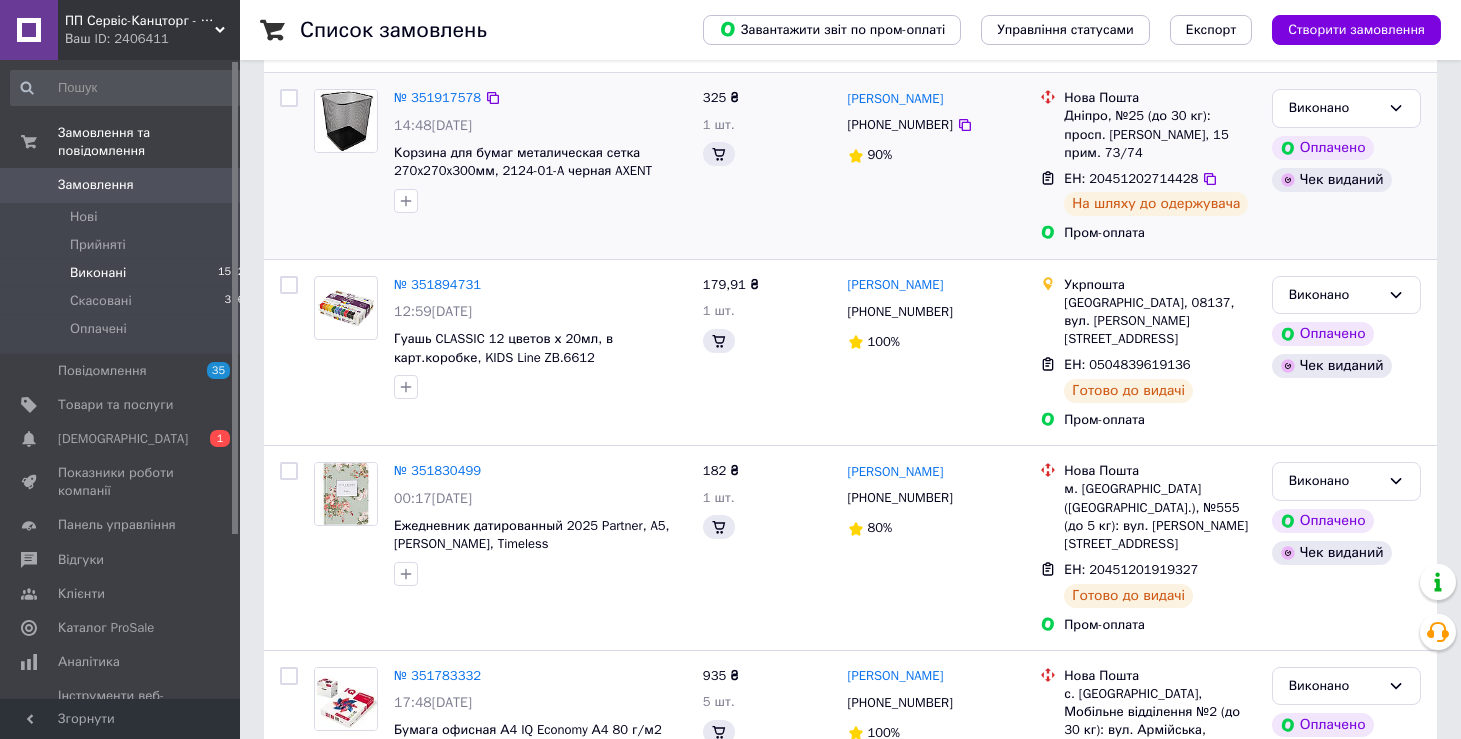 scroll, scrollTop: 0, scrollLeft: 0, axis: both 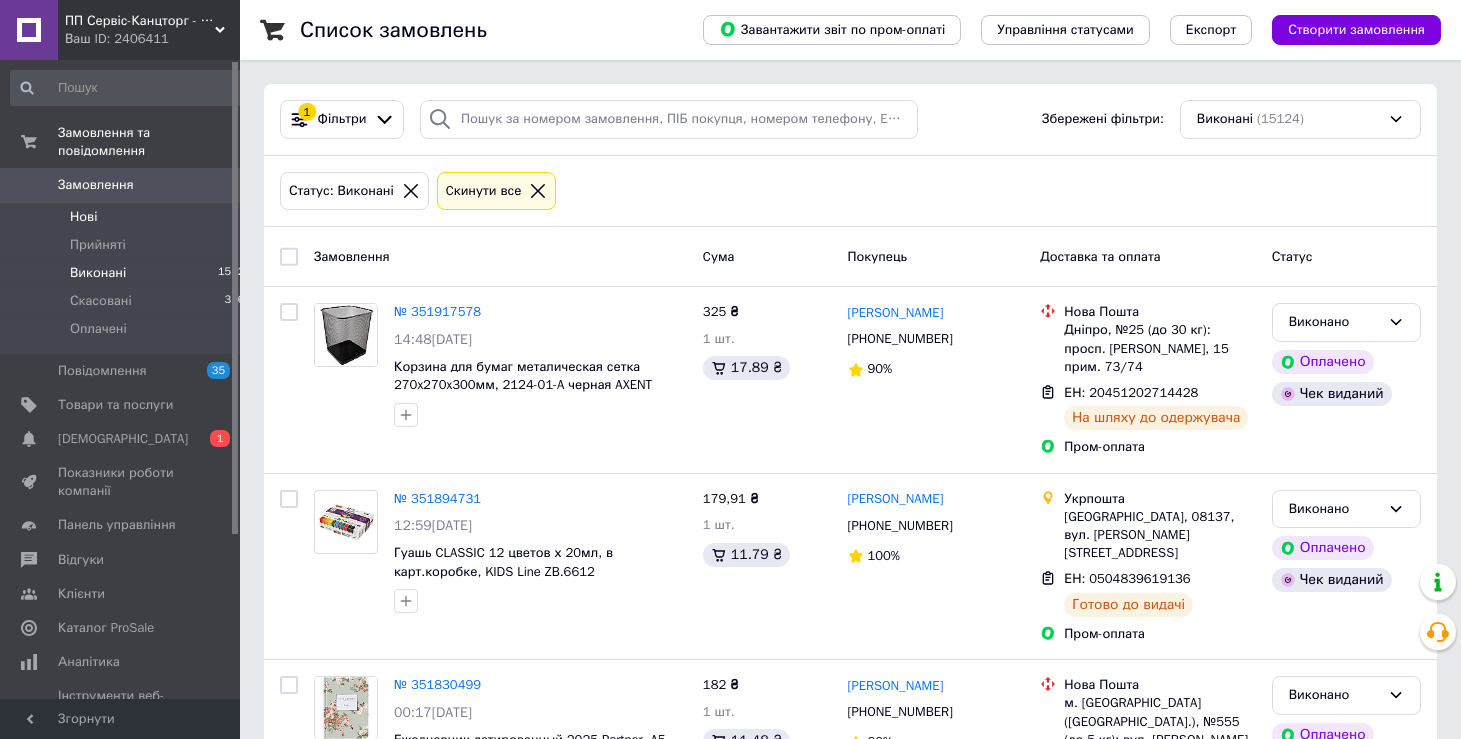 click on "Нові" at bounding box center (83, 217) 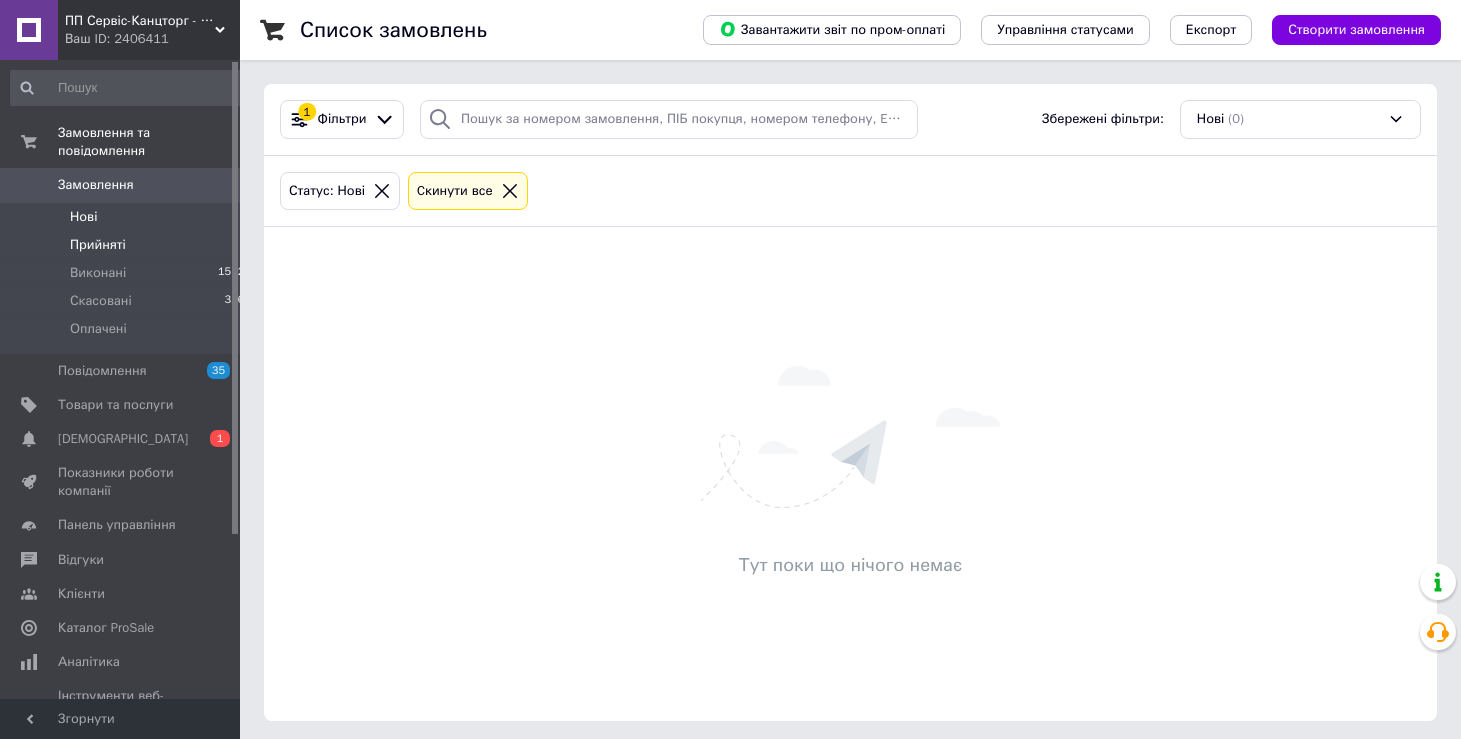 click on "Прийняті" at bounding box center (98, 245) 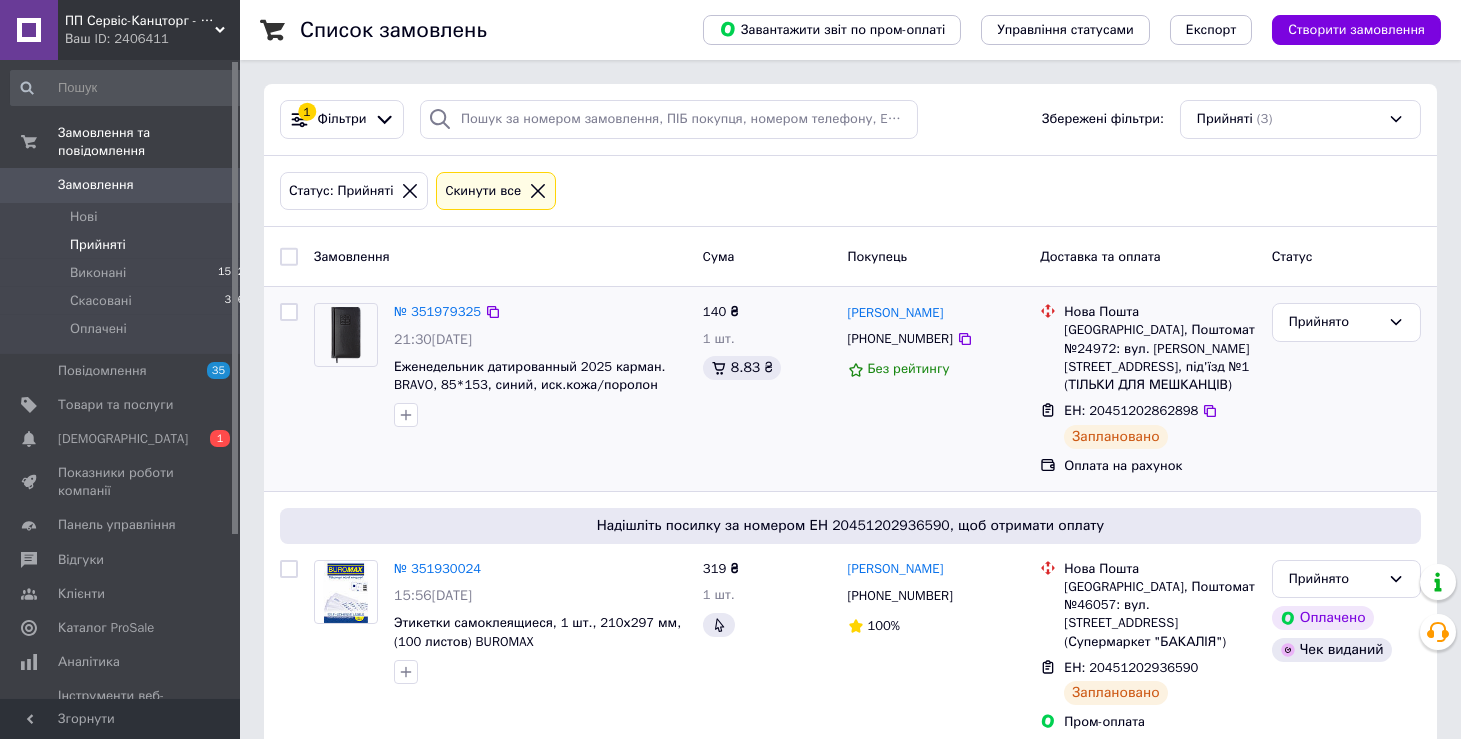 scroll, scrollTop: 214, scrollLeft: 0, axis: vertical 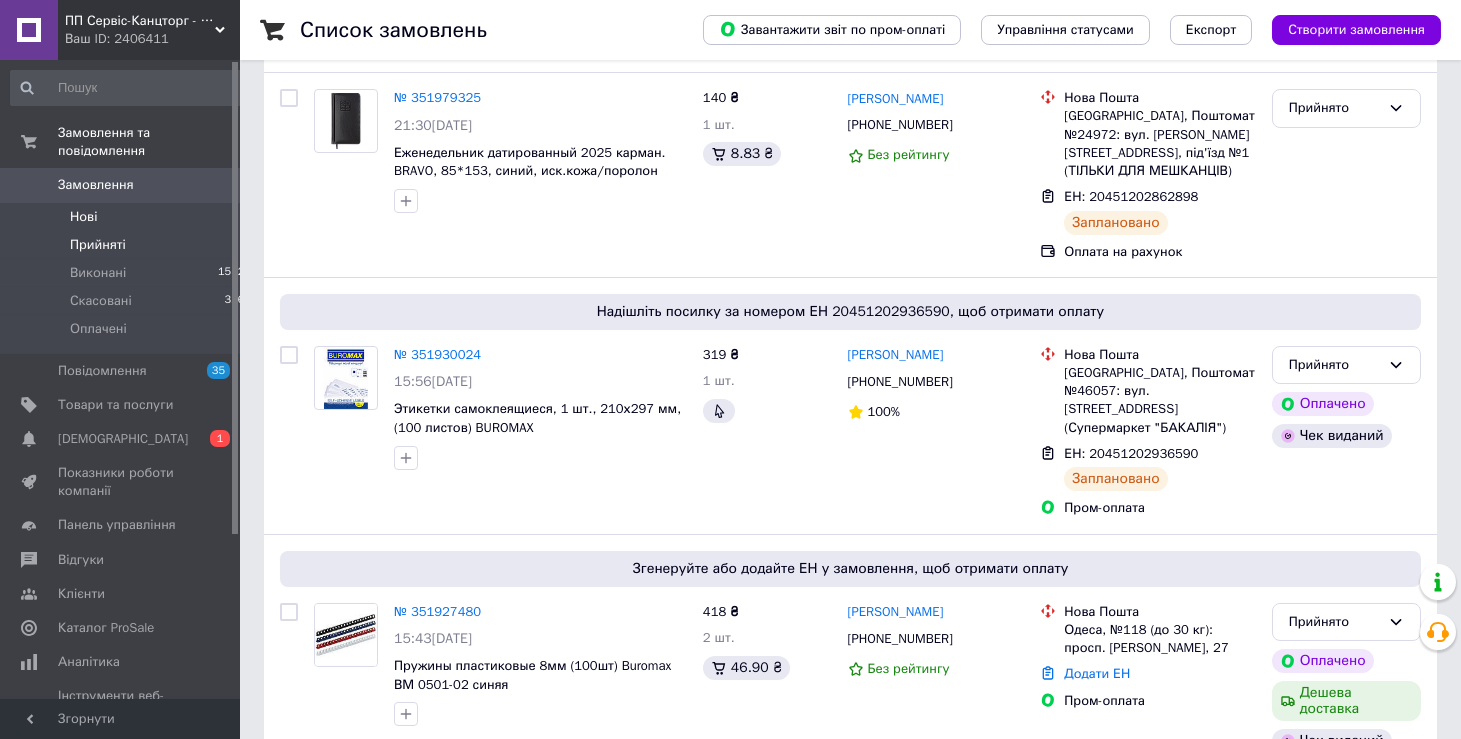 click on "Нові" at bounding box center [83, 217] 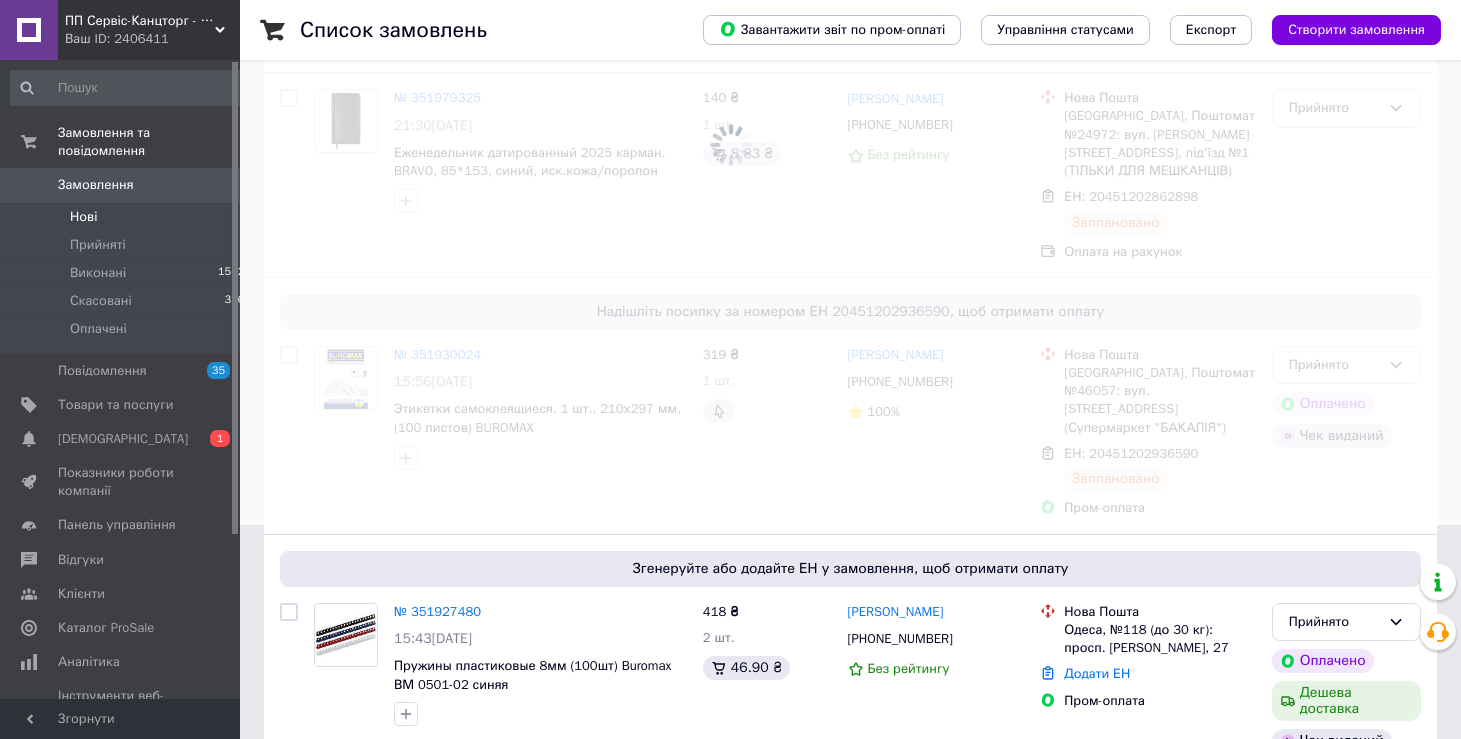 scroll, scrollTop: 0, scrollLeft: 0, axis: both 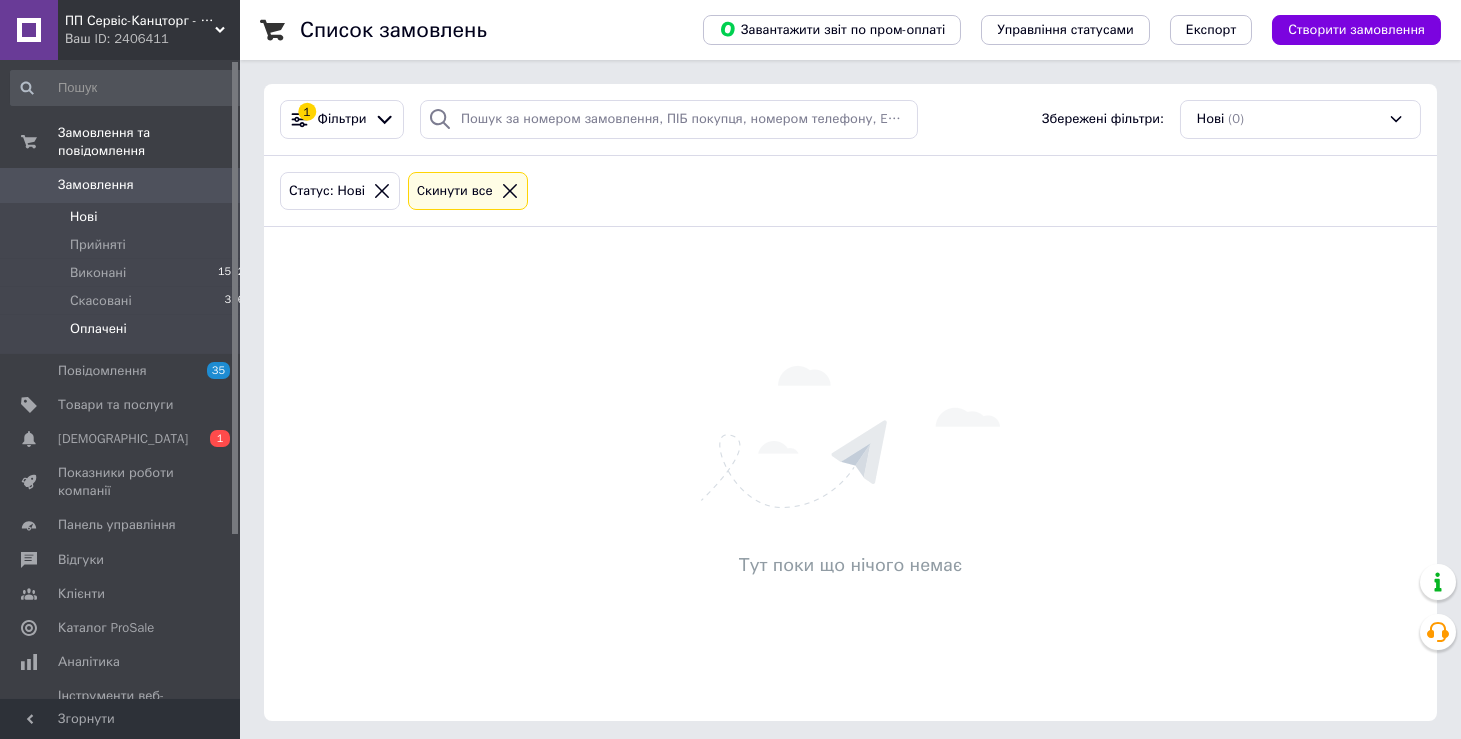 click on "Оплачені" at bounding box center [98, 329] 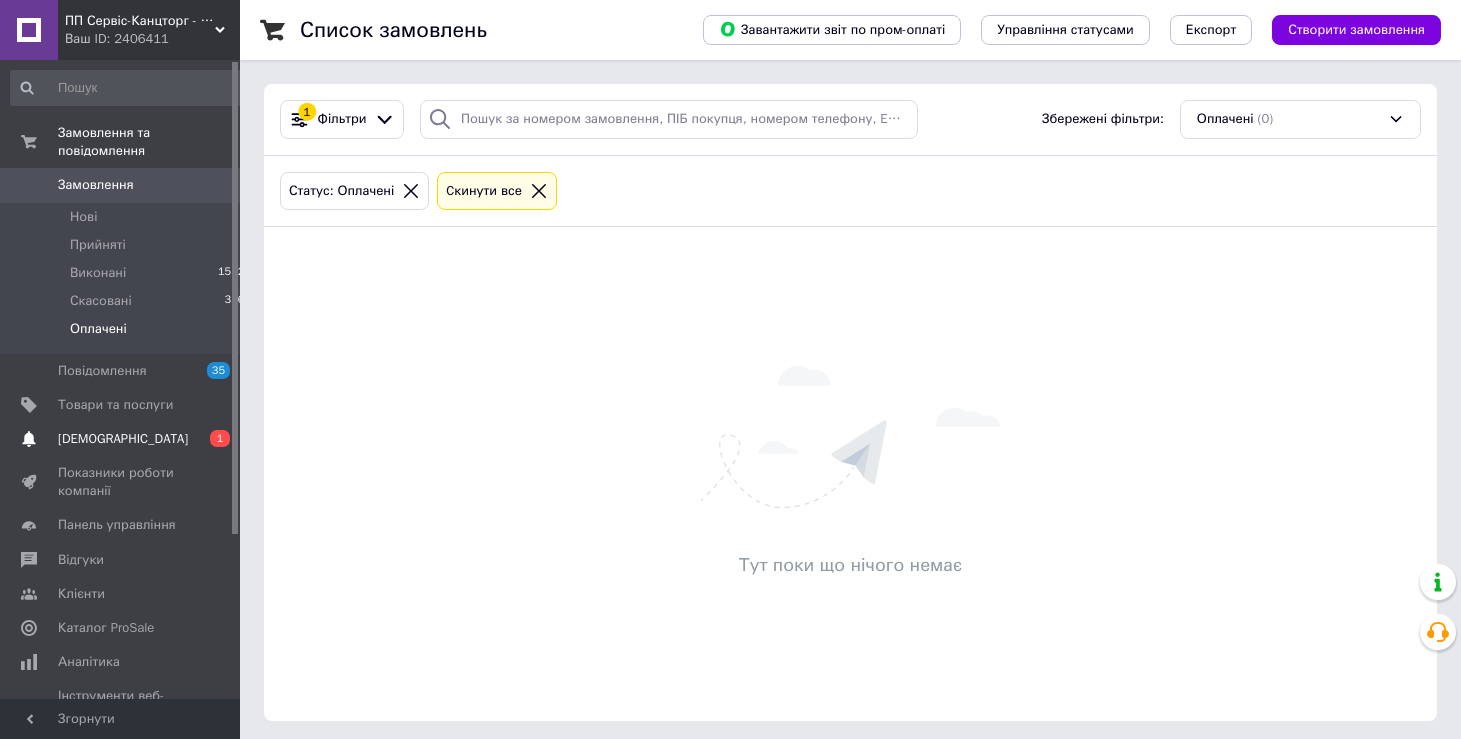 click on "[DEMOGRAPHIC_DATA]" at bounding box center [123, 439] 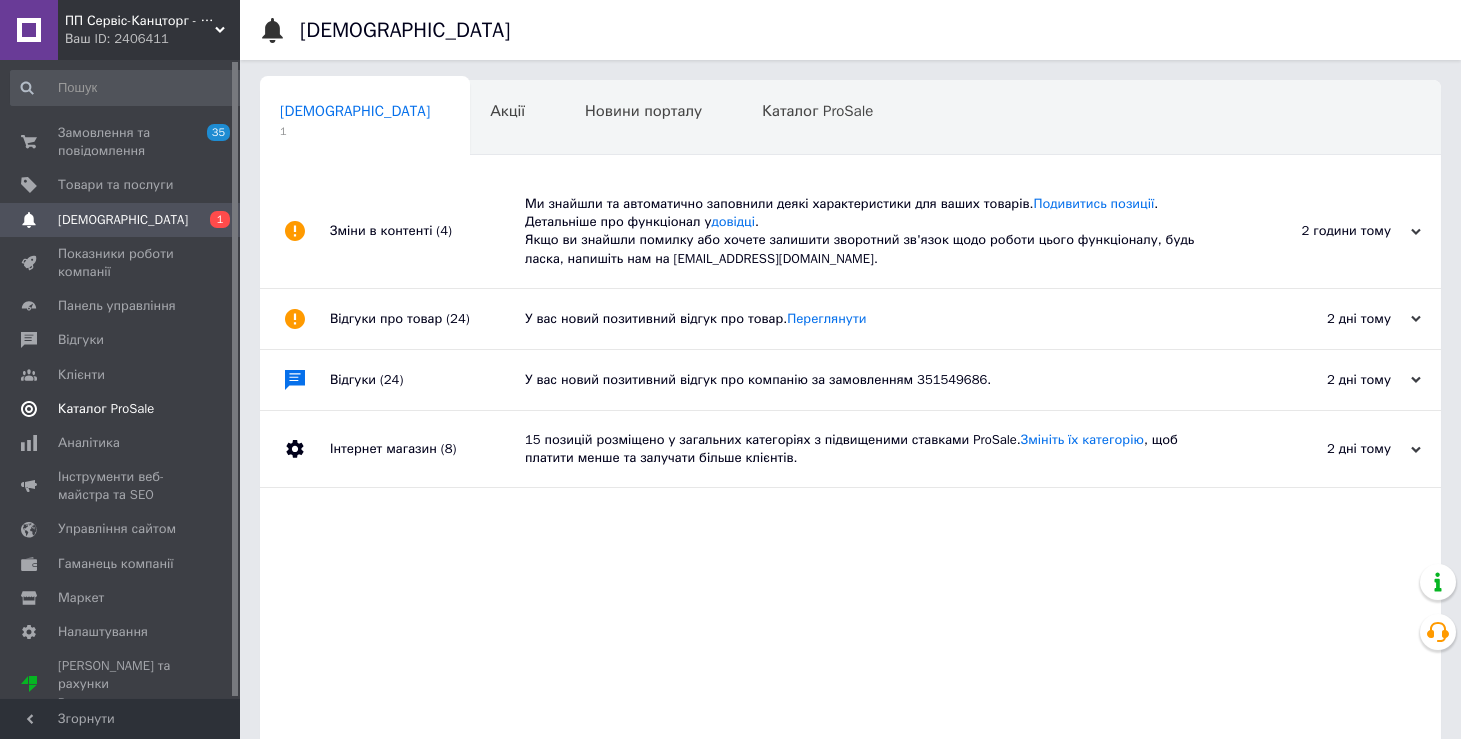 click on "Каталог ProSale" at bounding box center [106, 409] 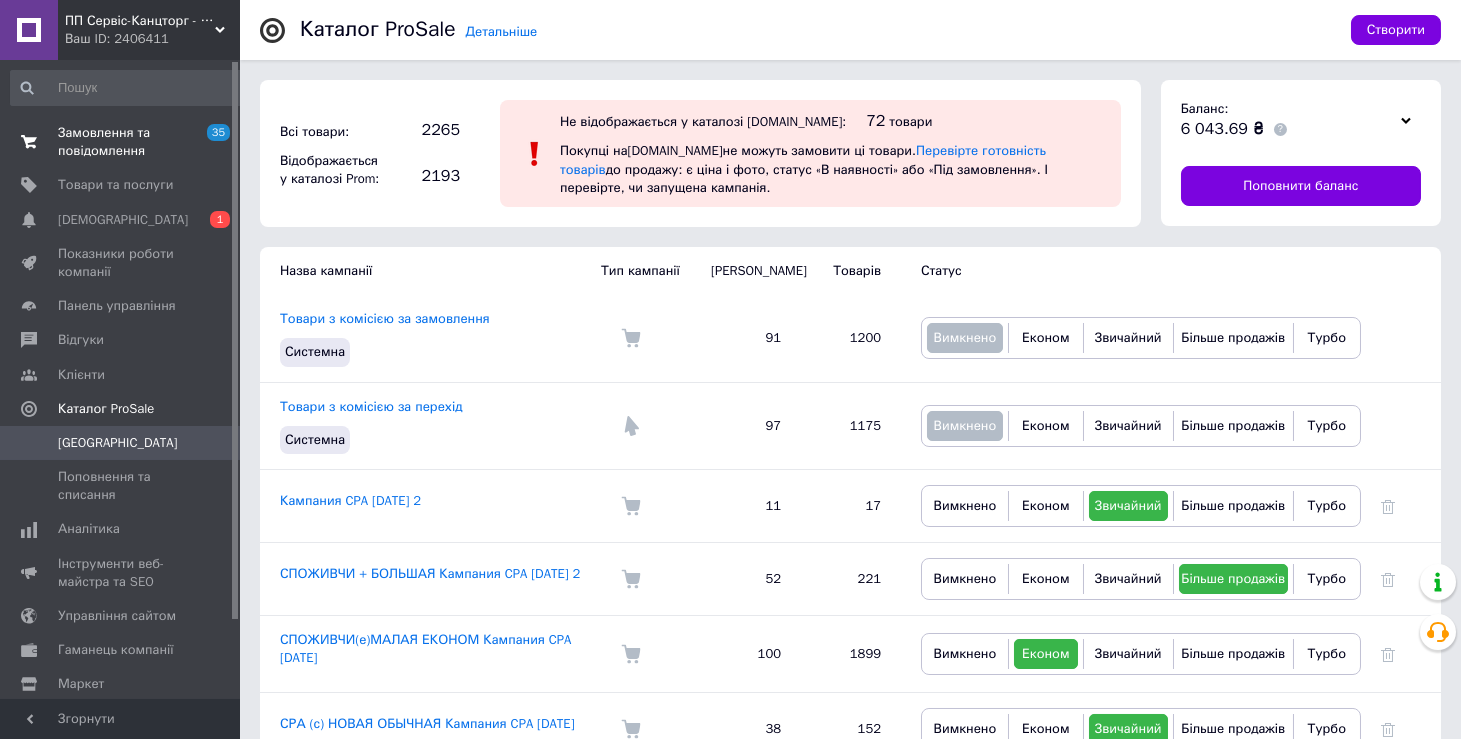 click on "Замовлення та повідомлення" at bounding box center (121, 142) 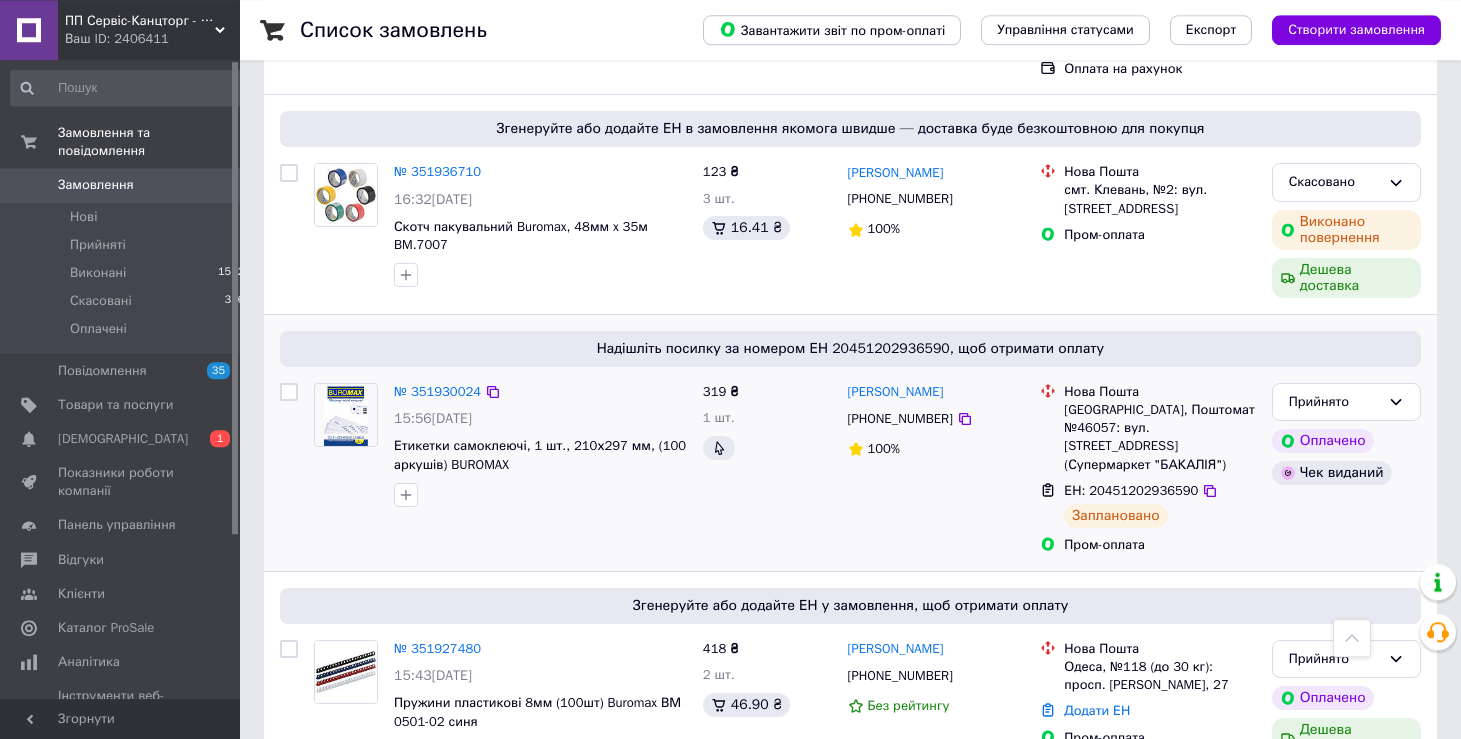 scroll, scrollTop: 318, scrollLeft: 0, axis: vertical 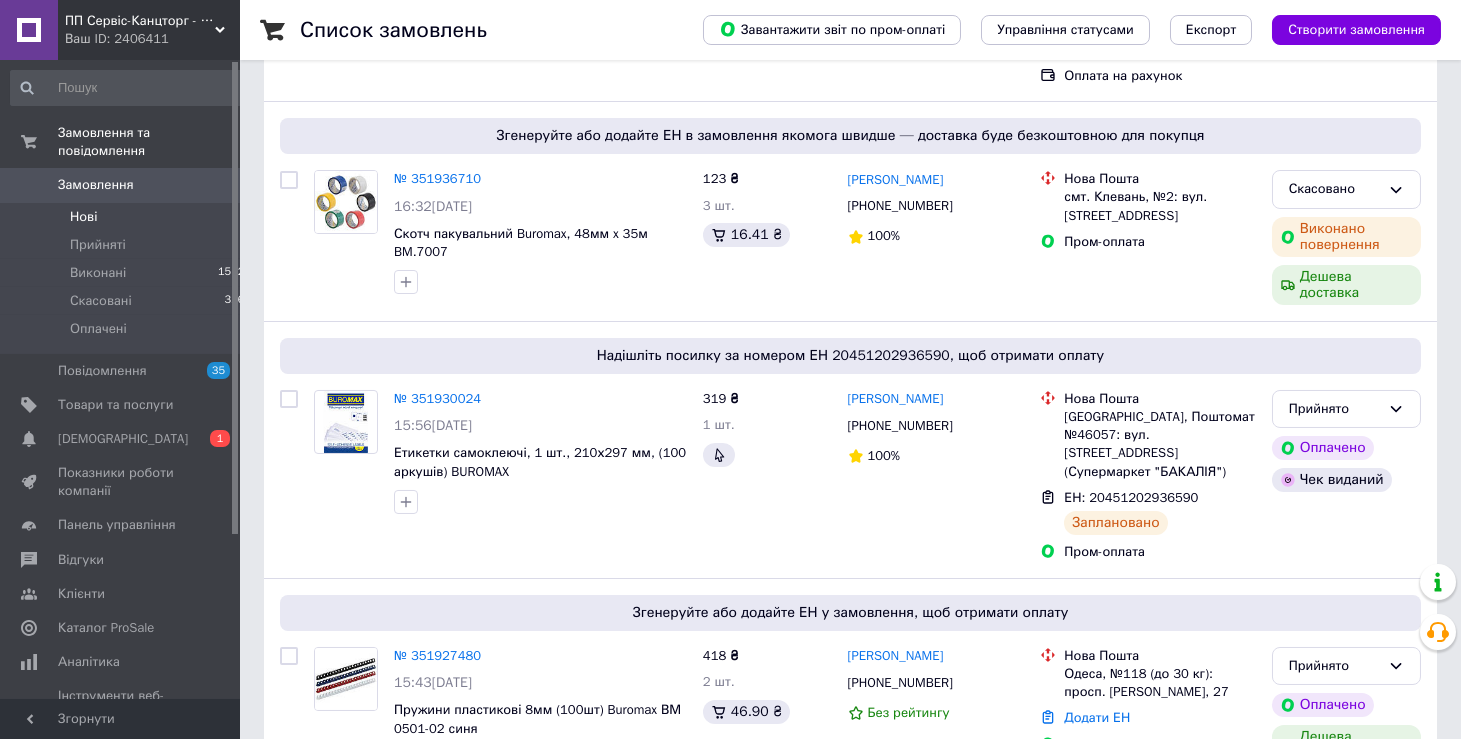 click on "Нові" at bounding box center (83, 217) 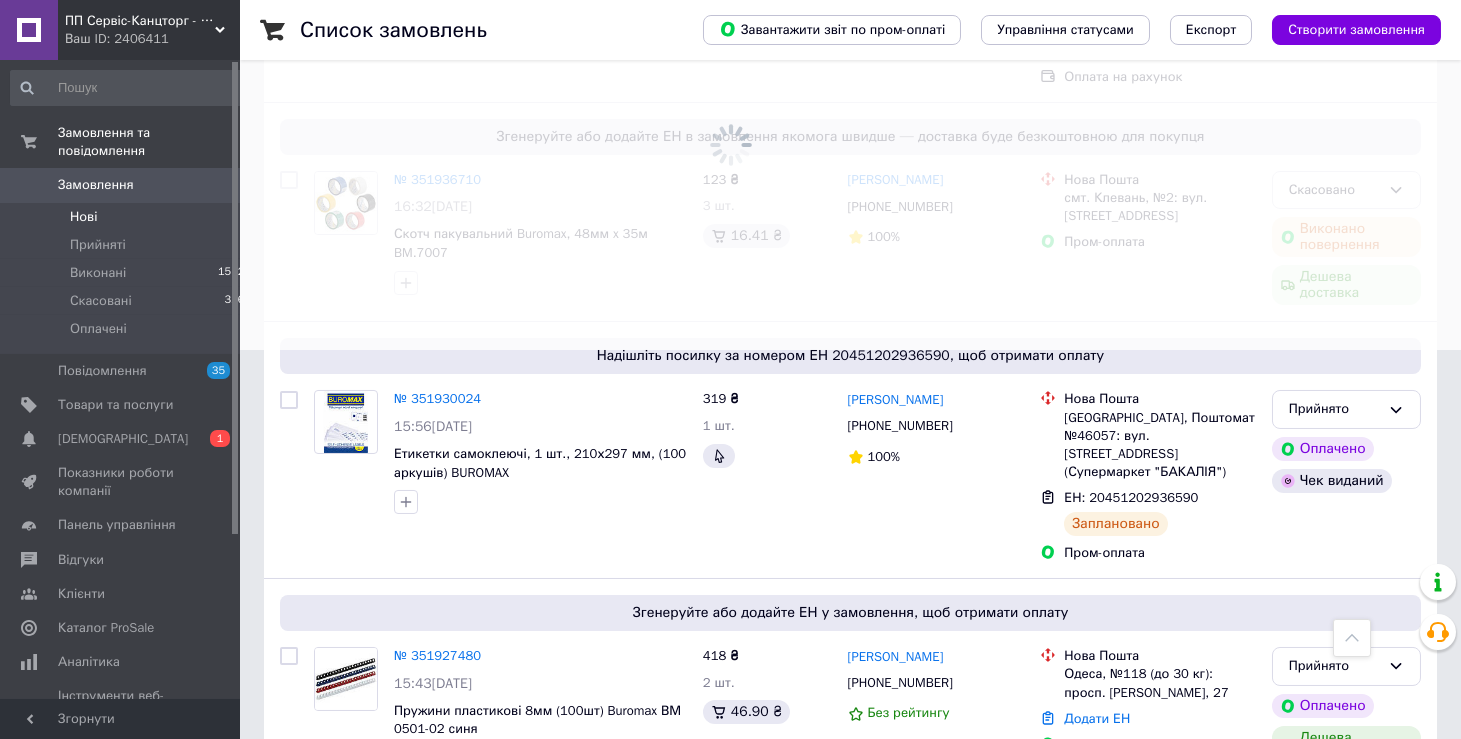 scroll, scrollTop: 0, scrollLeft: 0, axis: both 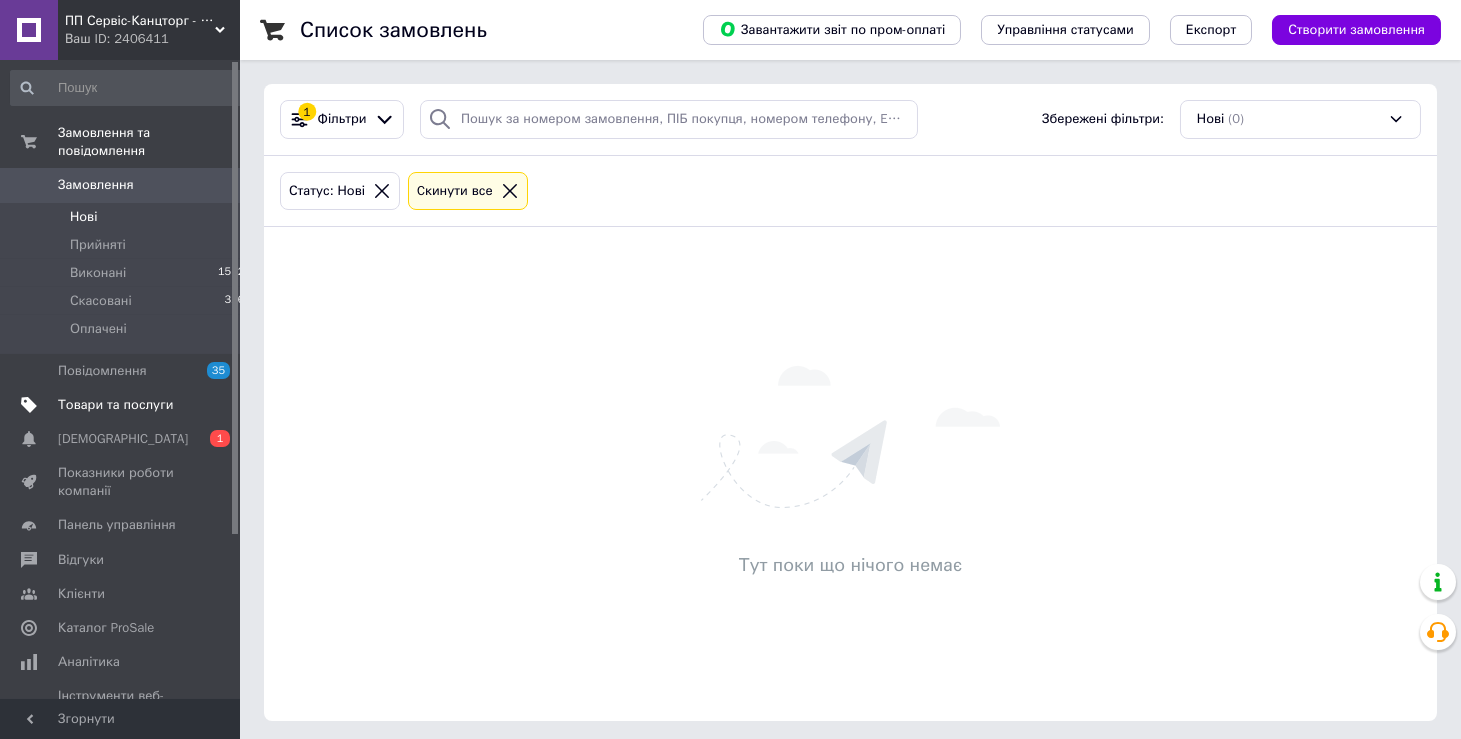 click on "Товари та послуги" at bounding box center (115, 405) 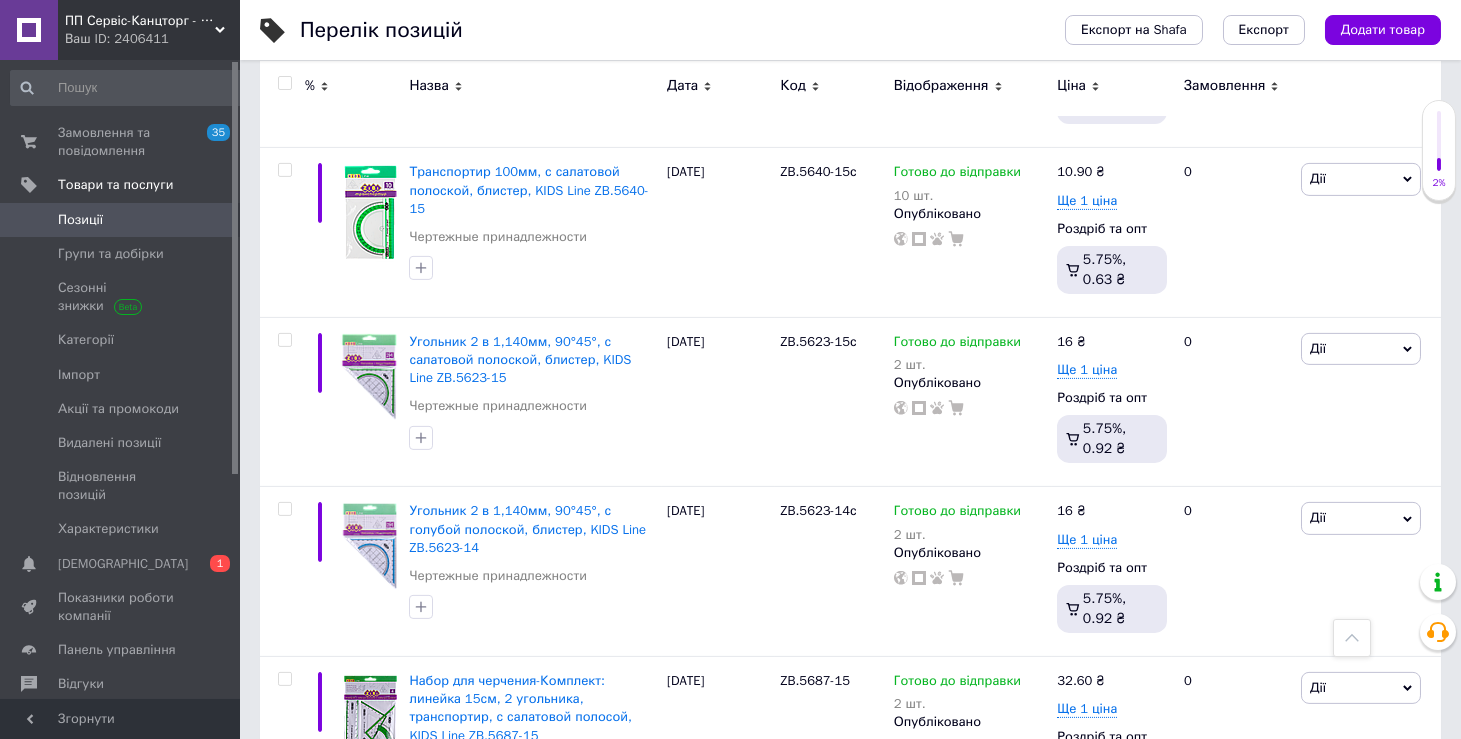scroll, scrollTop: 4876, scrollLeft: 0, axis: vertical 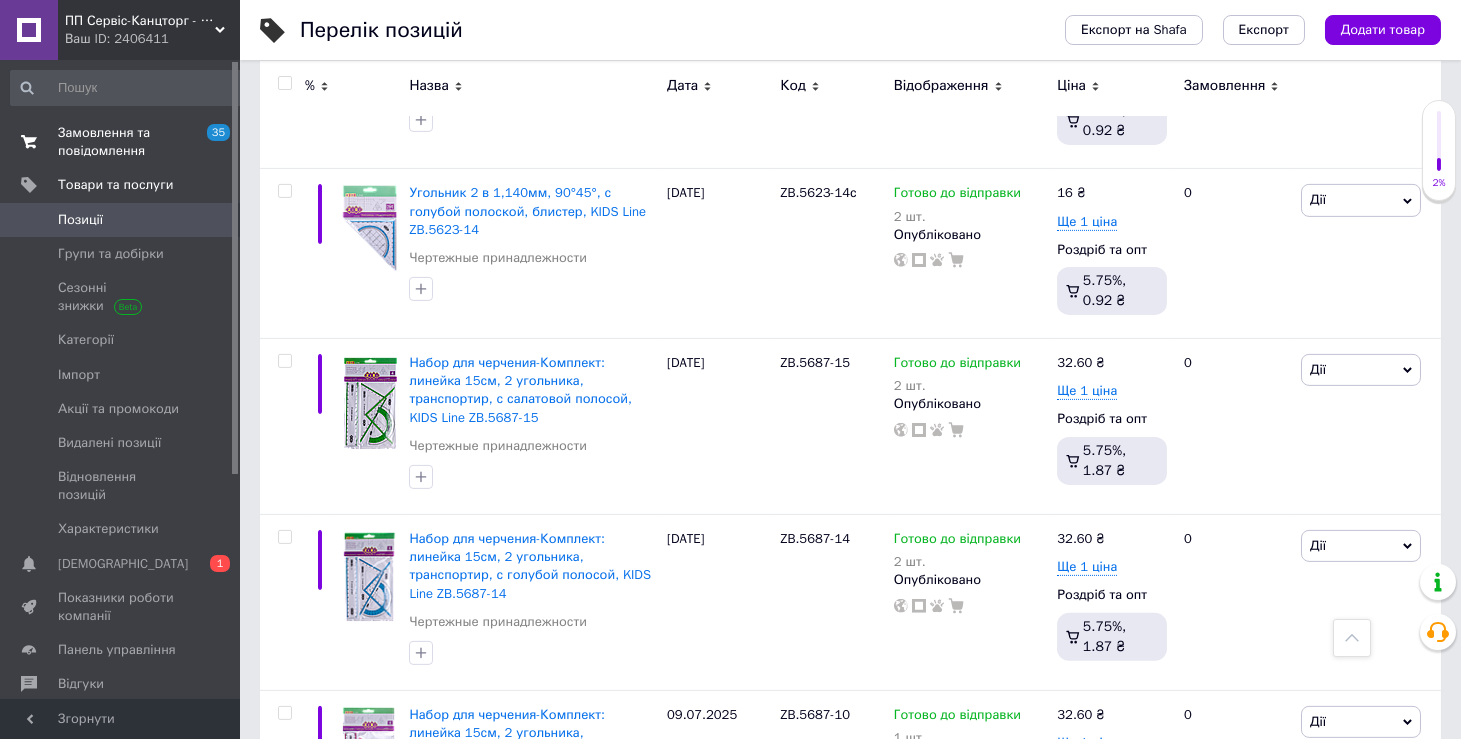 click on "Замовлення та повідомлення" at bounding box center [121, 142] 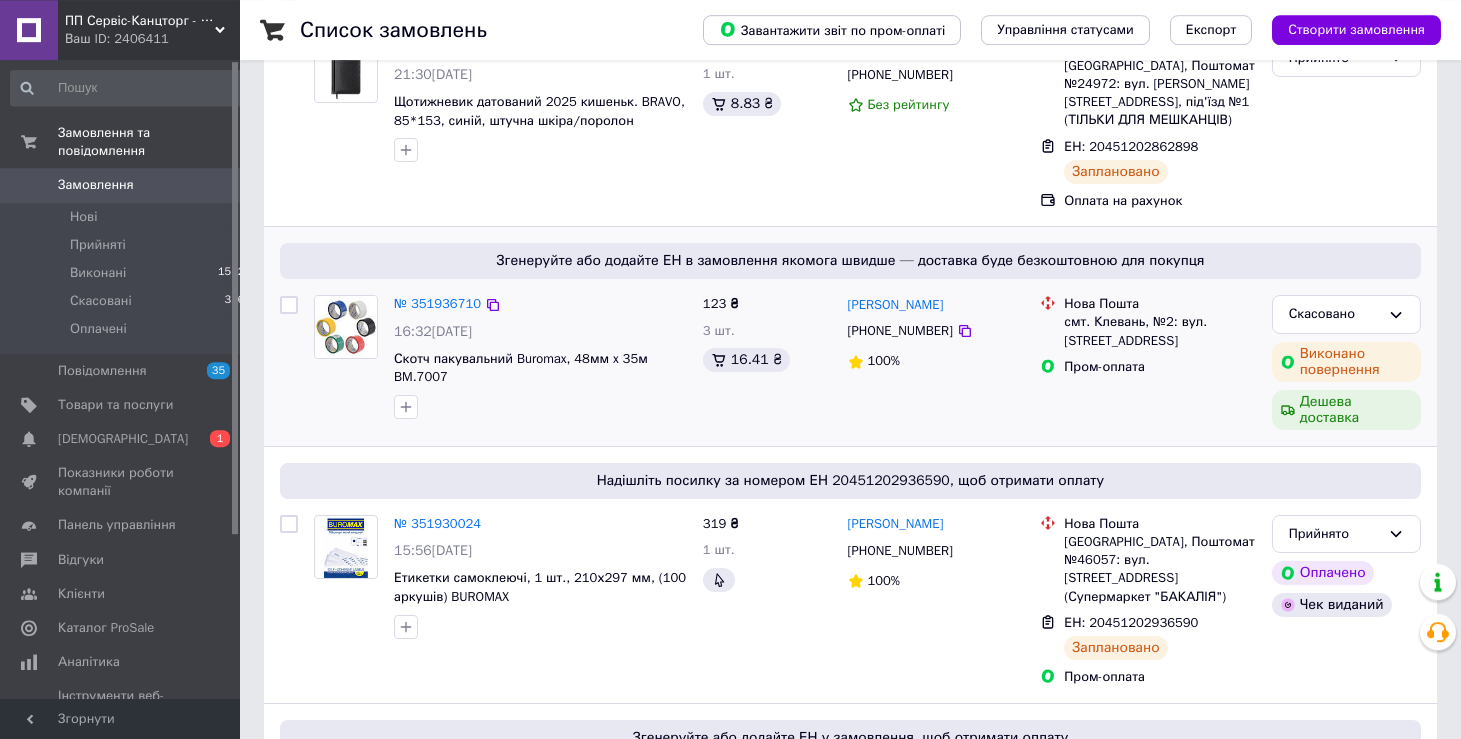 scroll, scrollTop: 212, scrollLeft: 0, axis: vertical 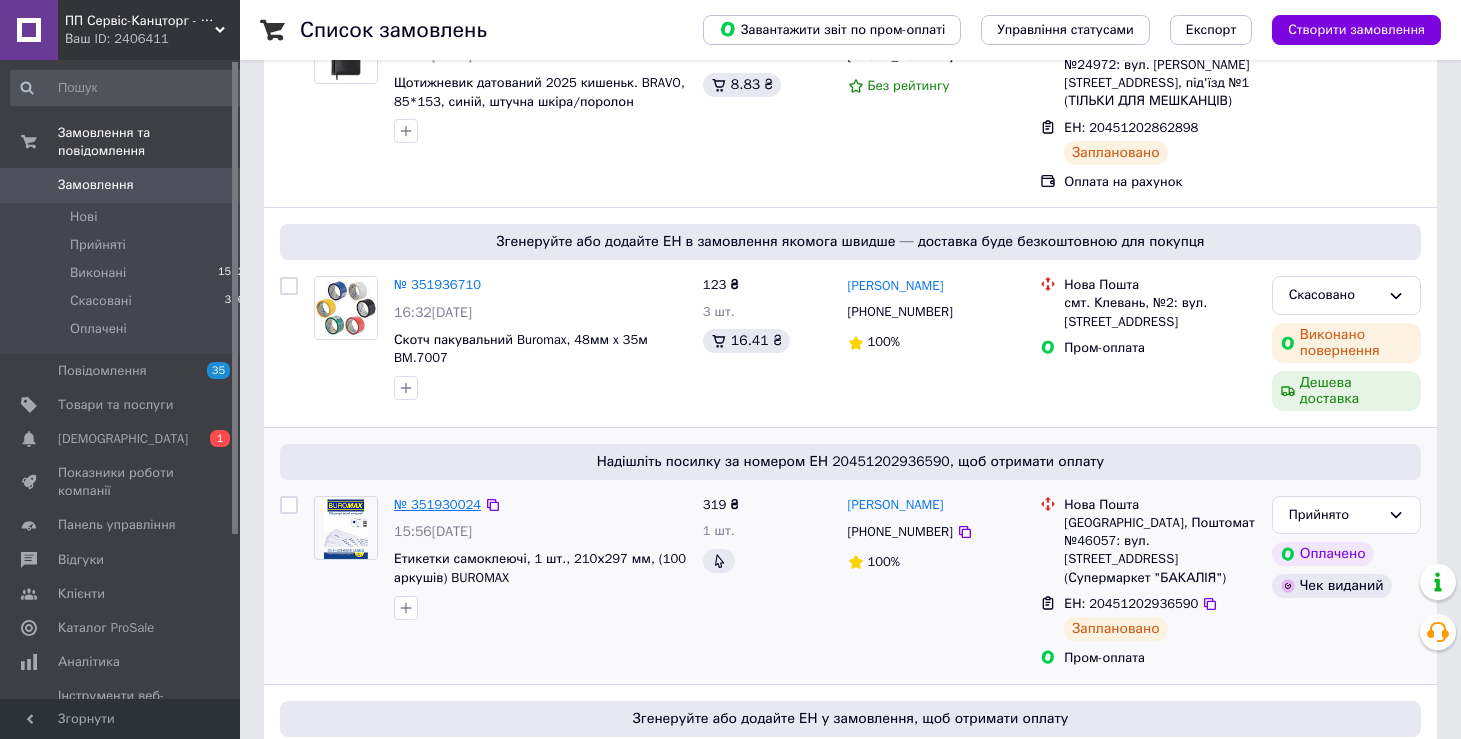click on "№ 351930024" at bounding box center (437, 504) 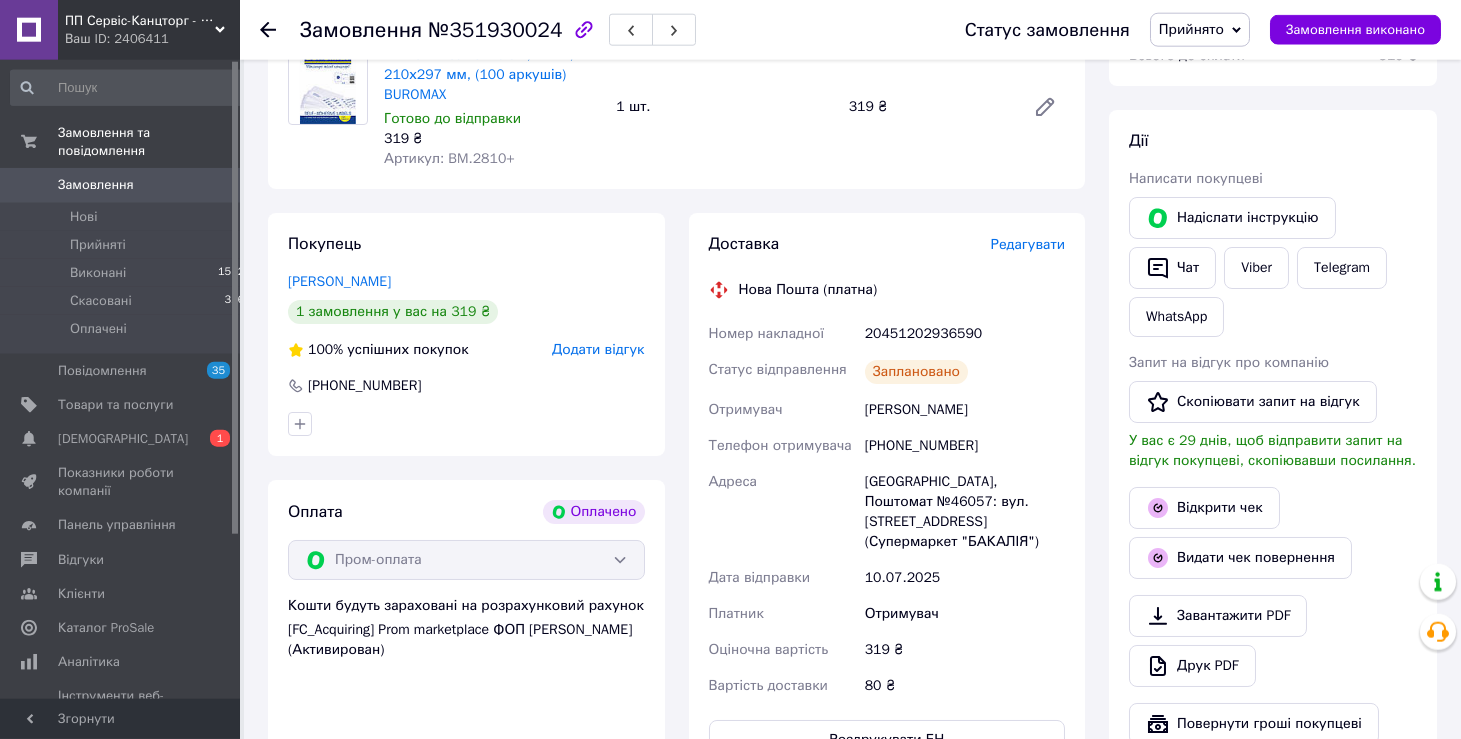 scroll, scrollTop: 56, scrollLeft: 0, axis: vertical 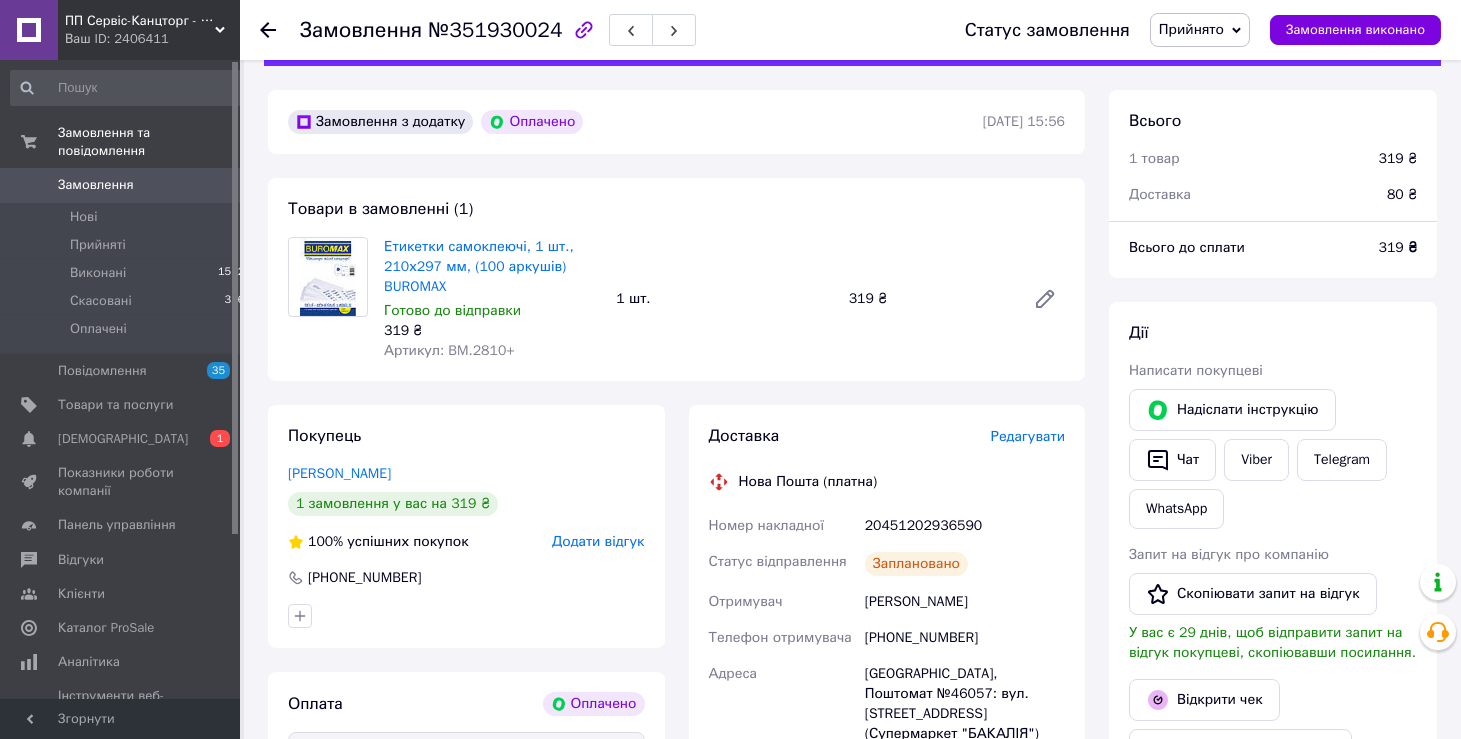 click 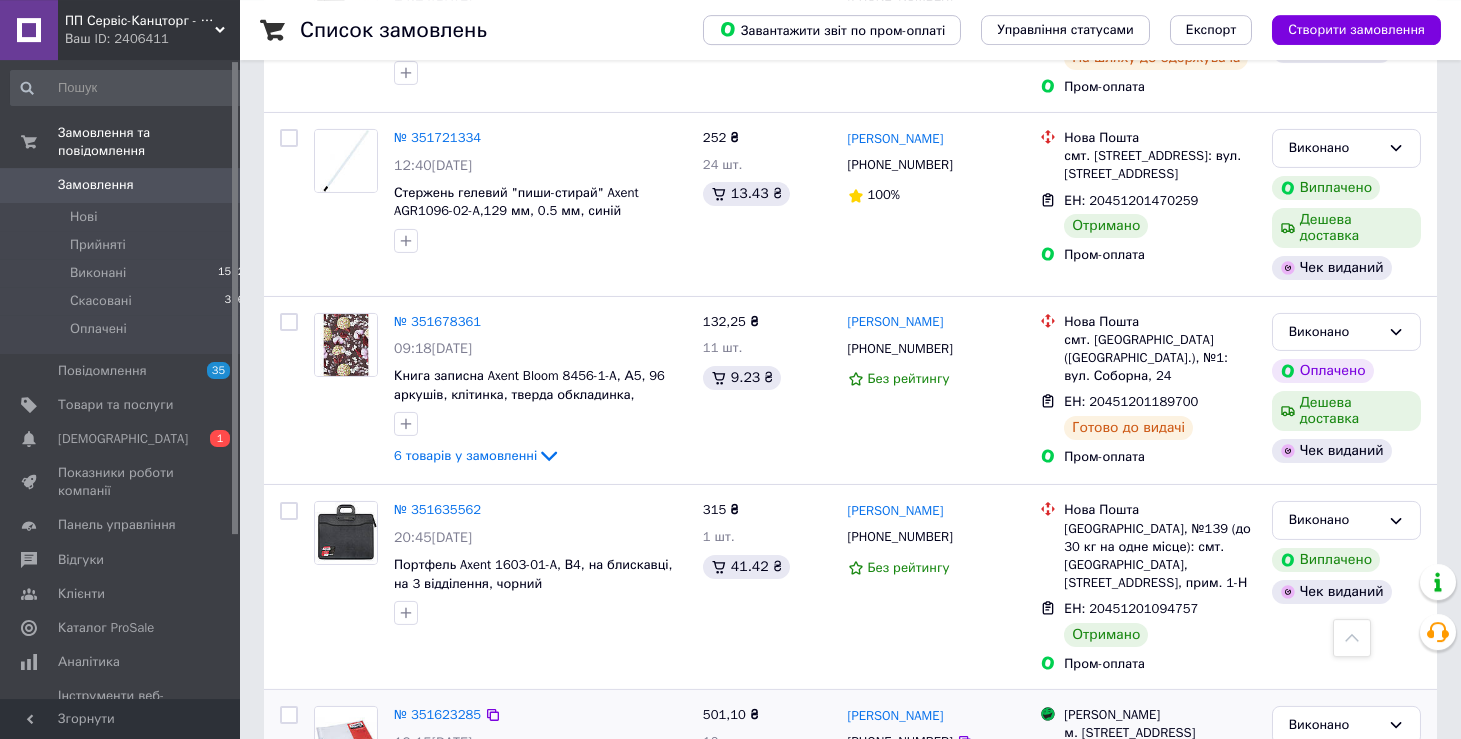 scroll, scrollTop: 2862, scrollLeft: 0, axis: vertical 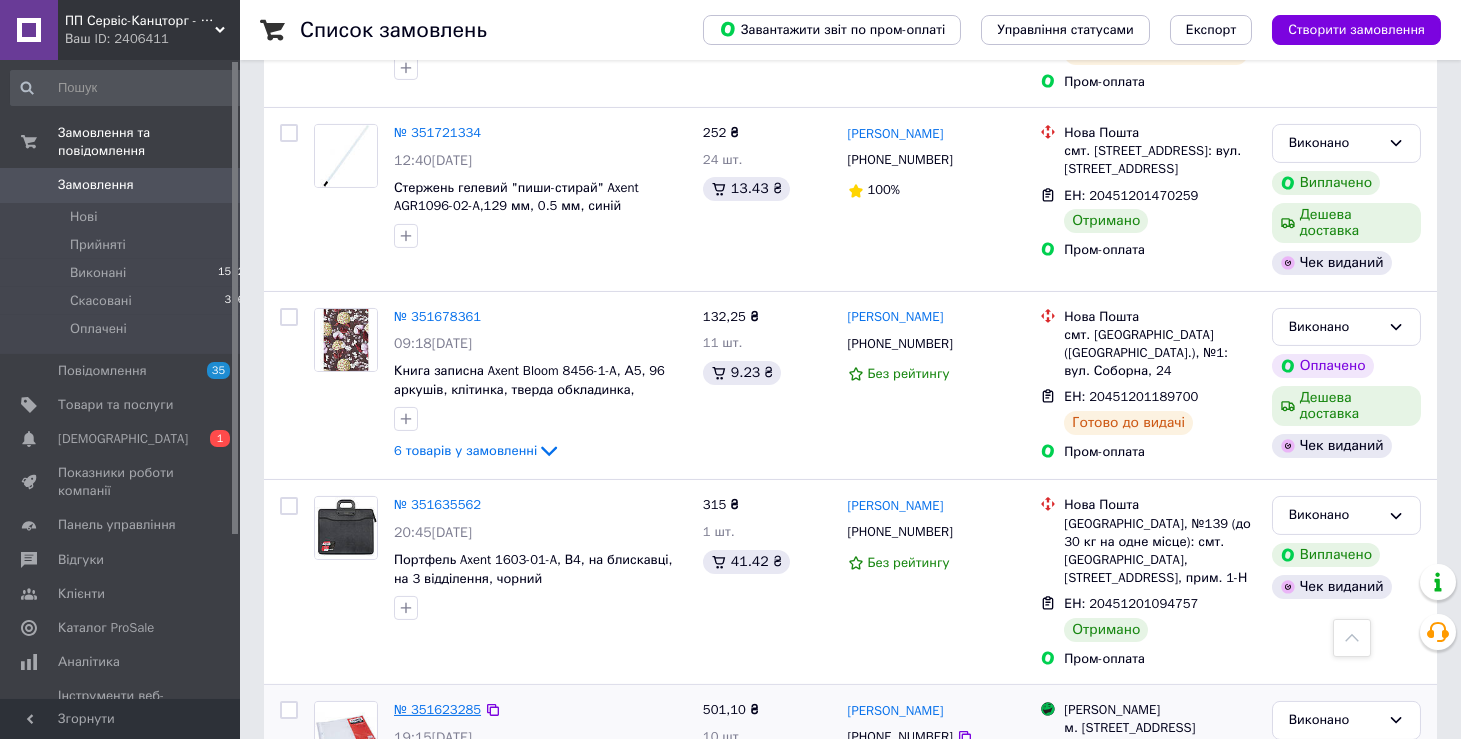 click on "№ 351623285" at bounding box center [437, 709] 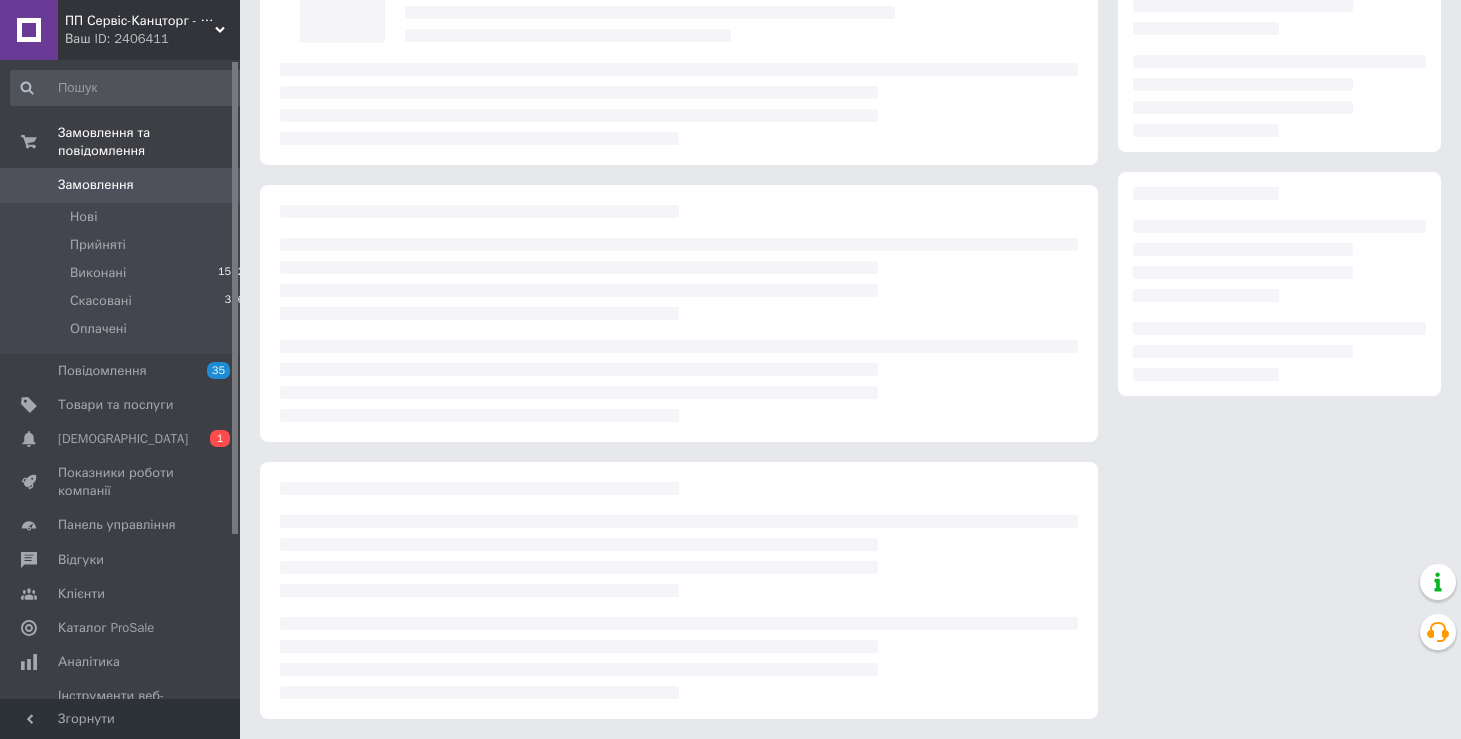 scroll, scrollTop: 174, scrollLeft: 0, axis: vertical 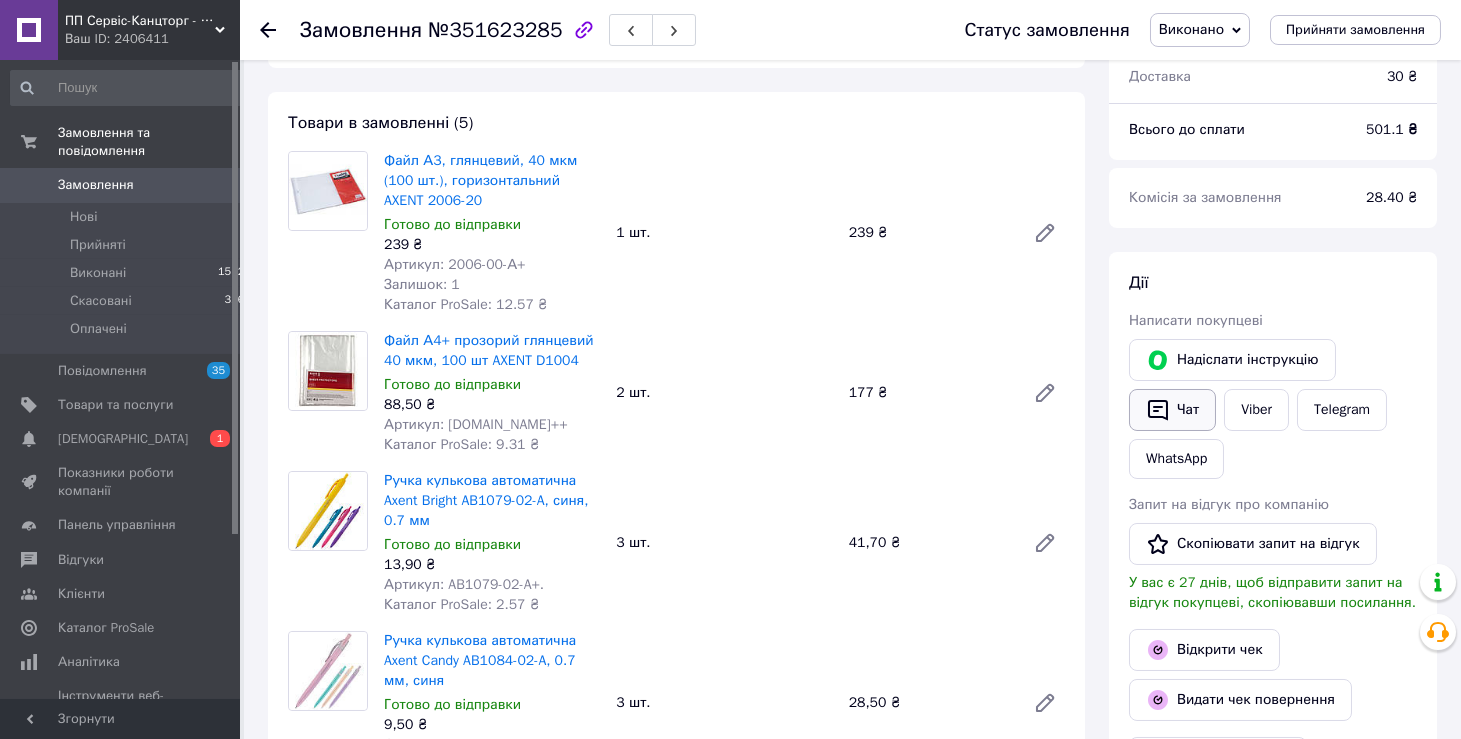 click on "Чат" at bounding box center (1172, 410) 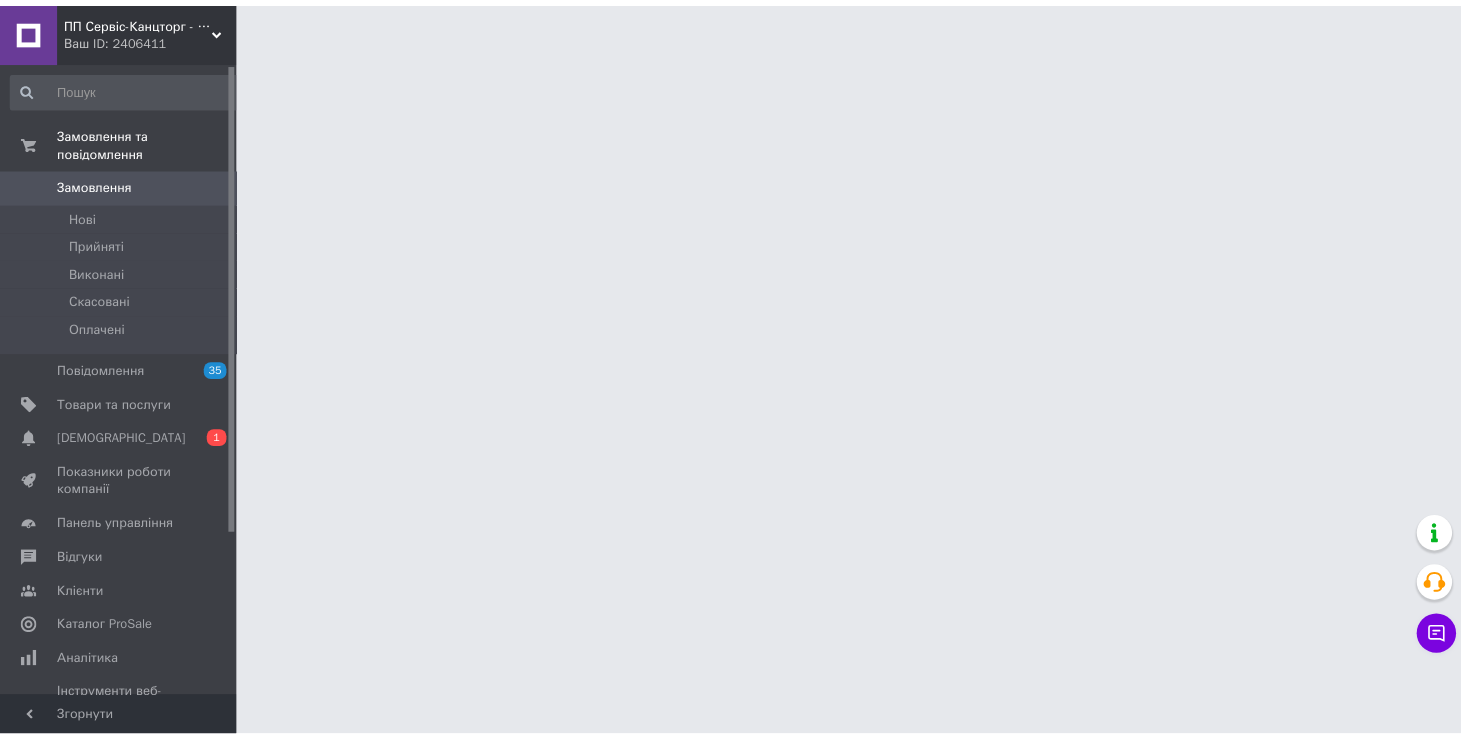 scroll, scrollTop: 0, scrollLeft: 0, axis: both 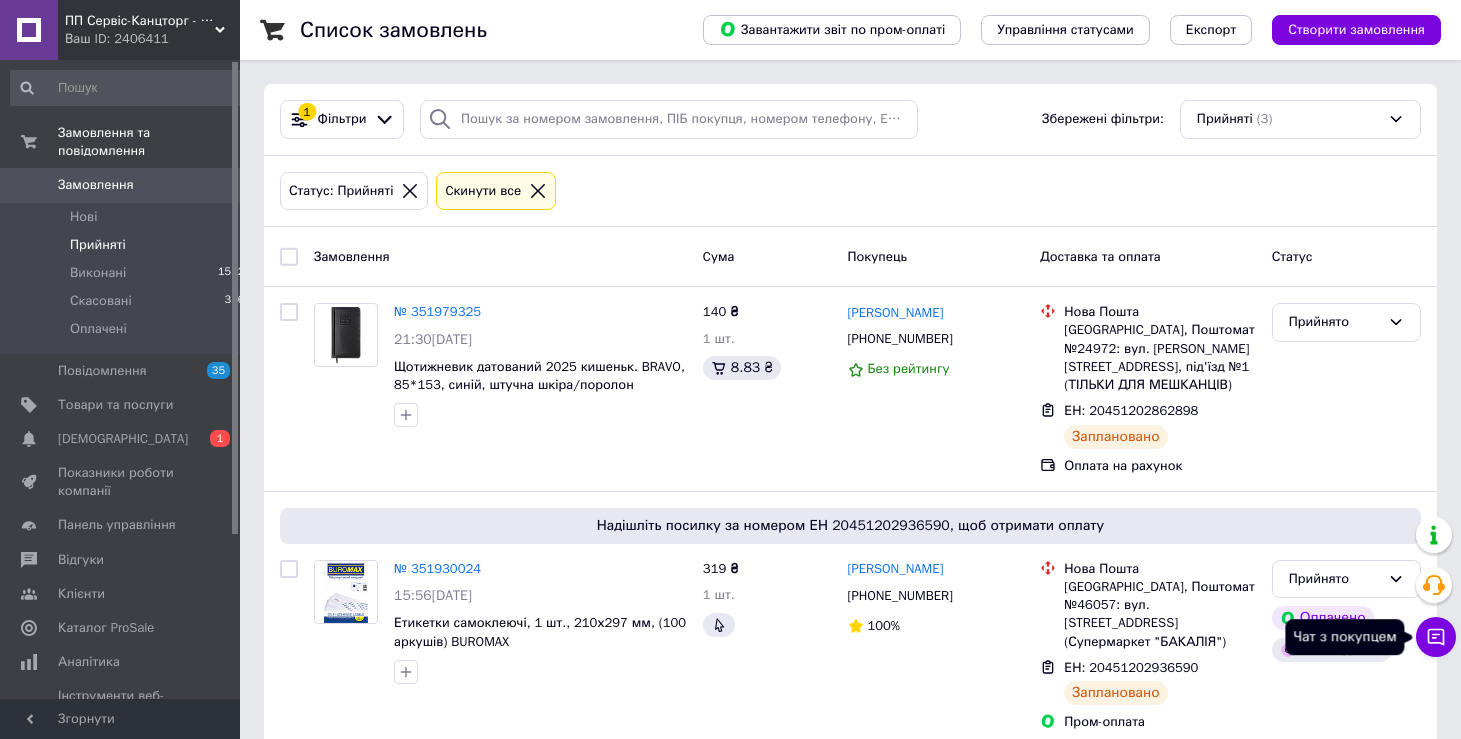 click 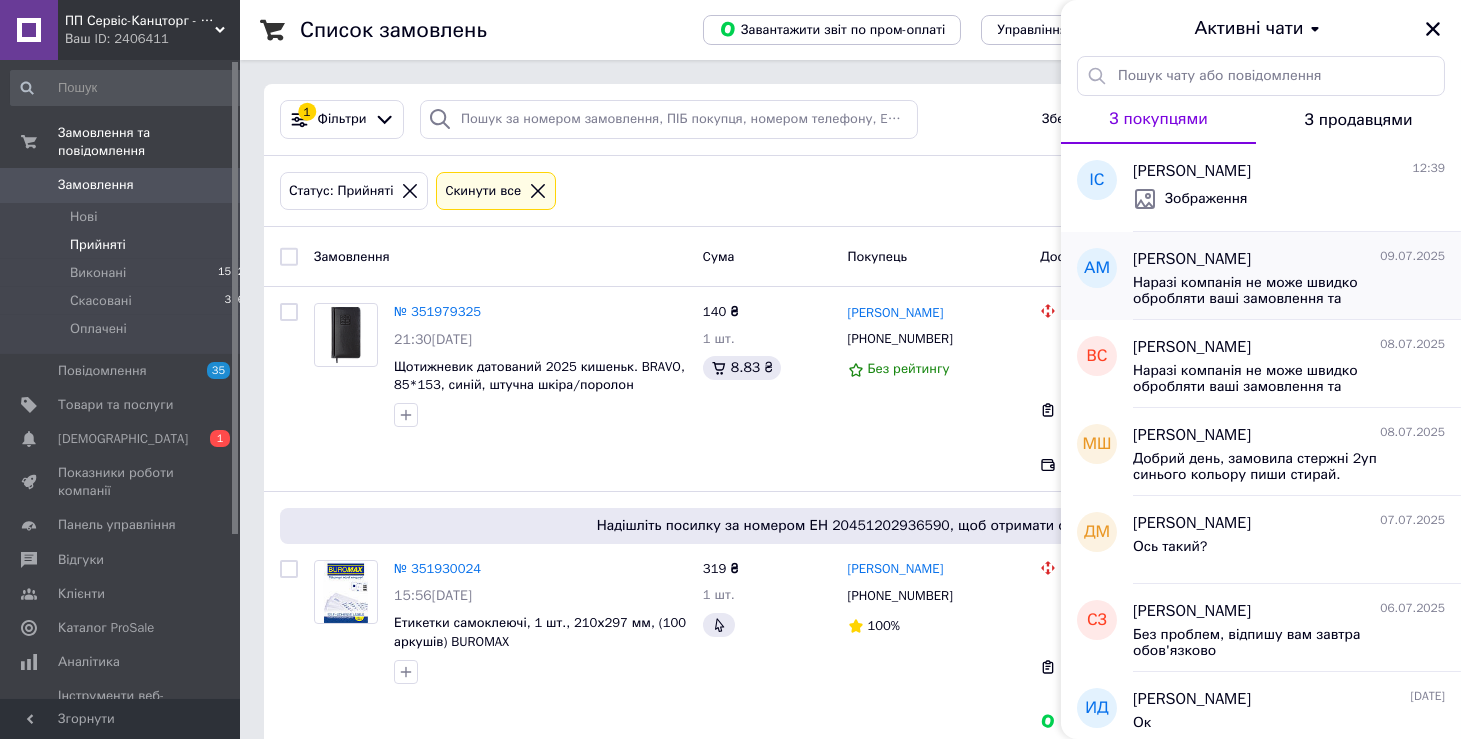 scroll, scrollTop: 111, scrollLeft: 0, axis: vertical 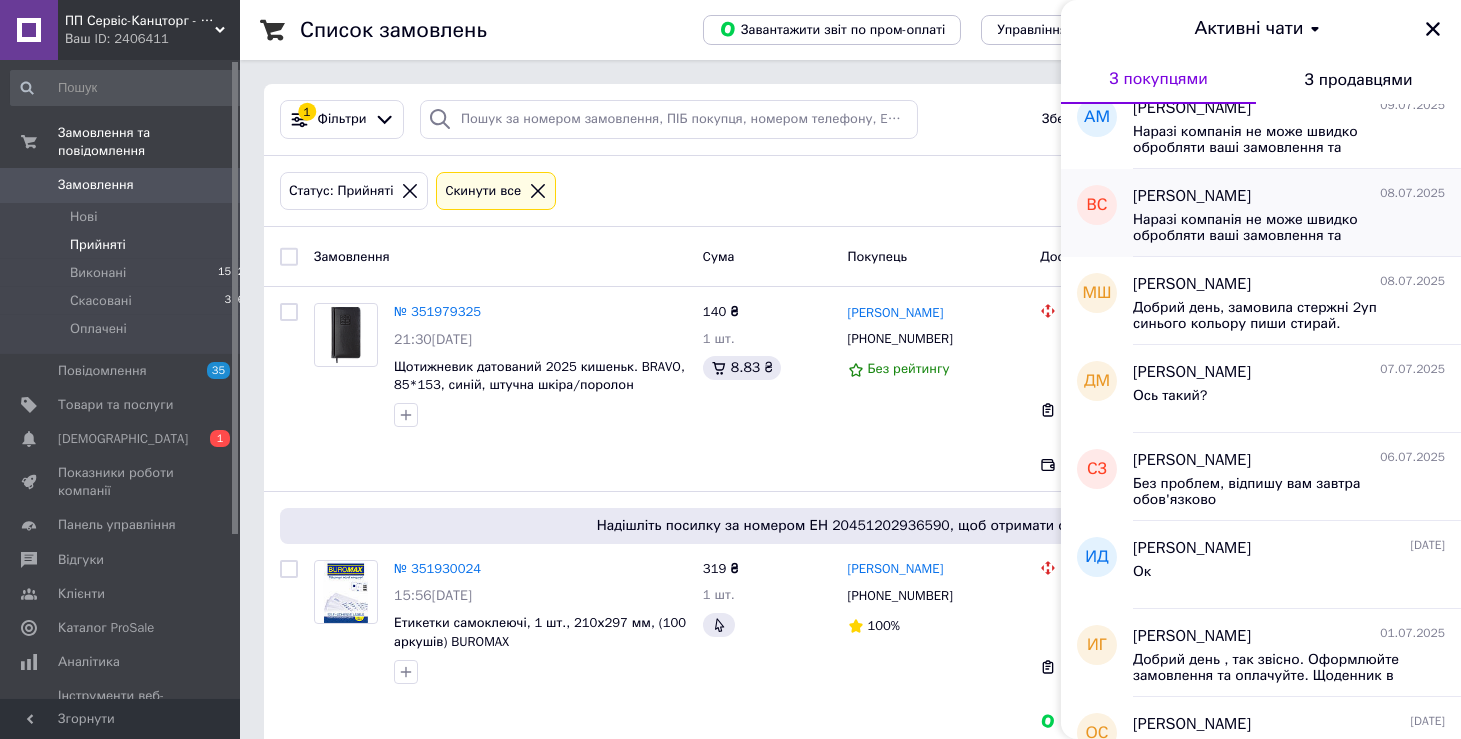 click on "[PERSON_NAME]" at bounding box center [1192, 196] 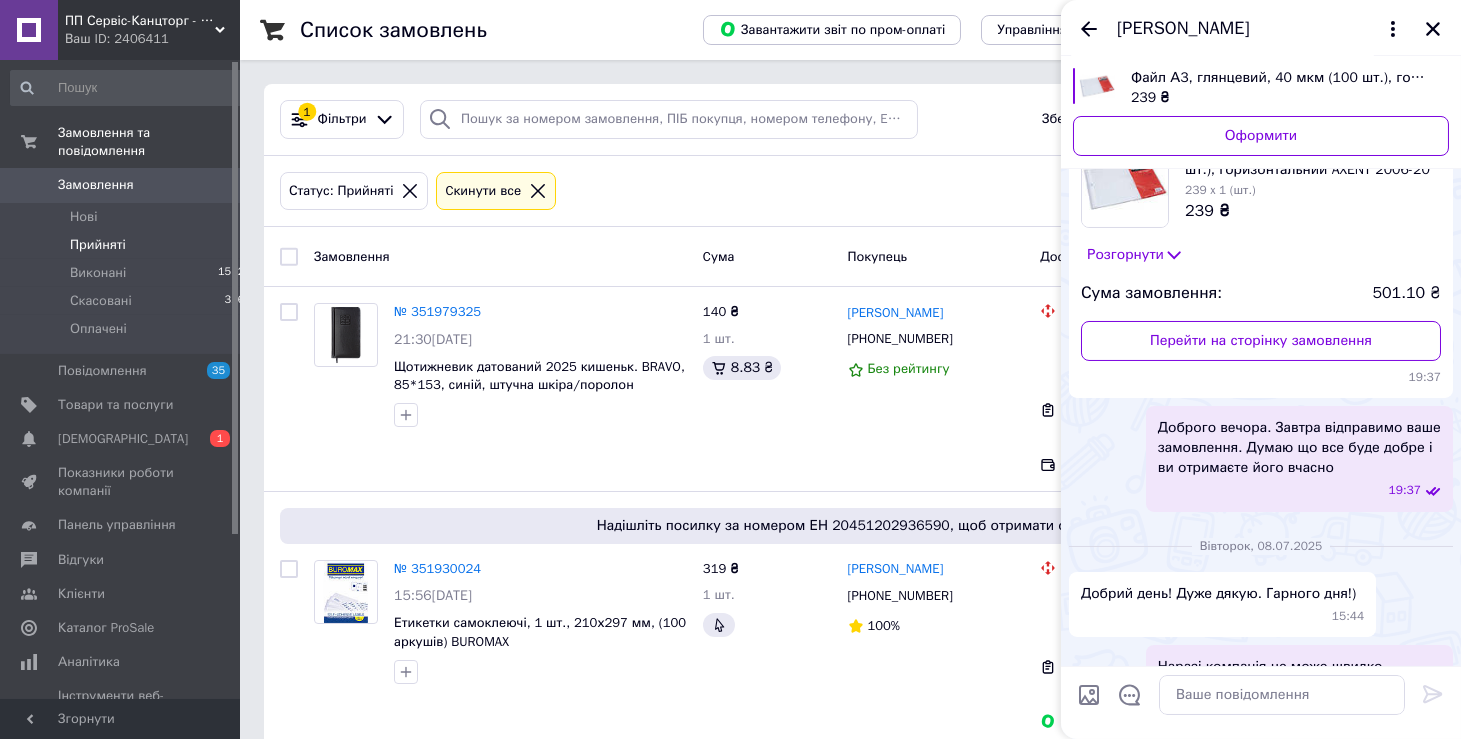 scroll, scrollTop: 1246, scrollLeft: 0, axis: vertical 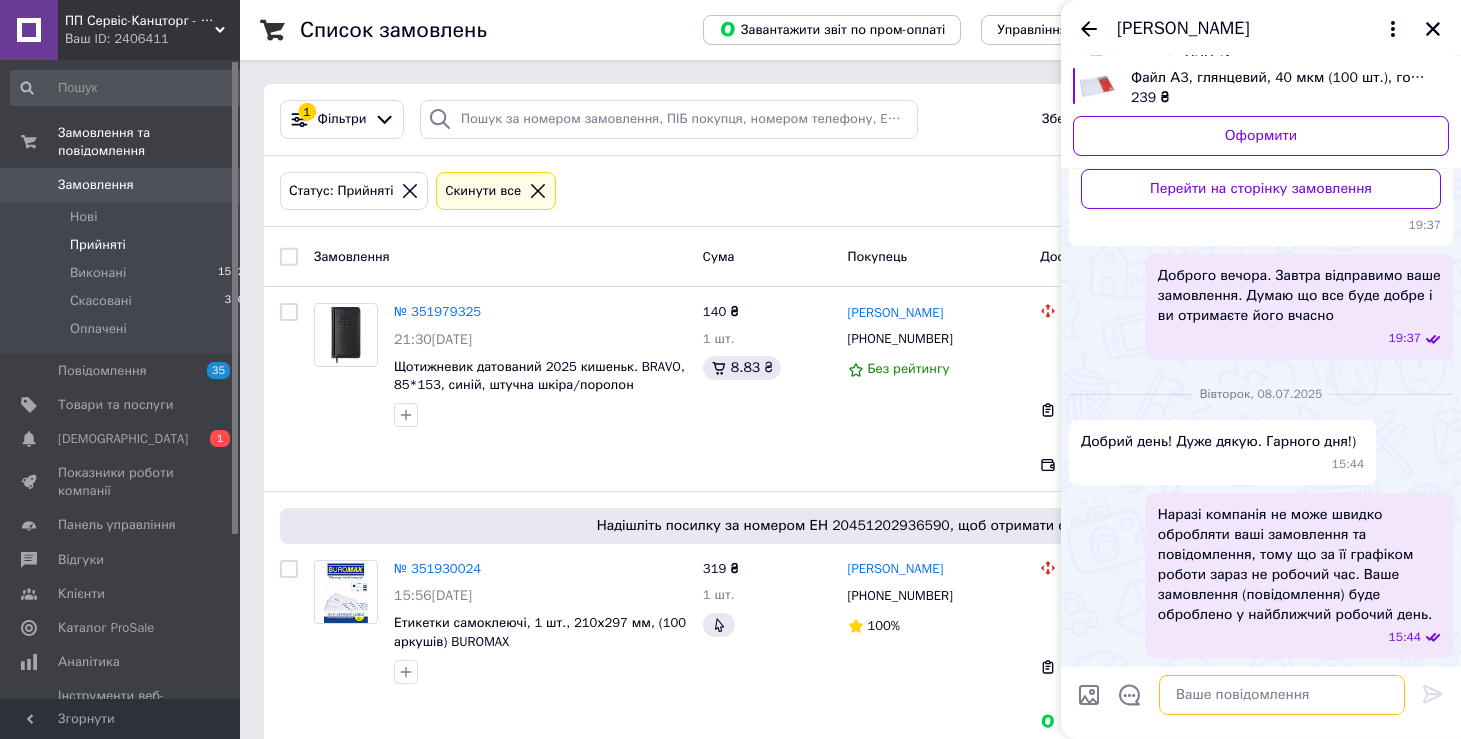 click at bounding box center (1282, 695) 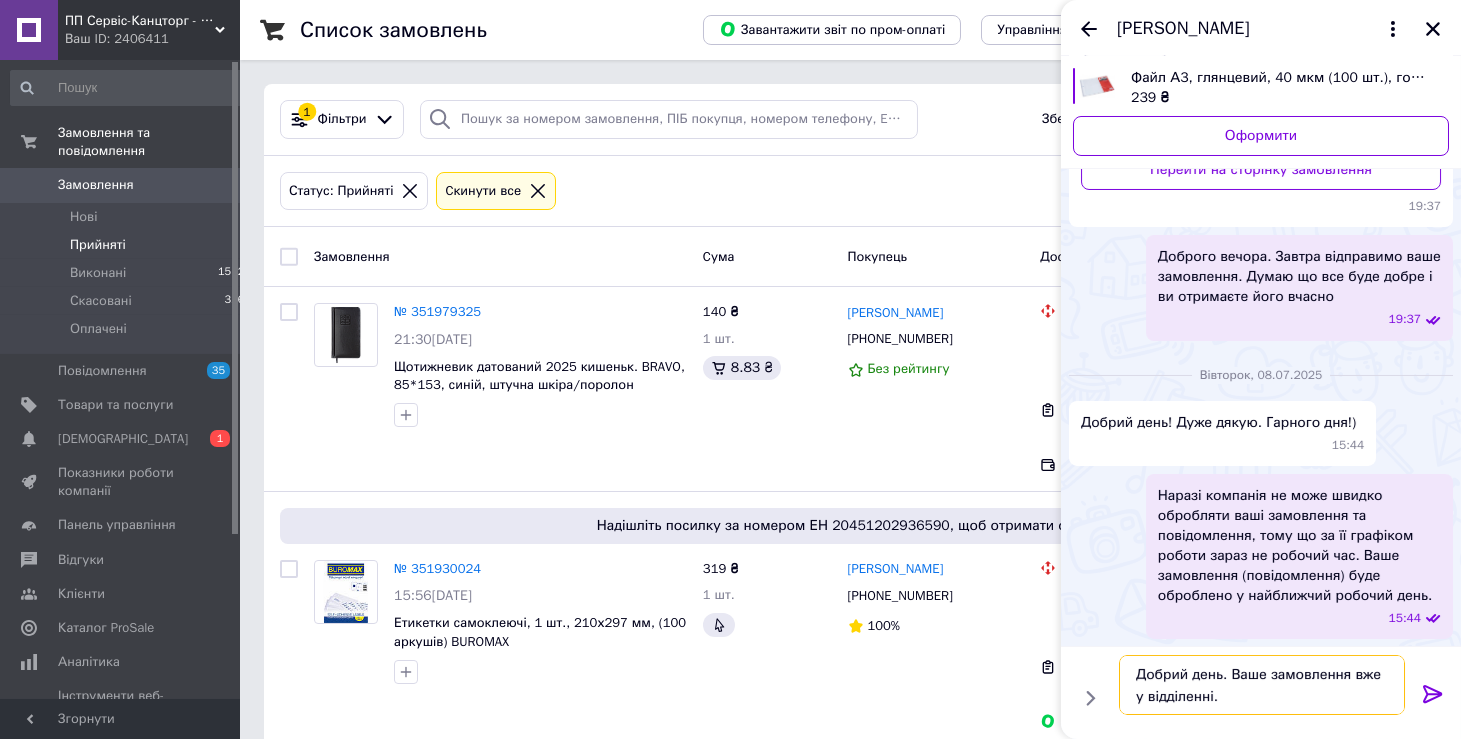 type on "Добрий день. Ваше замовлення вже у відділенні." 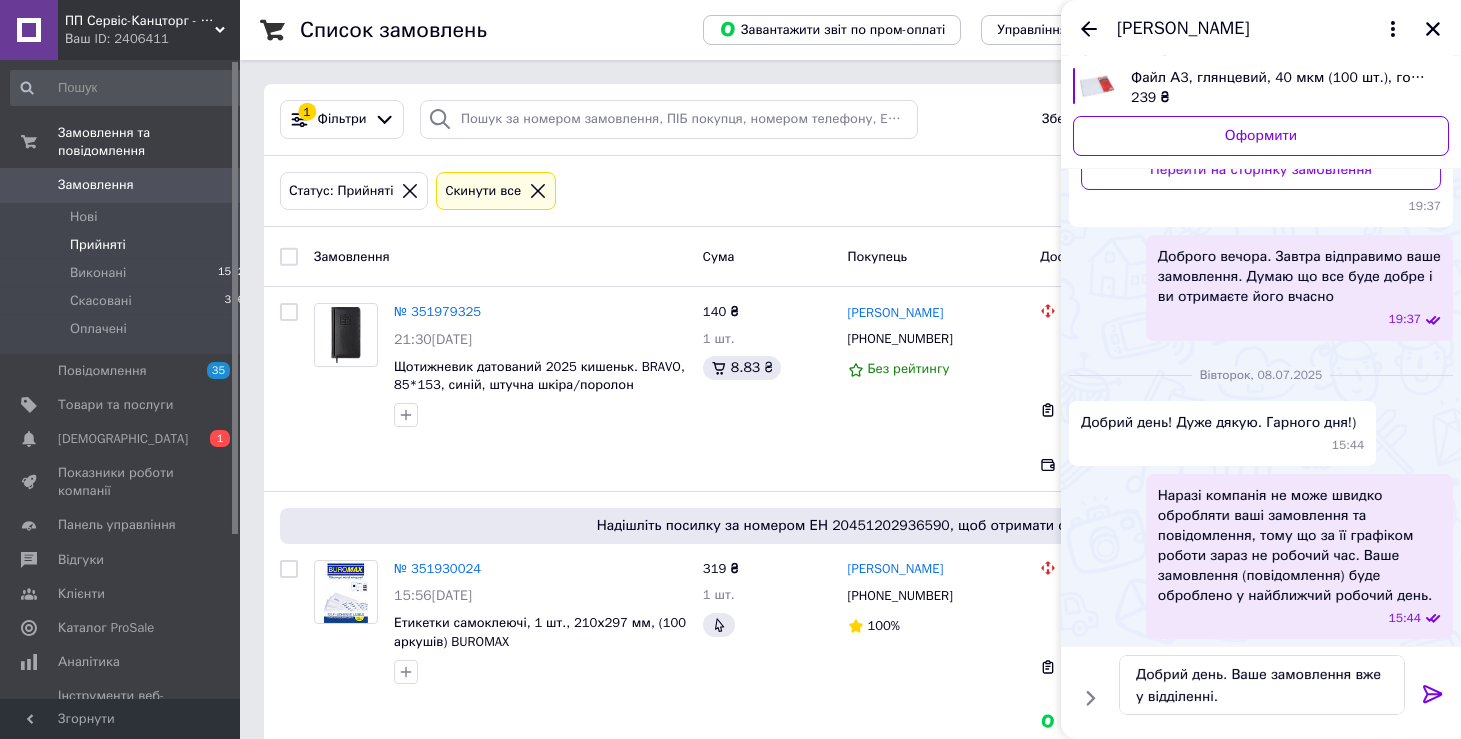 click 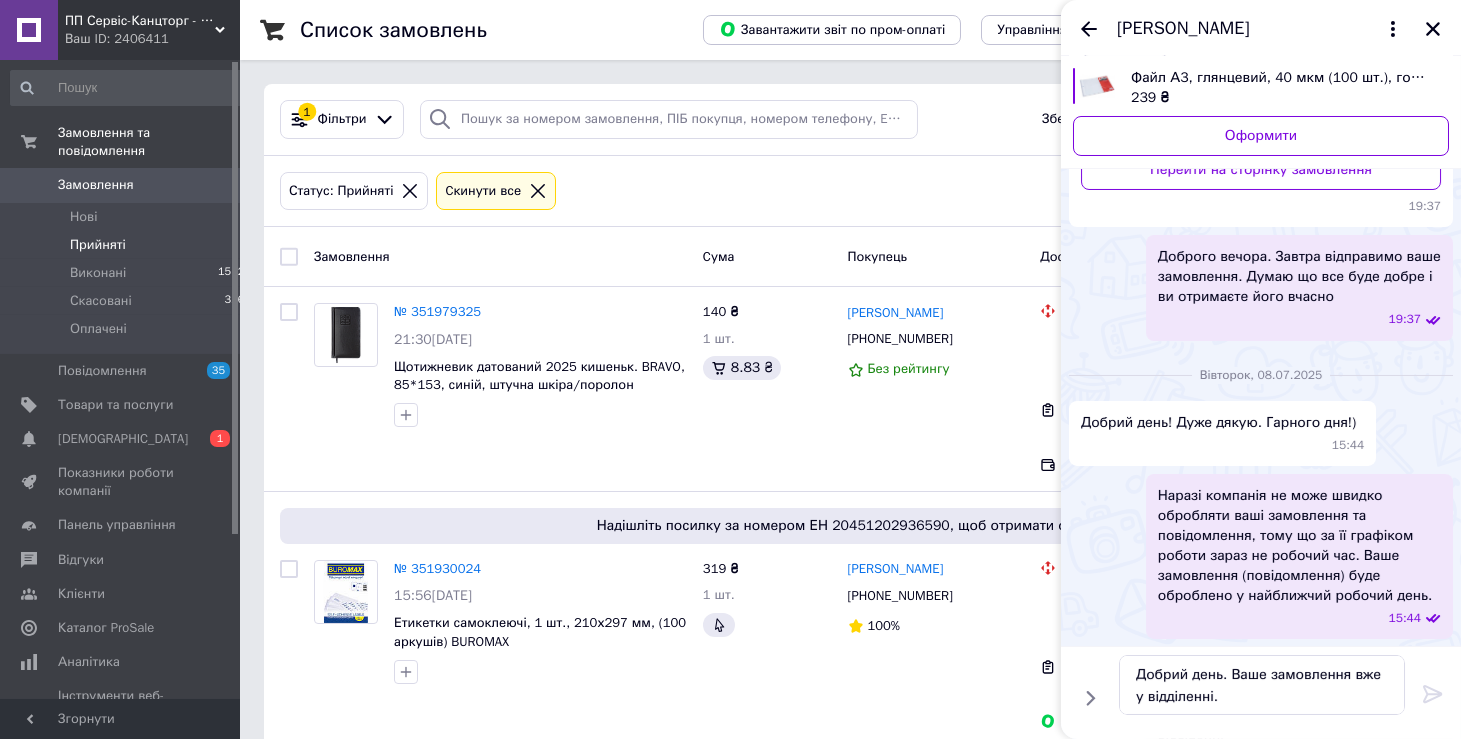 type 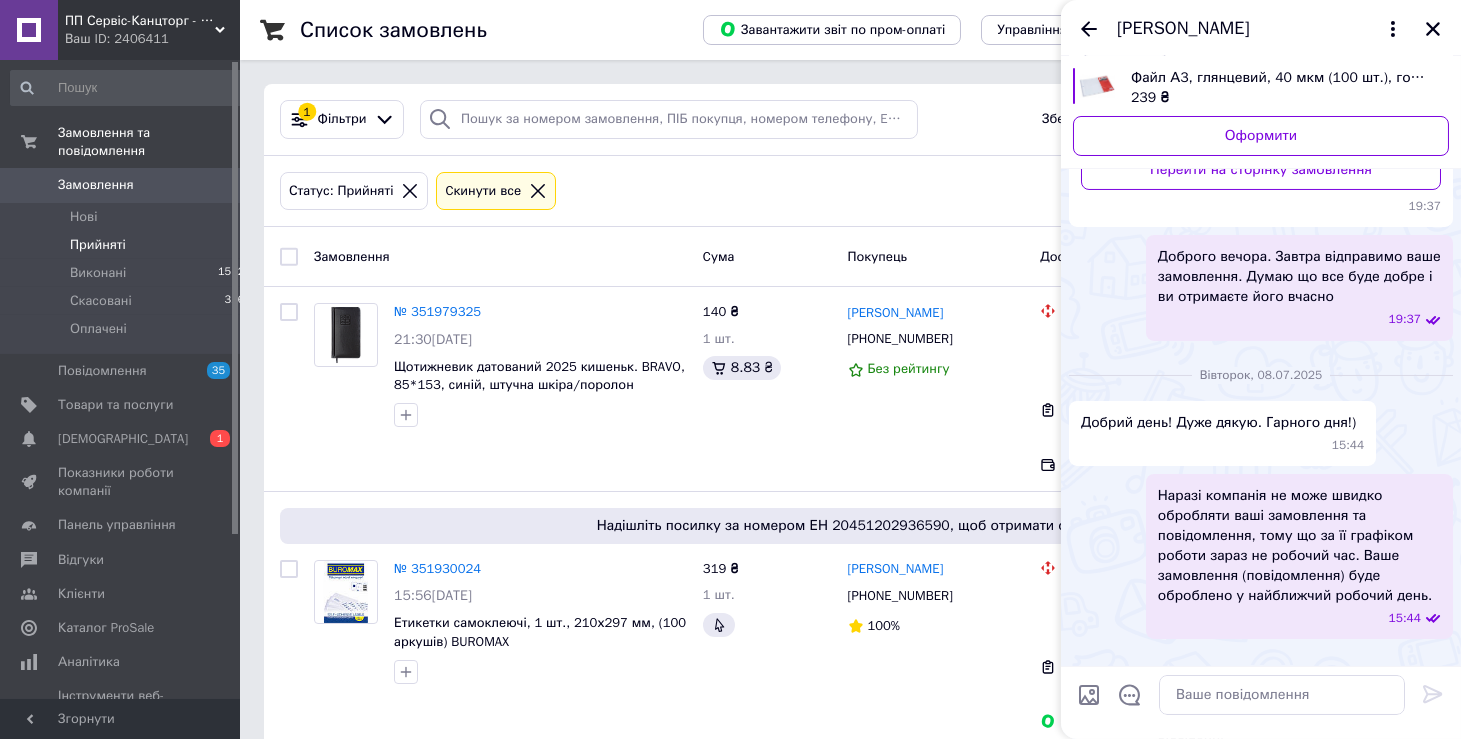 scroll, scrollTop: 1391, scrollLeft: 0, axis: vertical 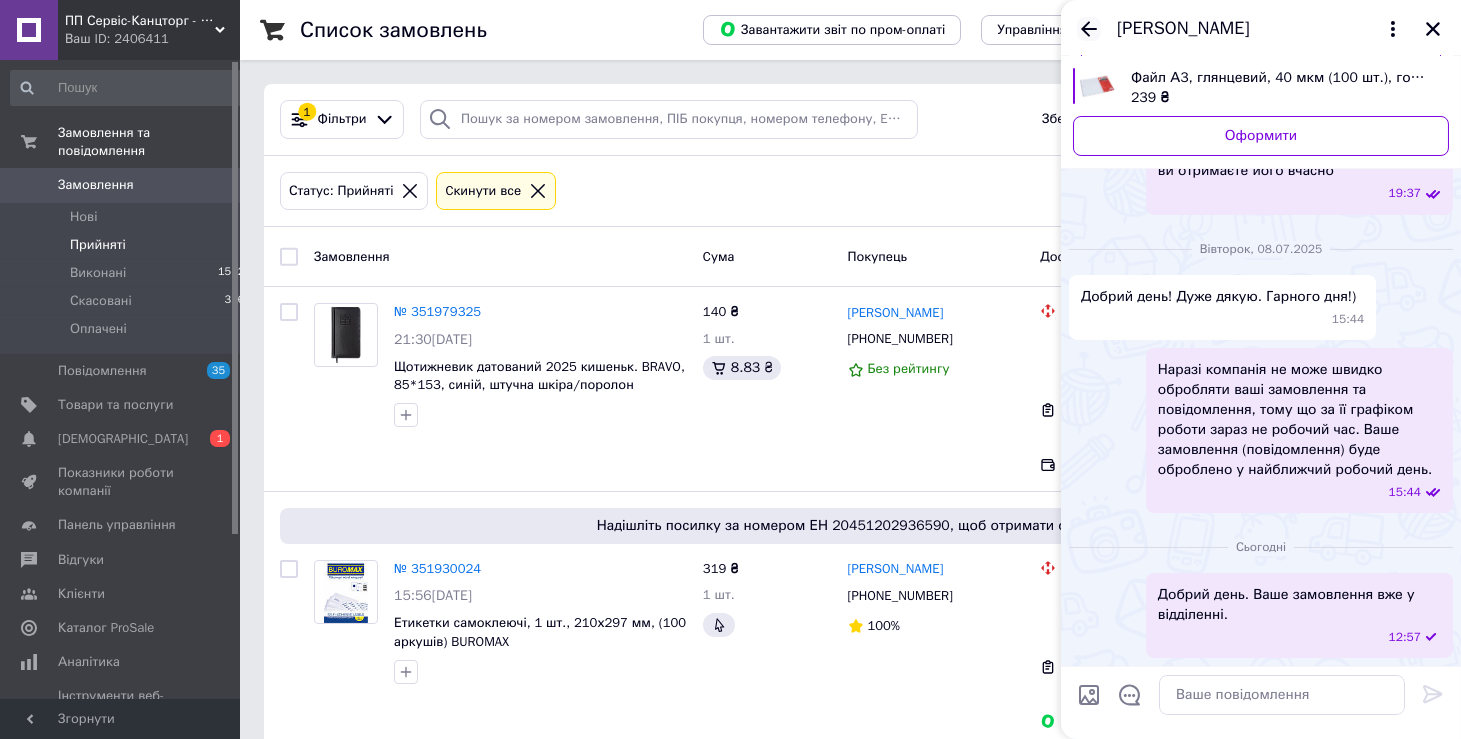 click 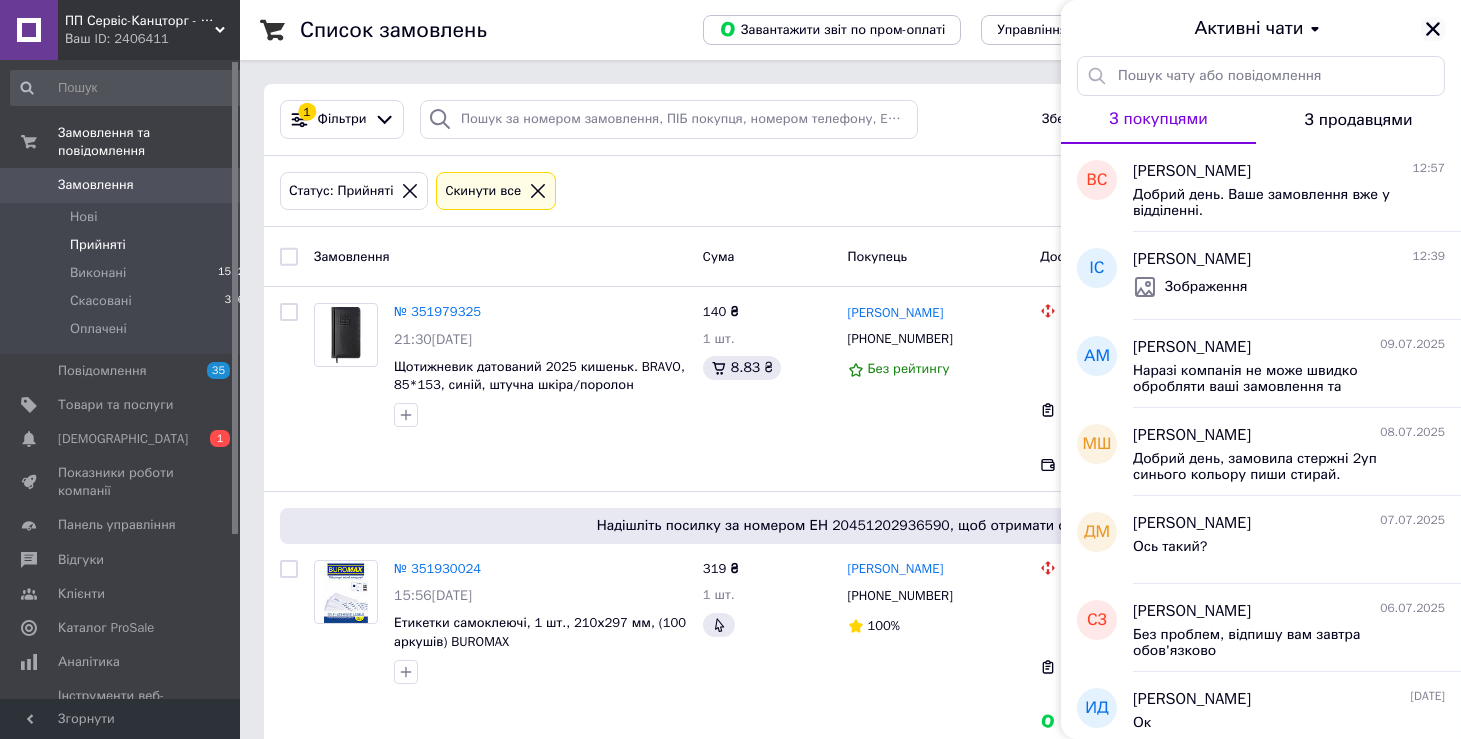 click 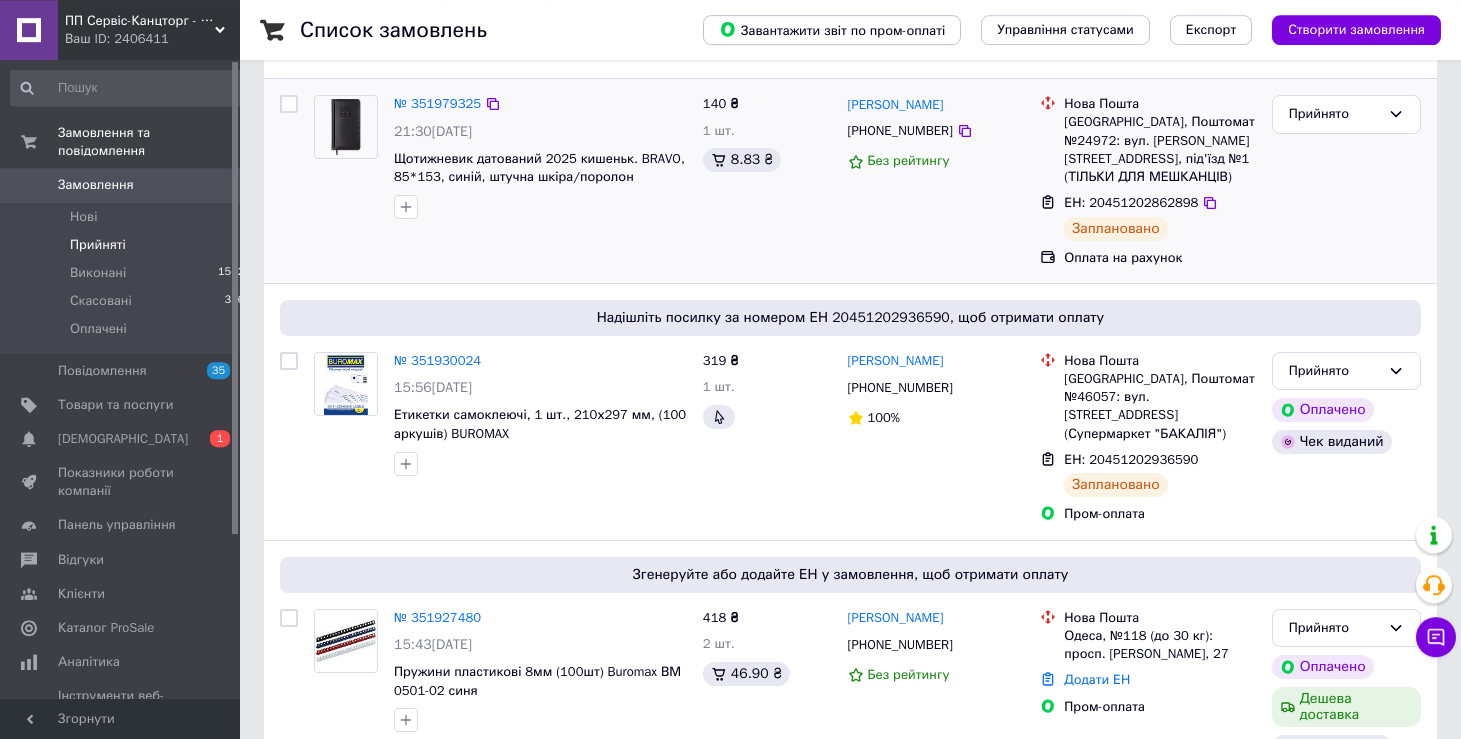 scroll, scrollTop: 214, scrollLeft: 0, axis: vertical 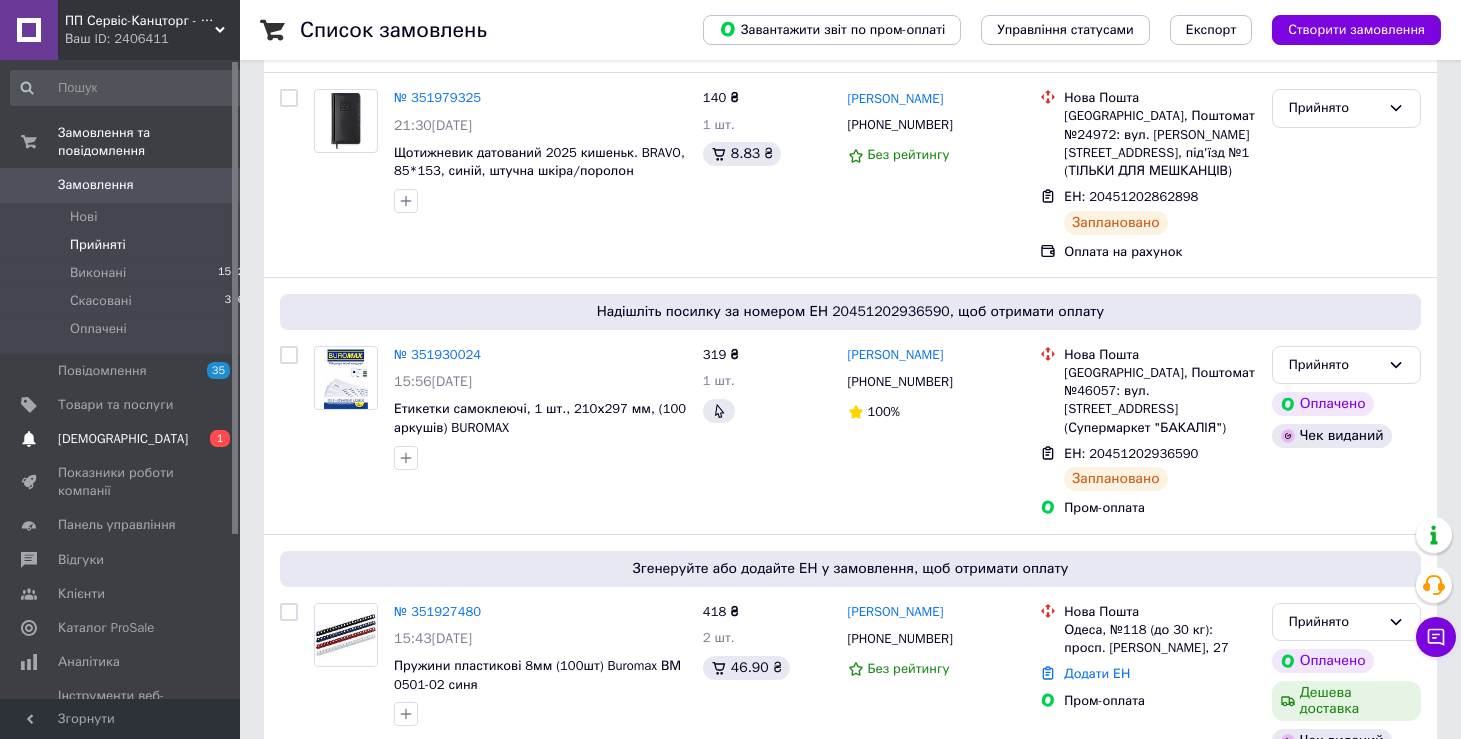 click on "[DEMOGRAPHIC_DATA]" at bounding box center (123, 439) 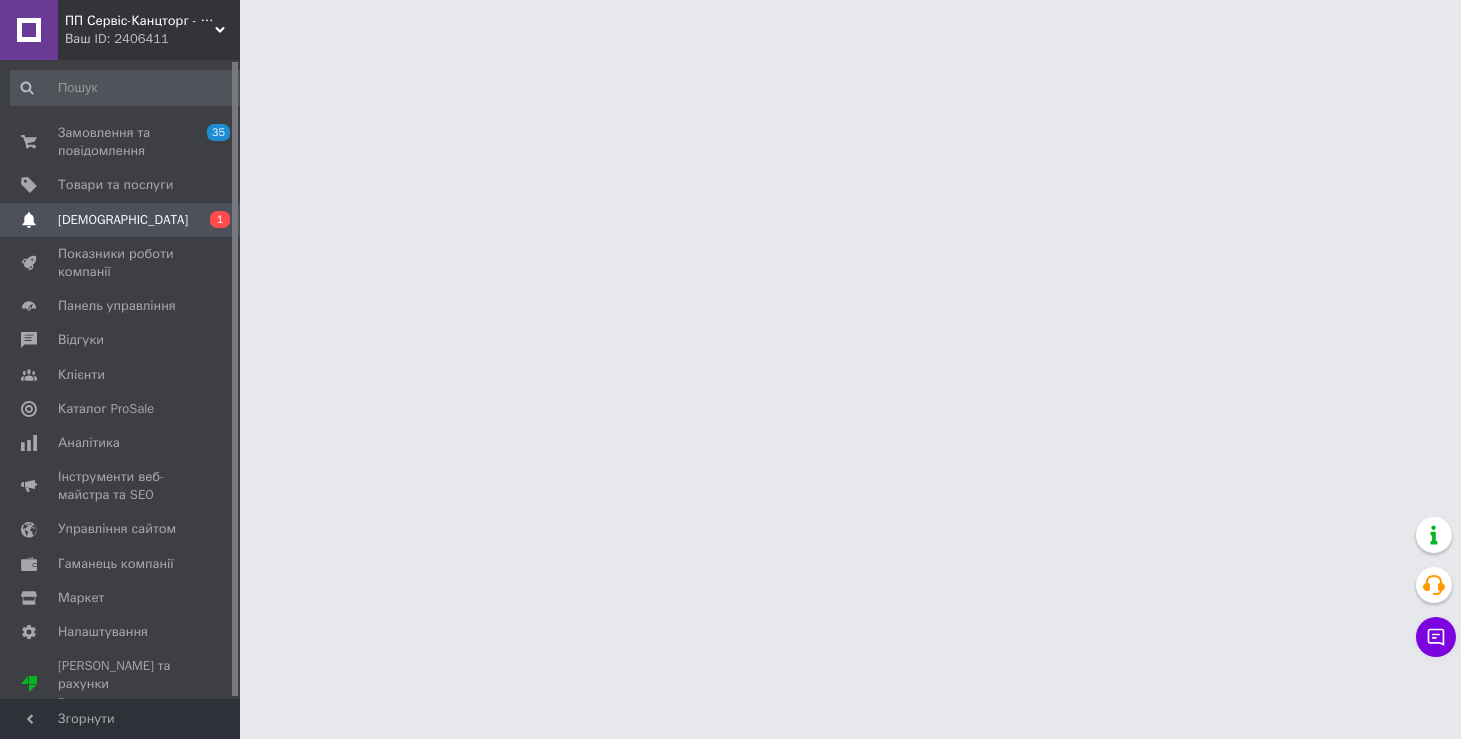 scroll, scrollTop: 0, scrollLeft: 0, axis: both 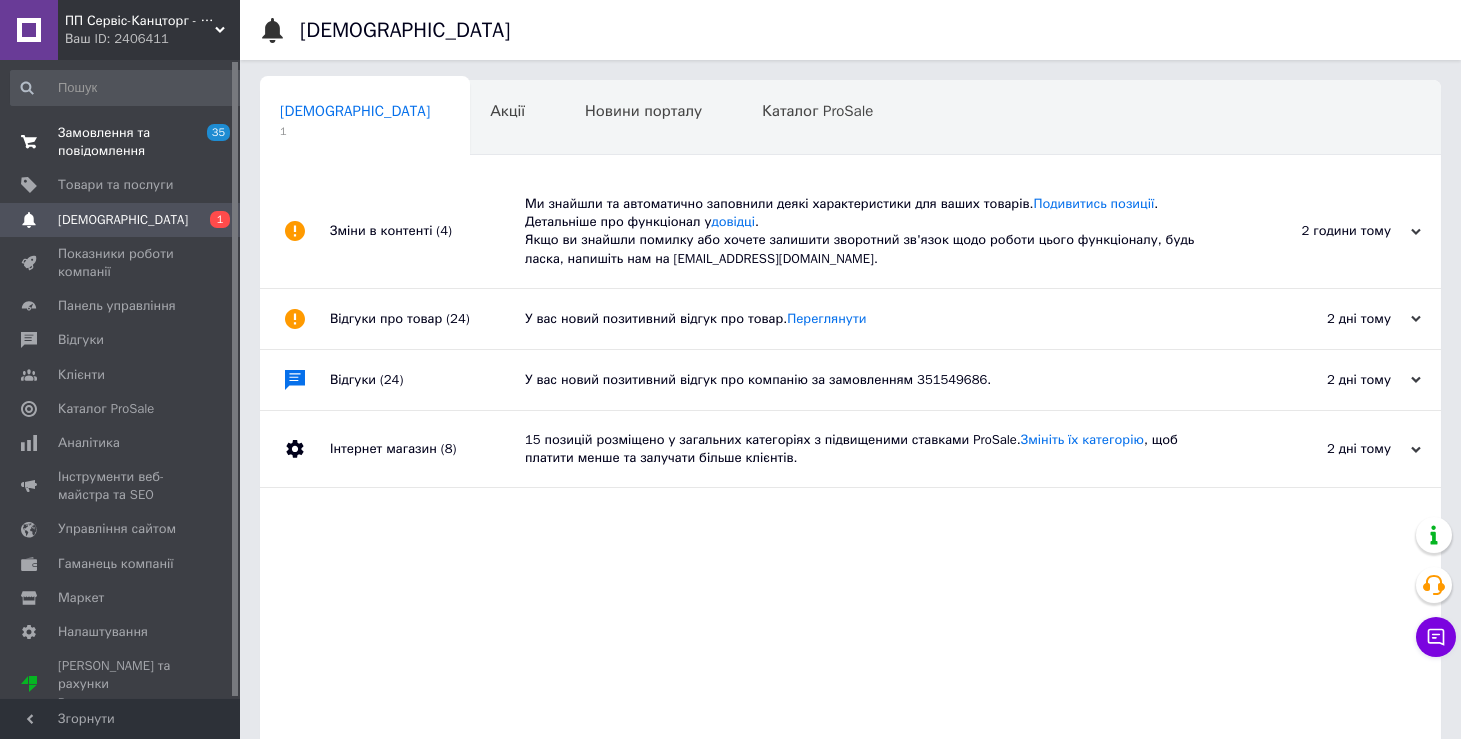 click on "Замовлення та повідомлення" at bounding box center (121, 142) 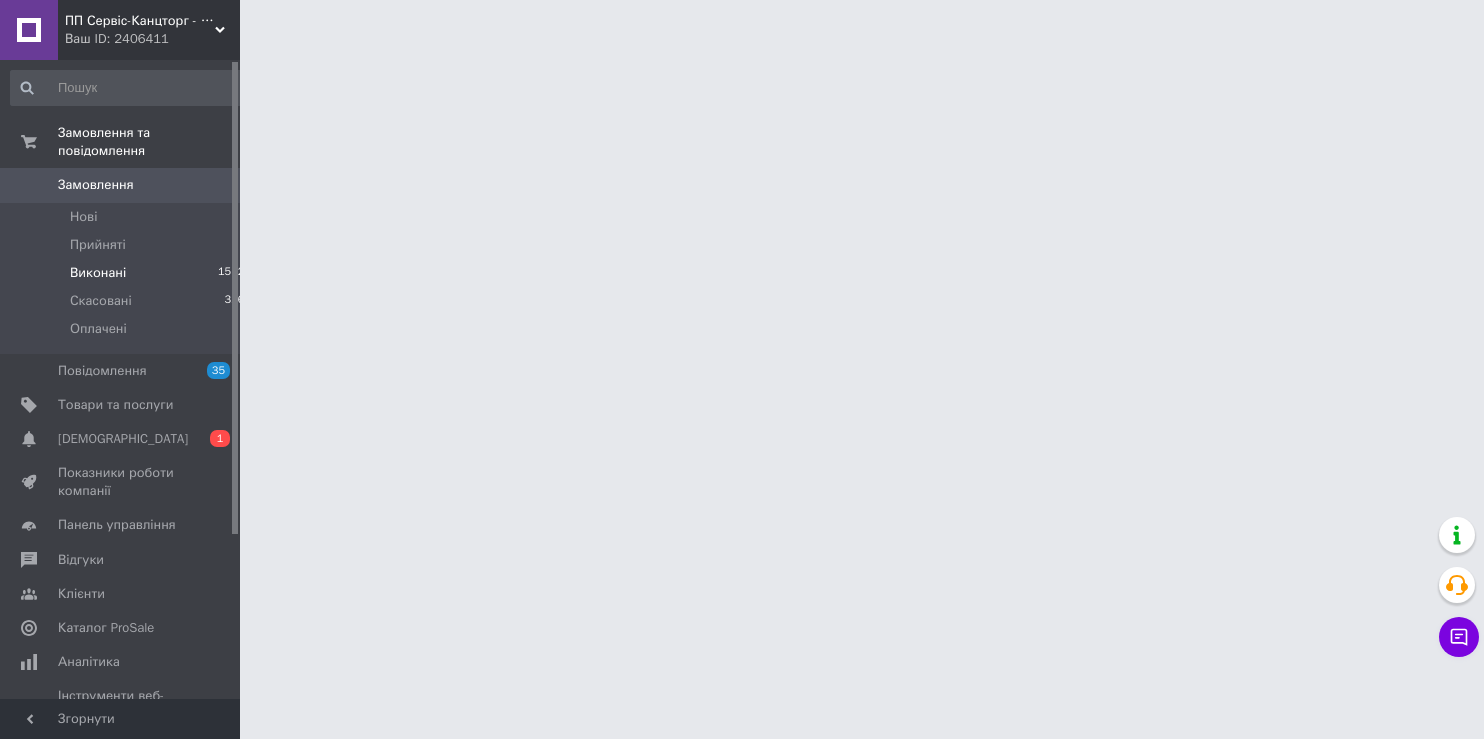 click on "Виконані" at bounding box center (98, 273) 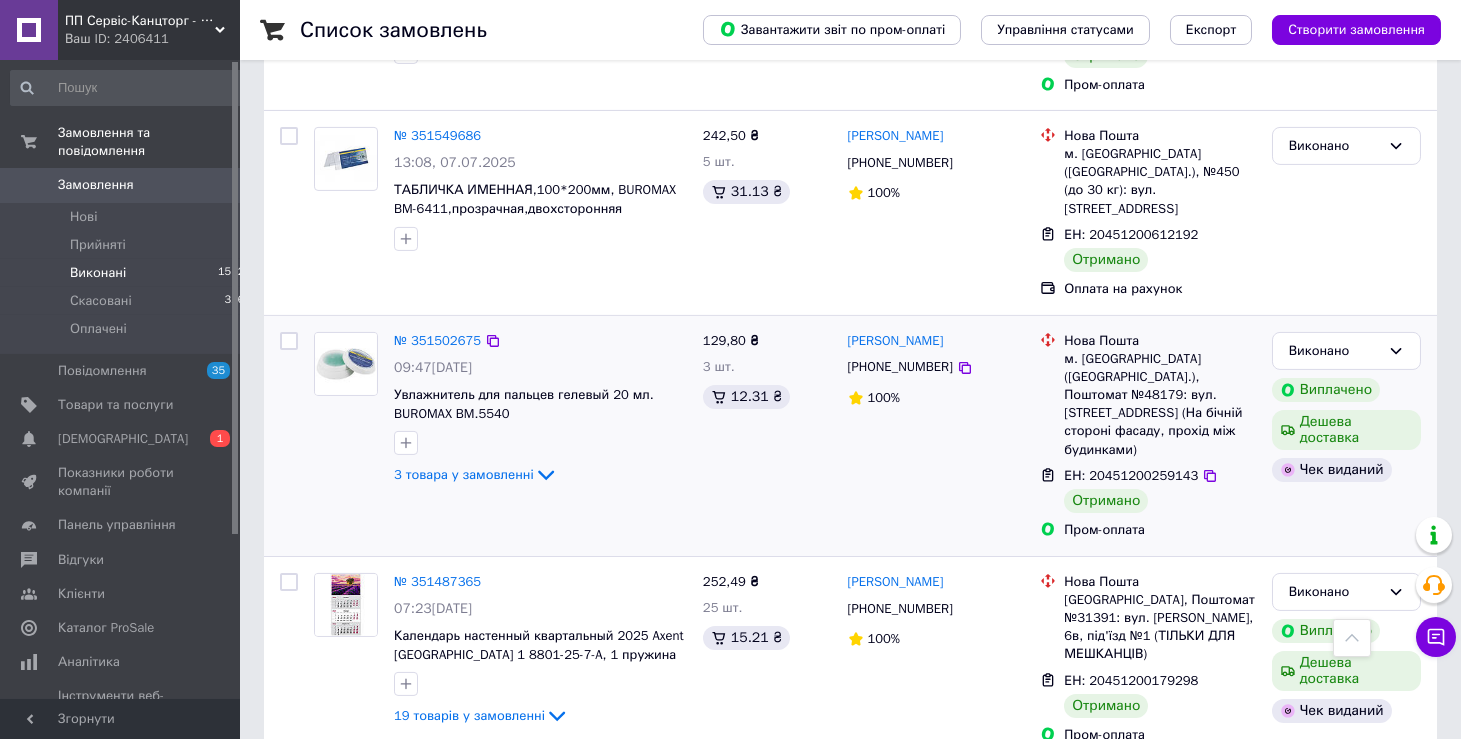 scroll, scrollTop: 3421, scrollLeft: 0, axis: vertical 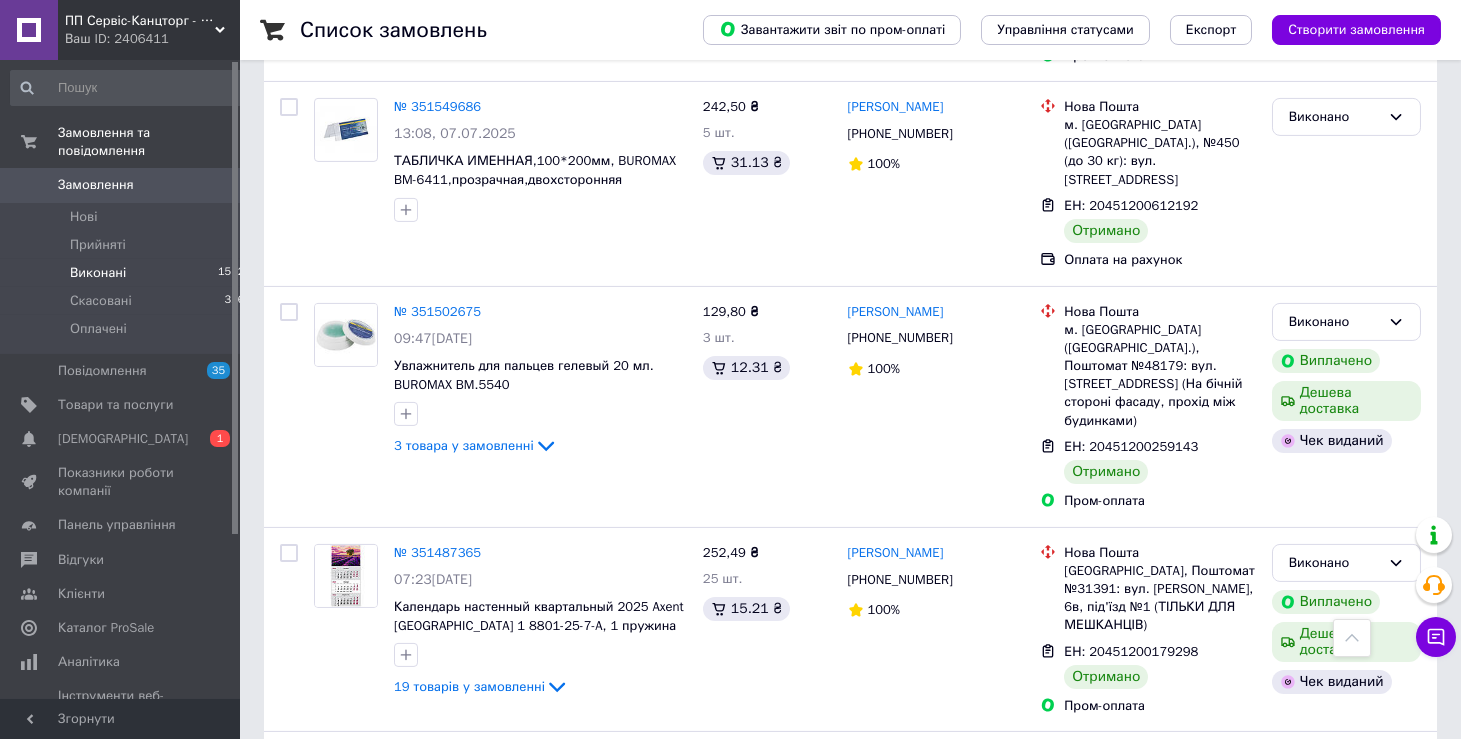 click on "2" at bounding box center (327, 1017) 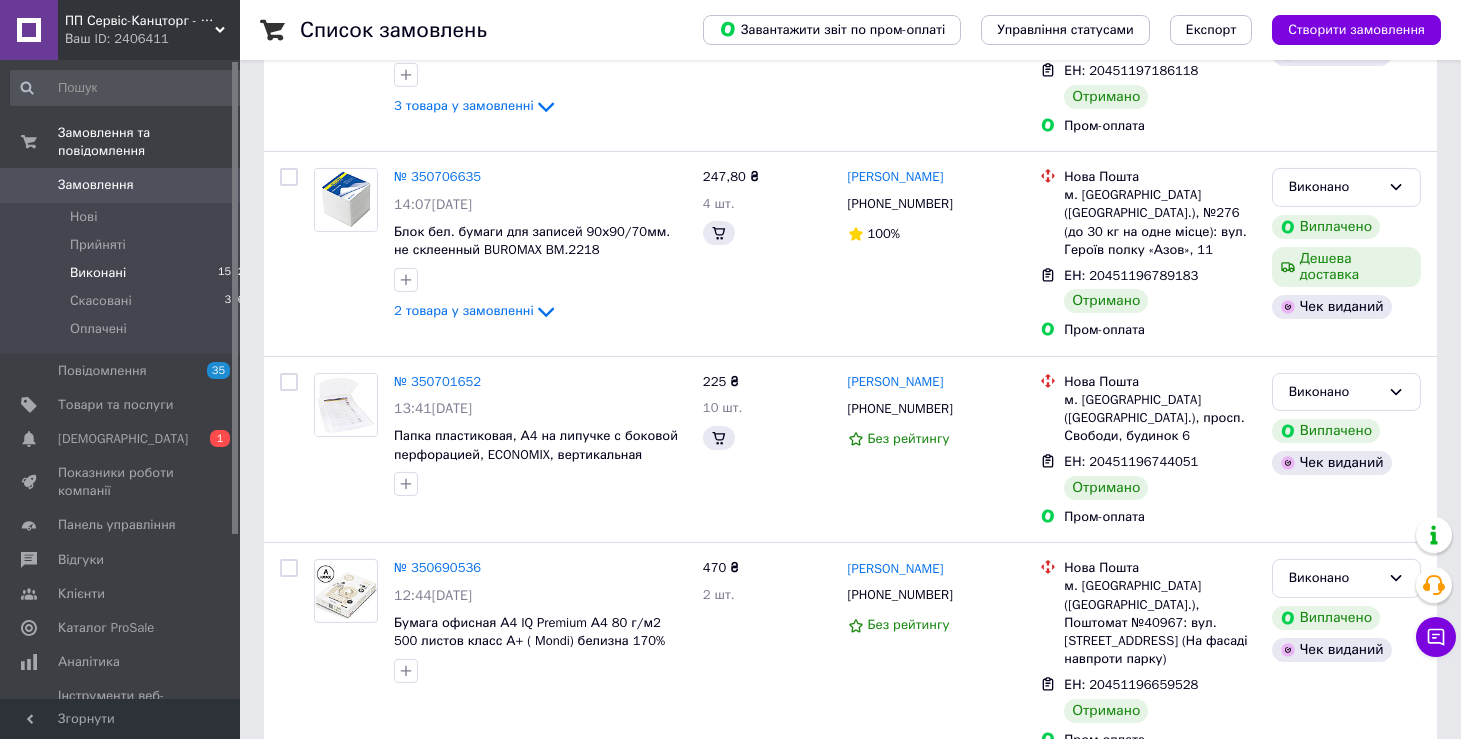 scroll, scrollTop: 0, scrollLeft: 0, axis: both 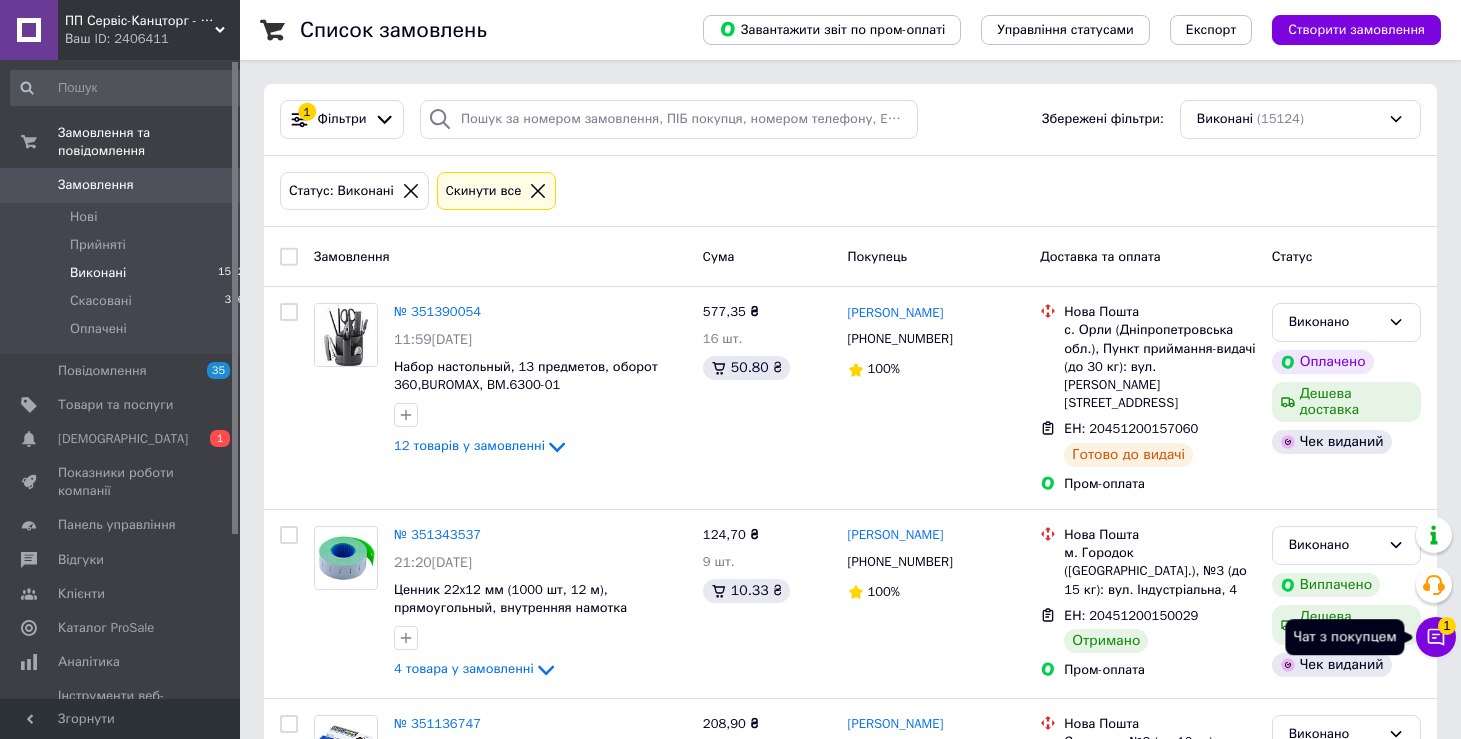 click 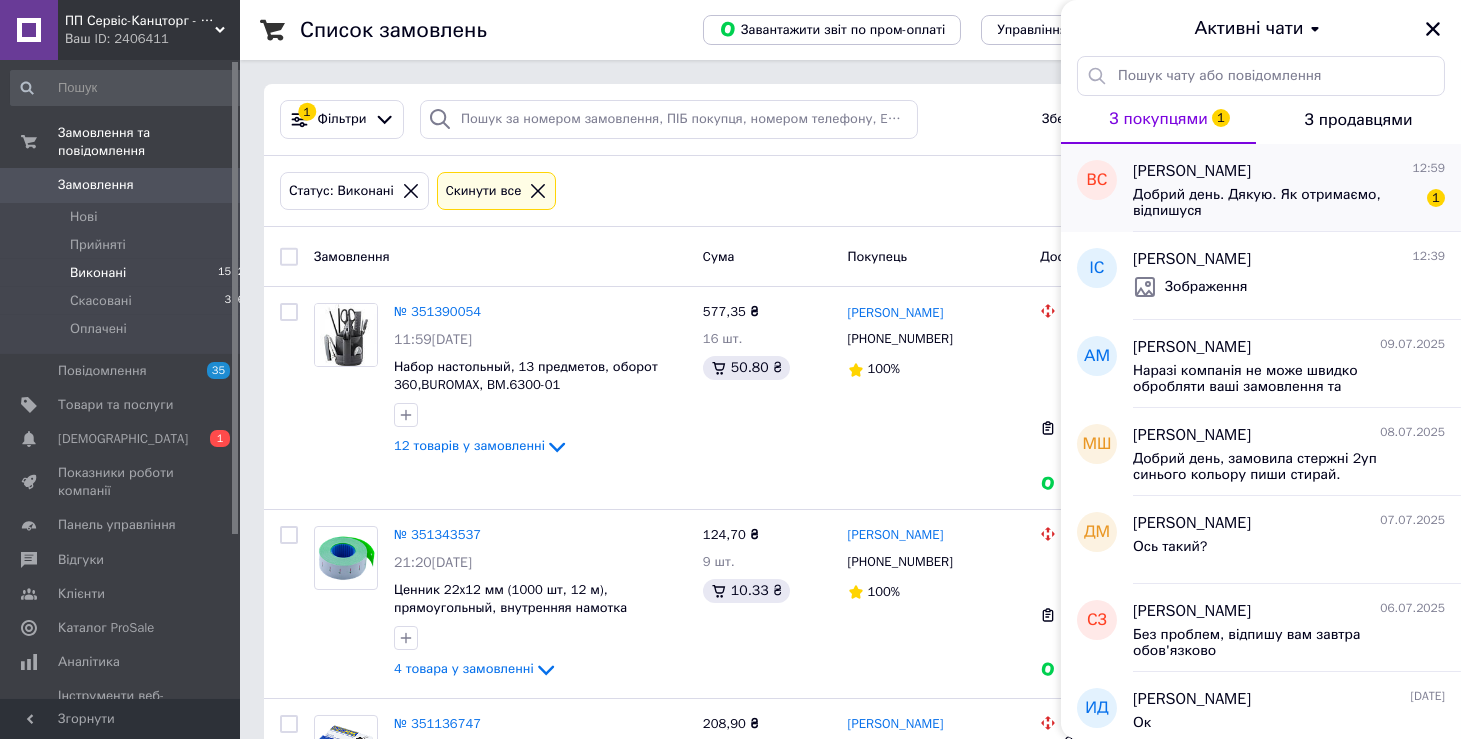 click on "Добрий день. Дякую. Як отримаємо, відпишуся" at bounding box center [1275, 203] 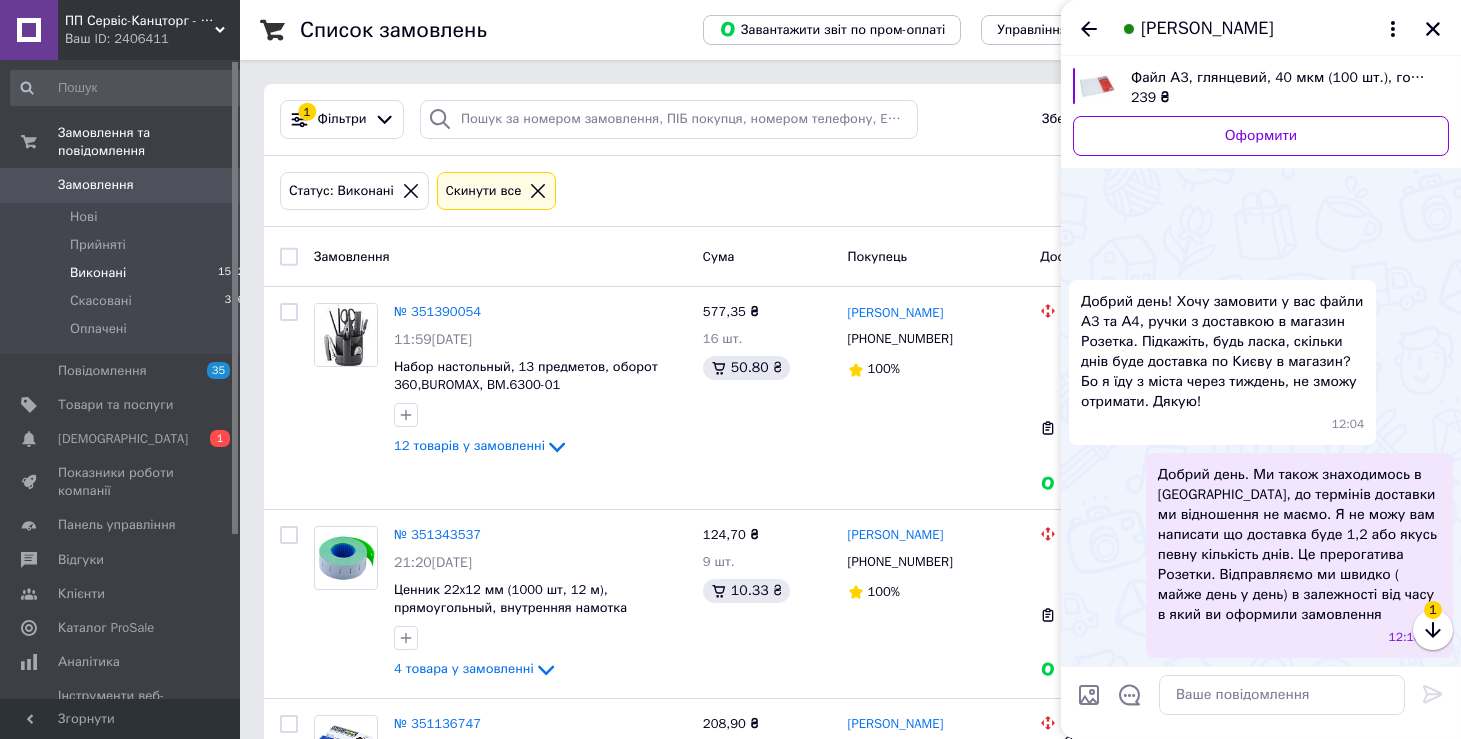 scroll, scrollTop: 1571, scrollLeft: 0, axis: vertical 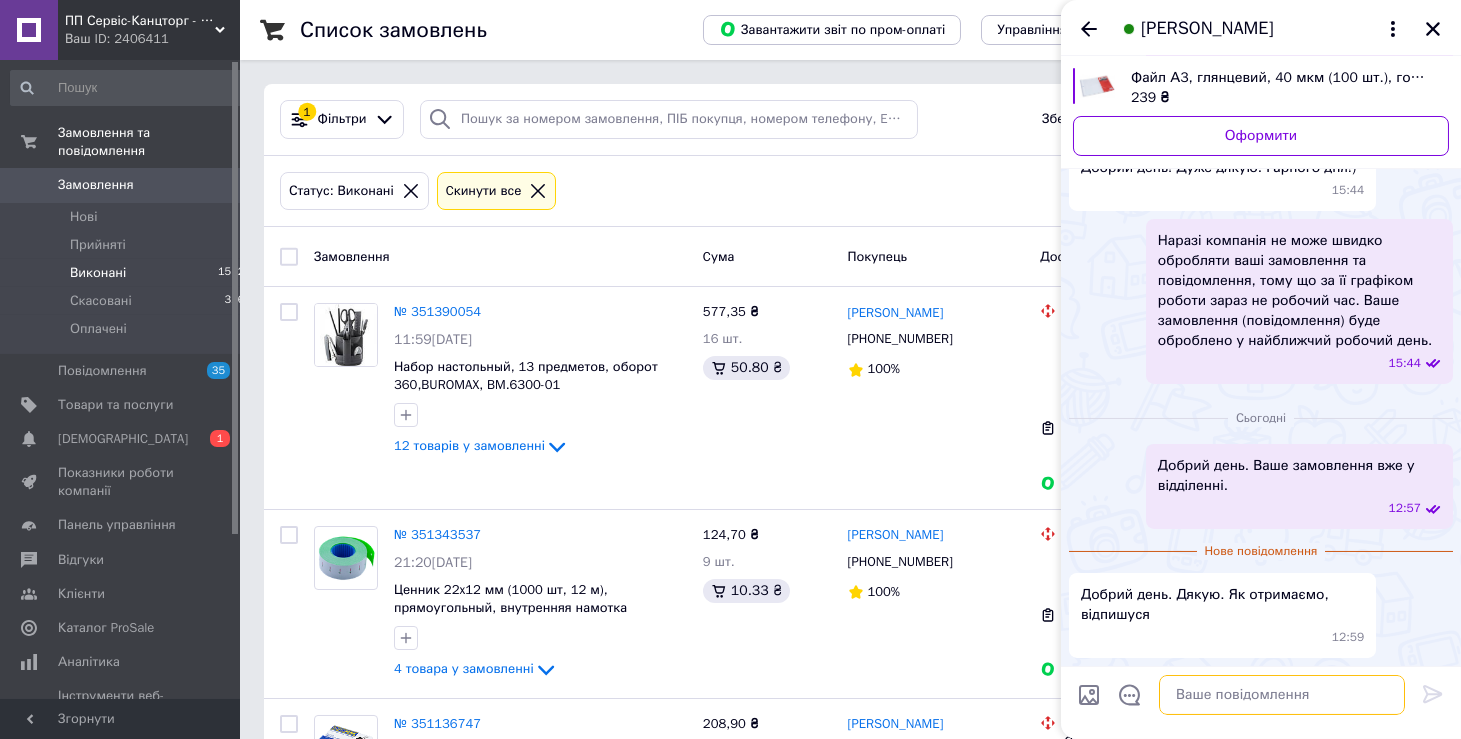 click at bounding box center [1282, 695] 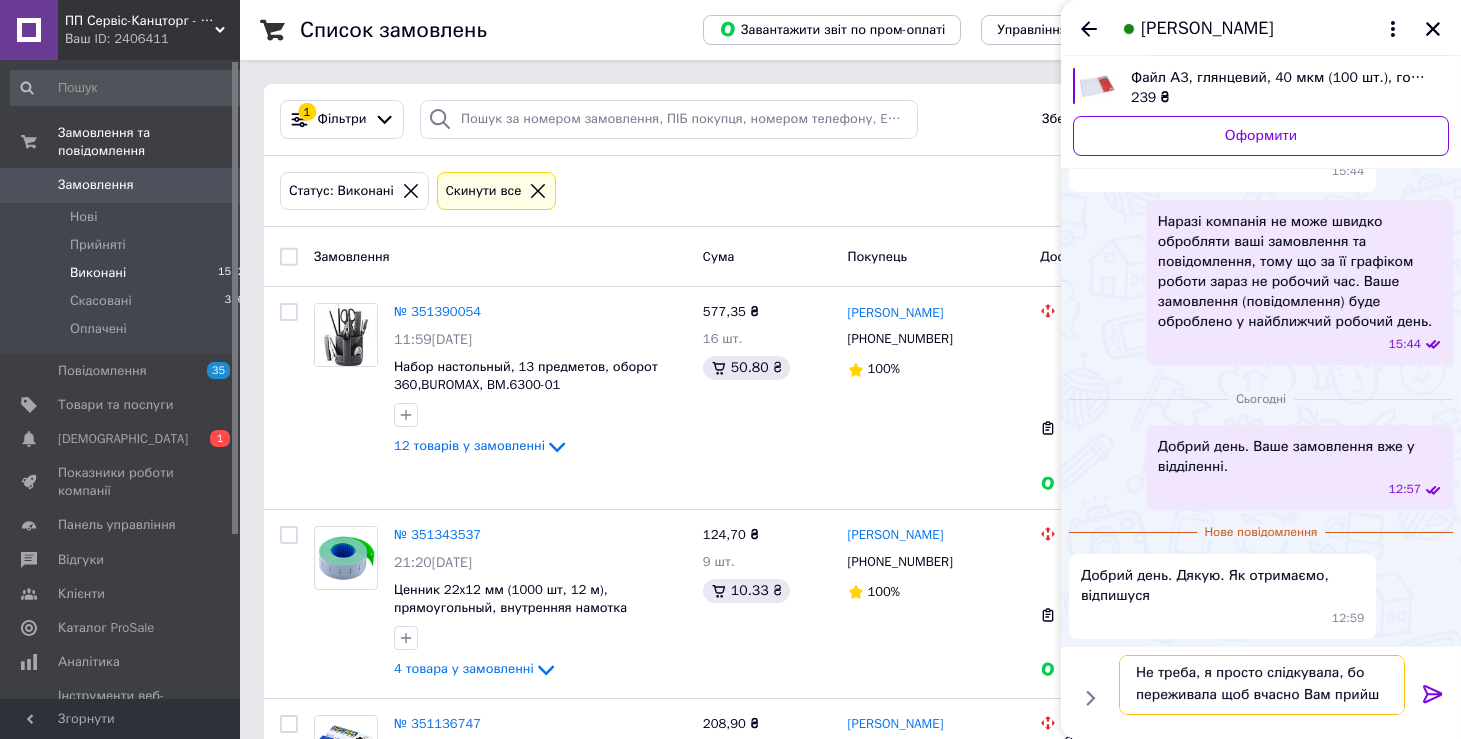 scroll, scrollTop: 2, scrollLeft: 0, axis: vertical 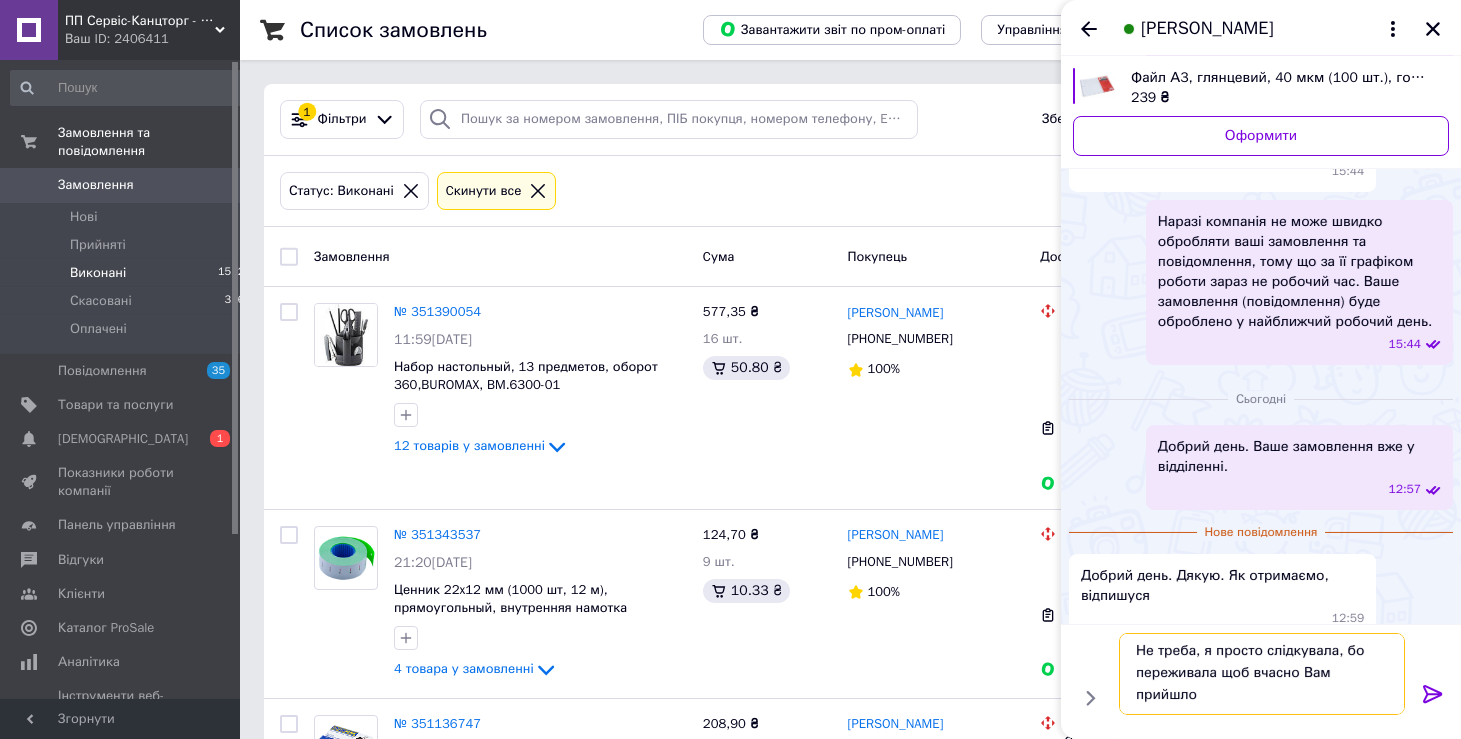 type on "Не треба, я просто слідкувала, бо переживала щоб вчасно Вам прийшло" 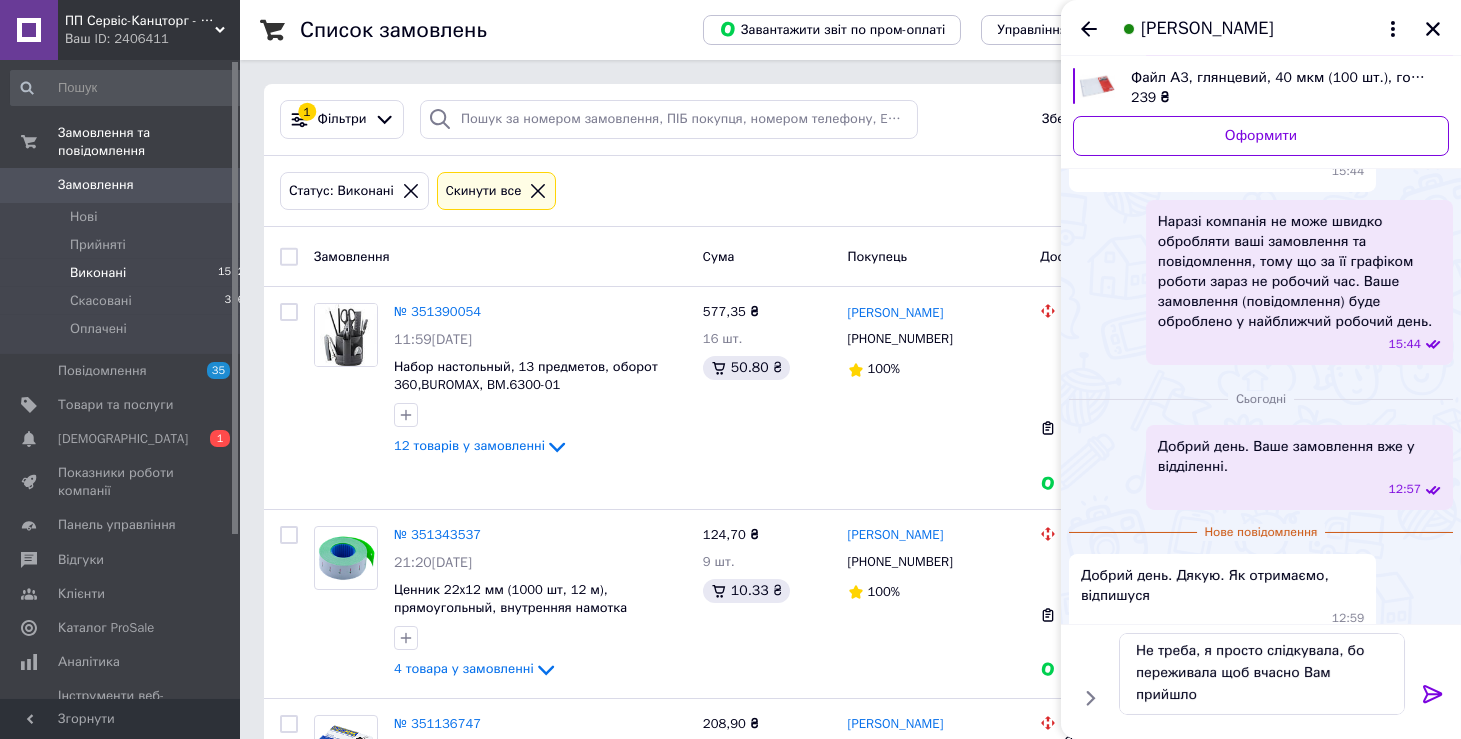 click 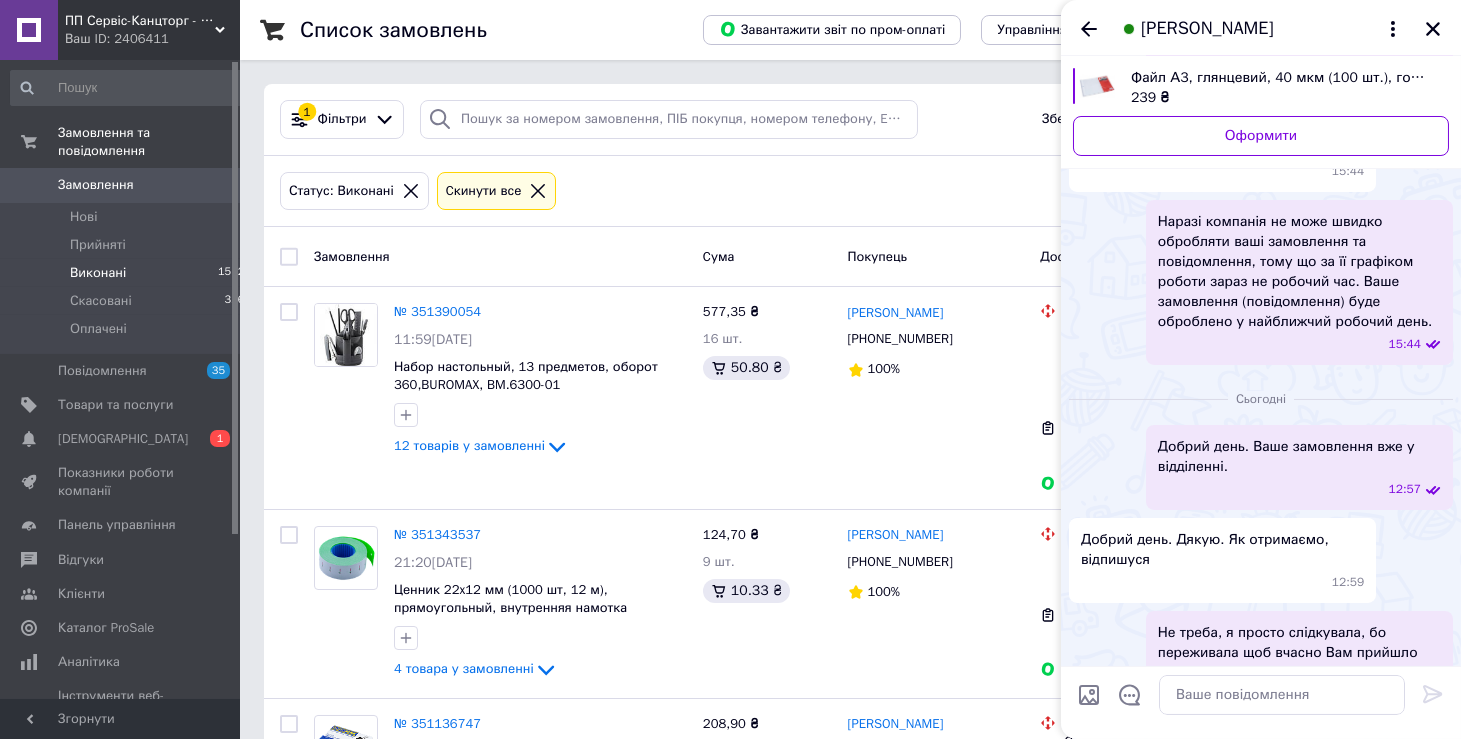 scroll, scrollTop: 0, scrollLeft: 0, axis: both 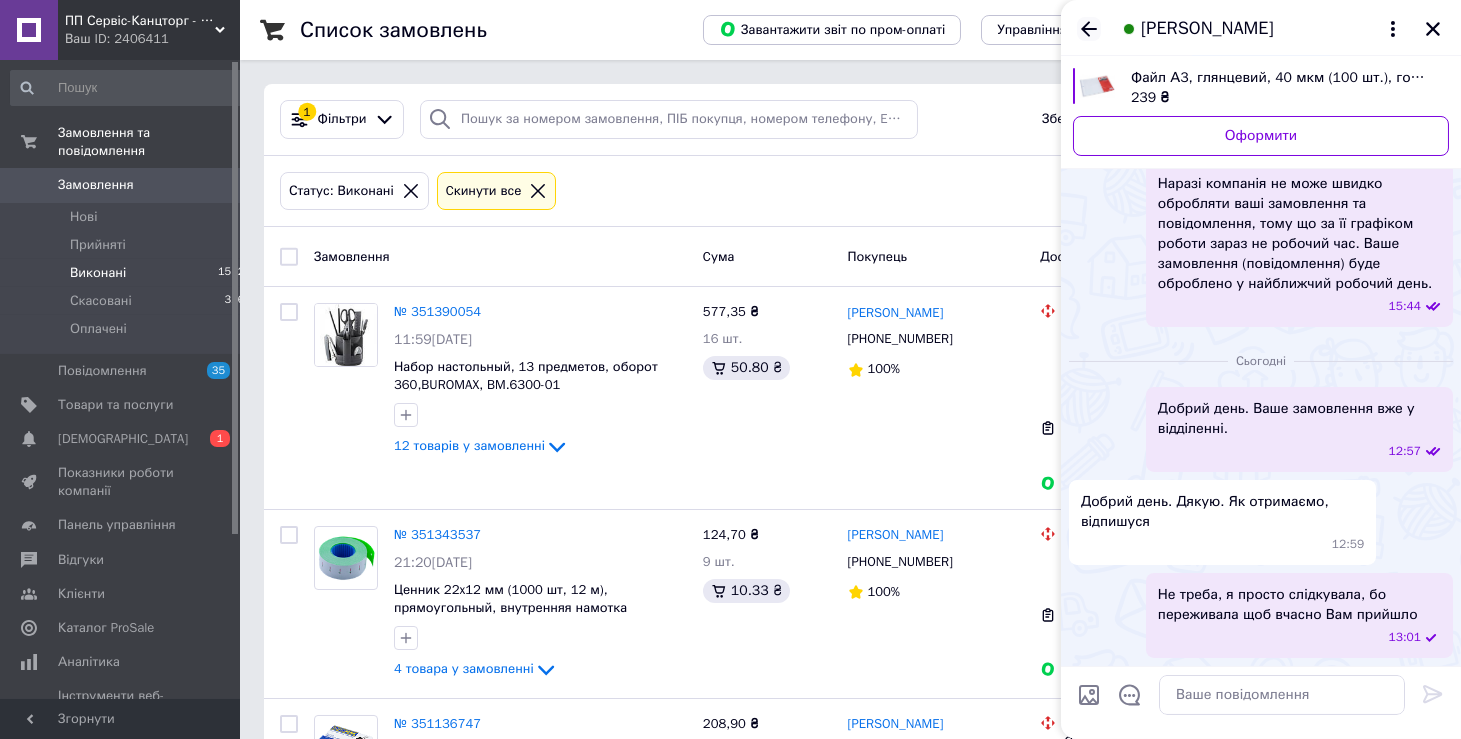 click 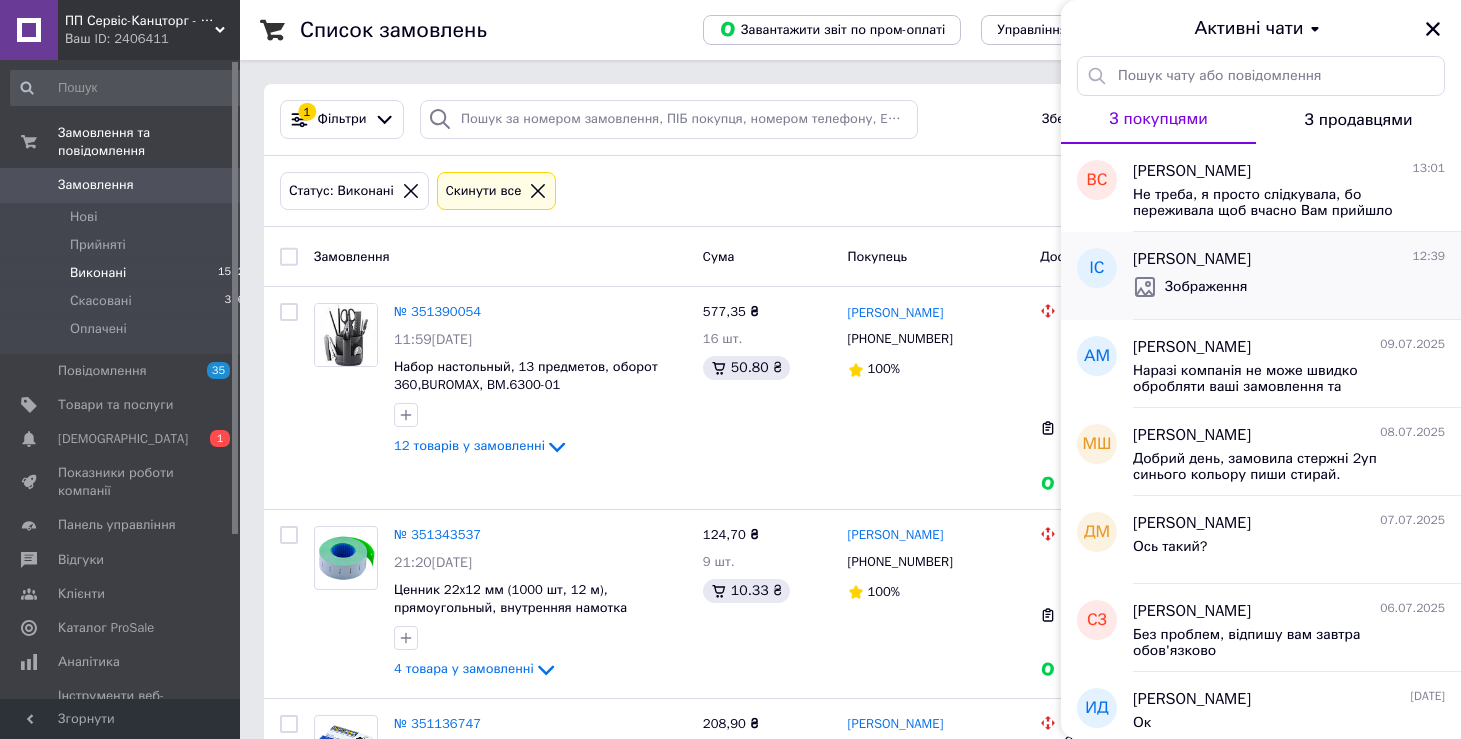 click on "Зображення" at bounding box center (1206, 287) 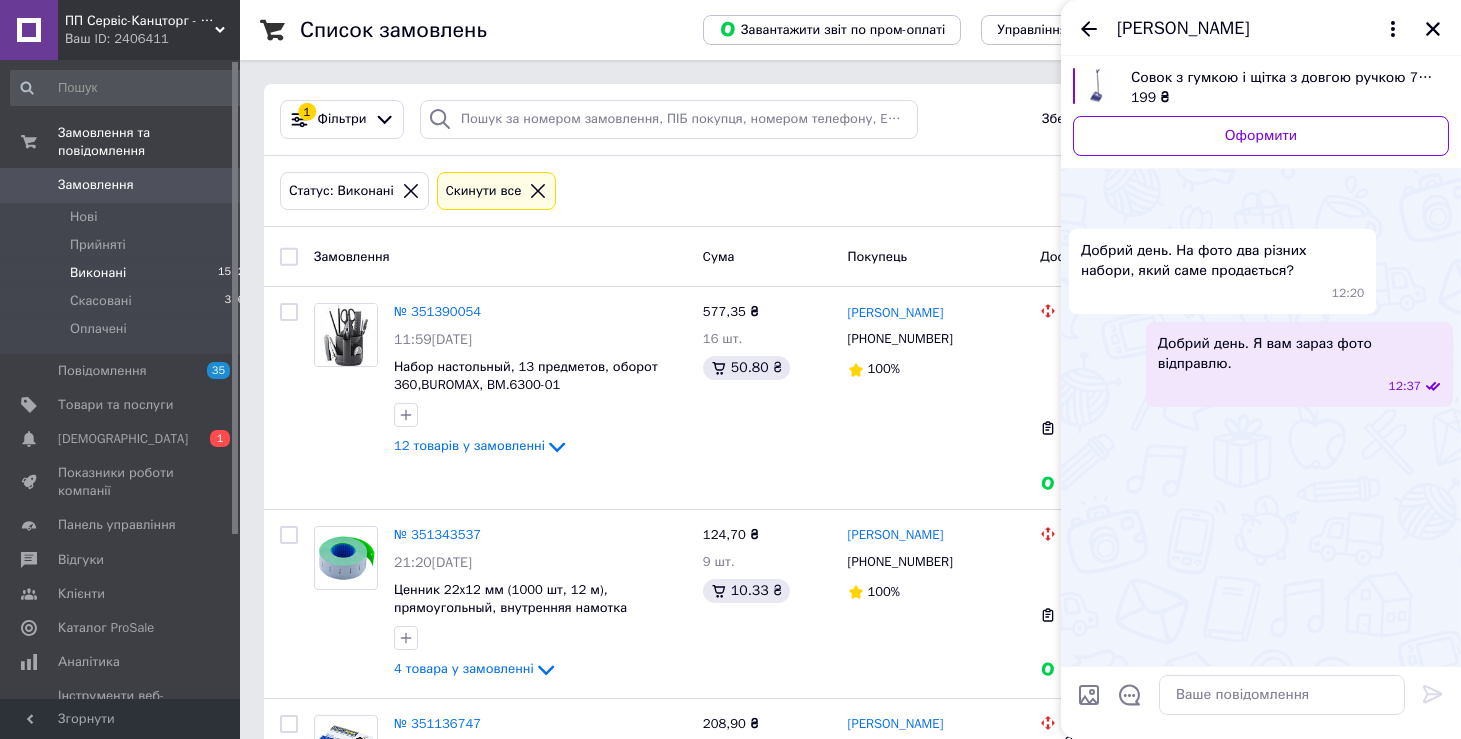 scroll, scrollTop: 31, scrollLeft: 0, axis: vertical 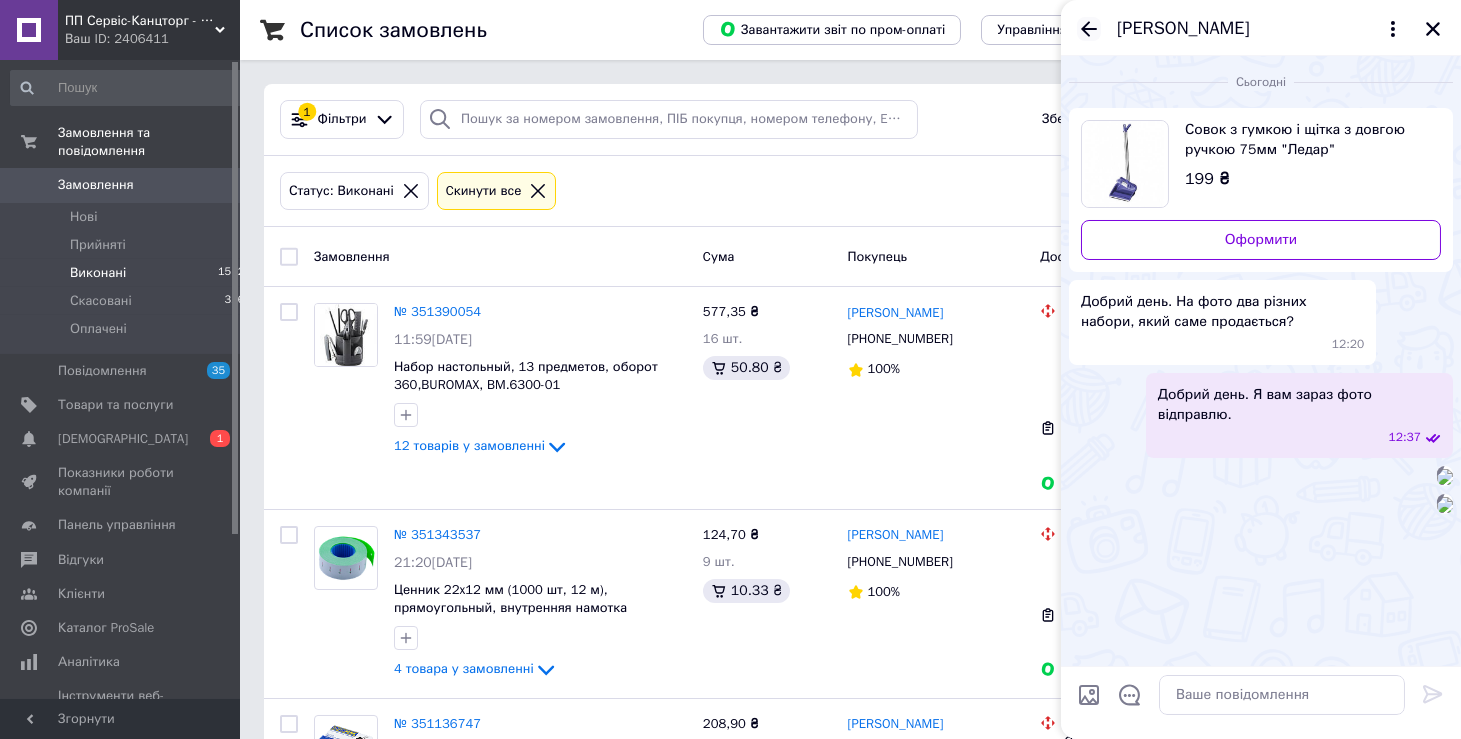 click 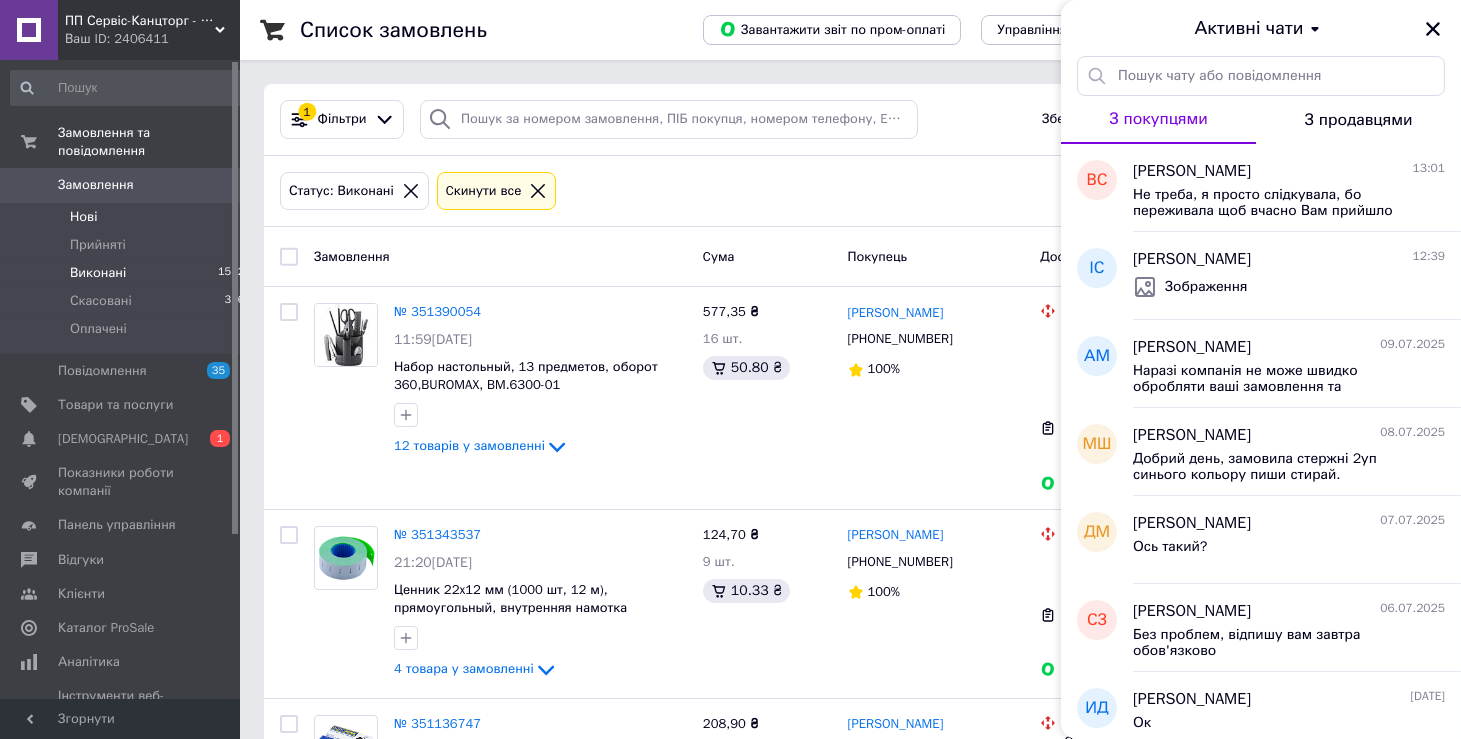 click on "Нові" at bounding box center [83, 217] 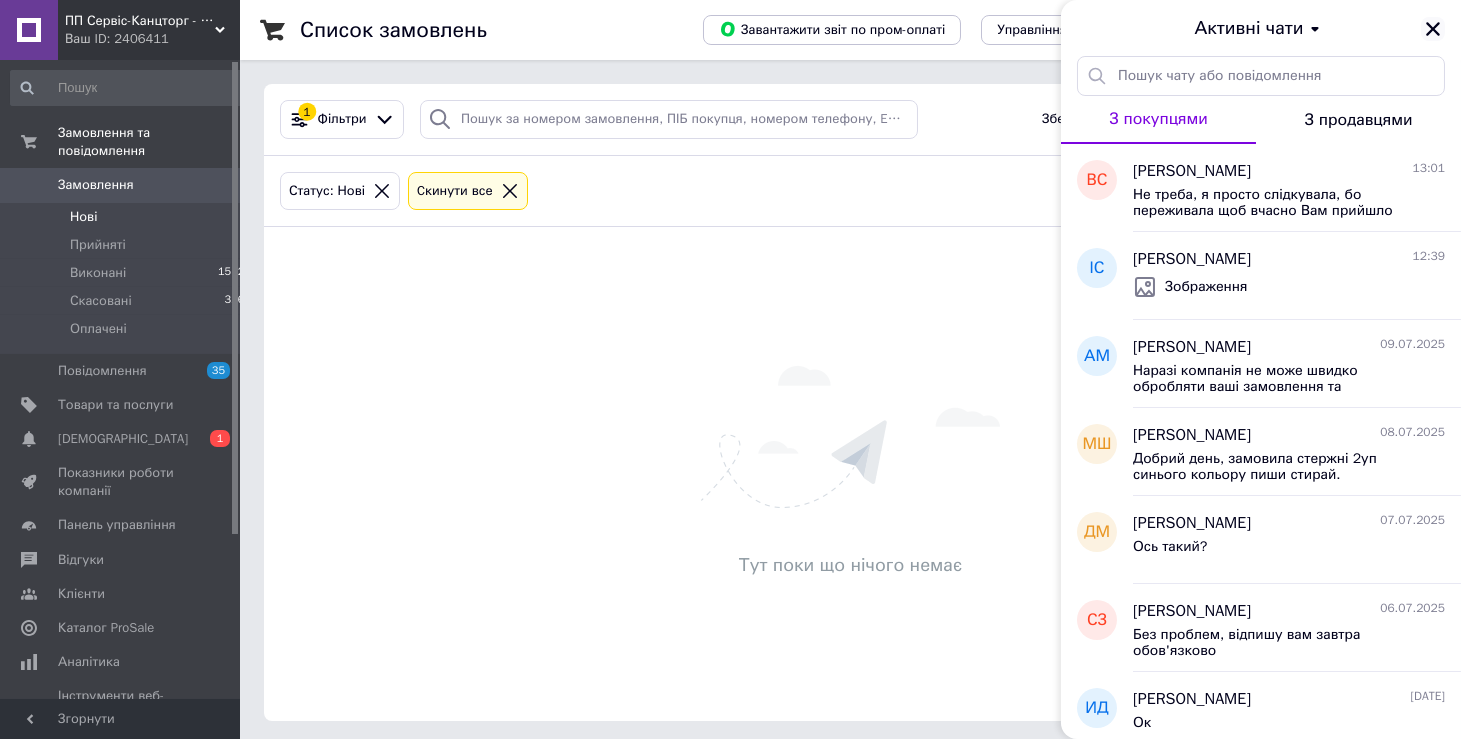 click 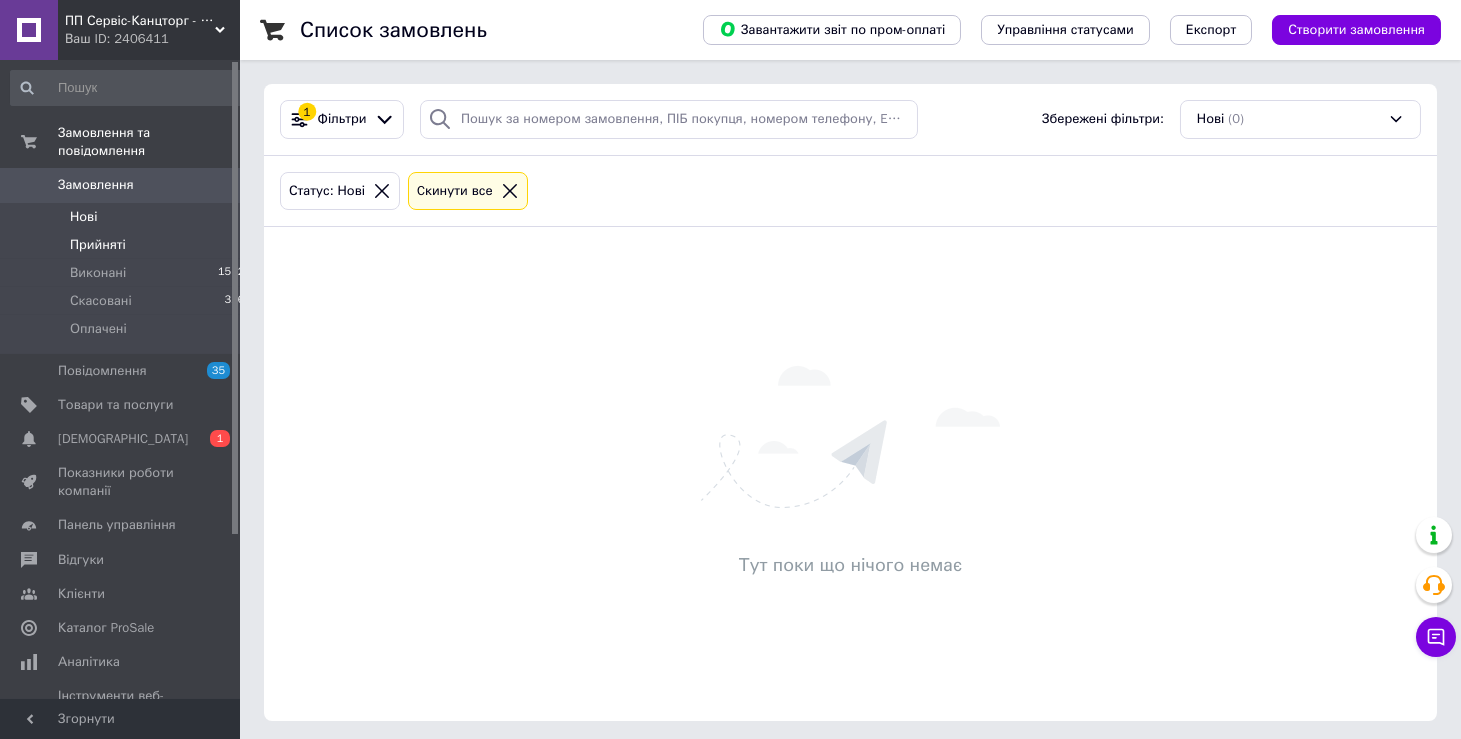 click on "Прийняті 3" at bounding box center [131, 245] 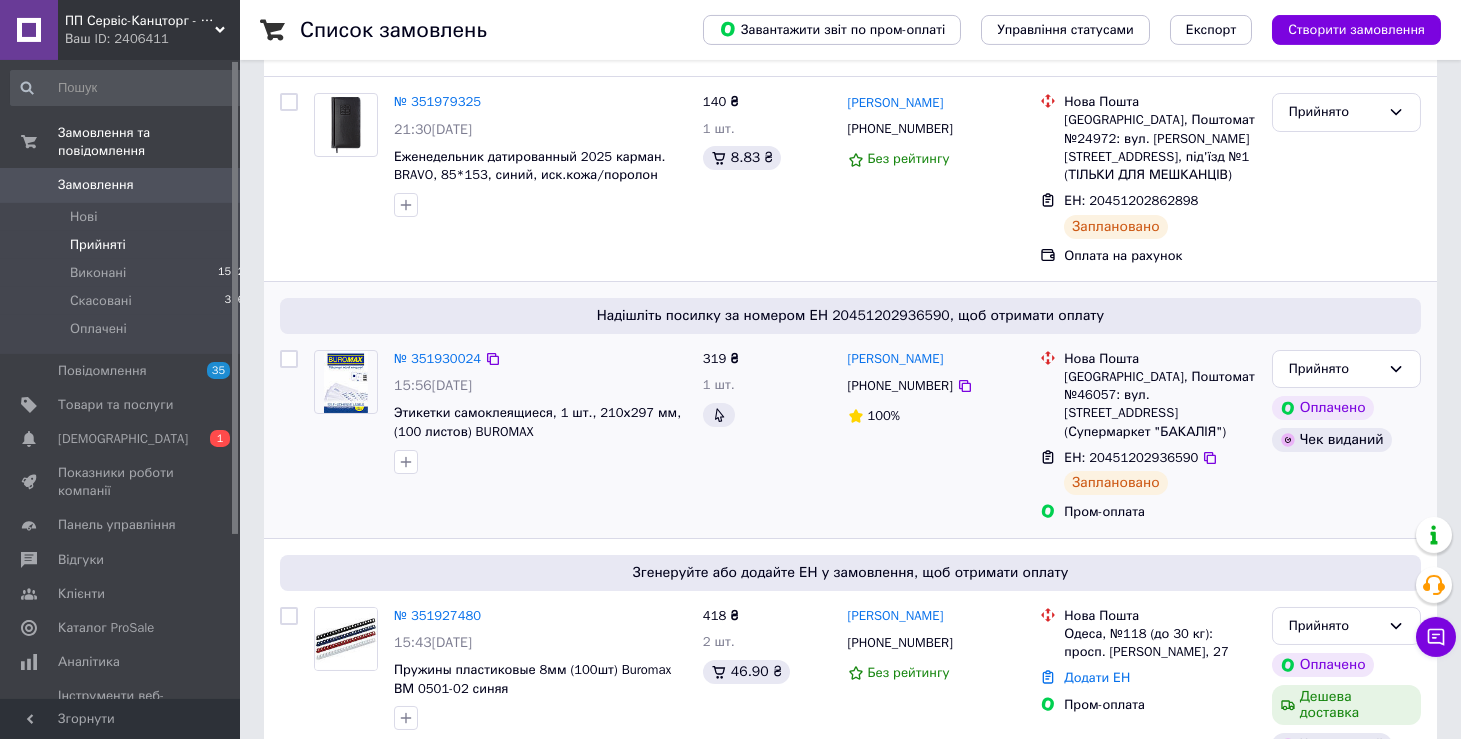 scroll, scrollTop: 214, scrollLeft: 0, axis: vertical 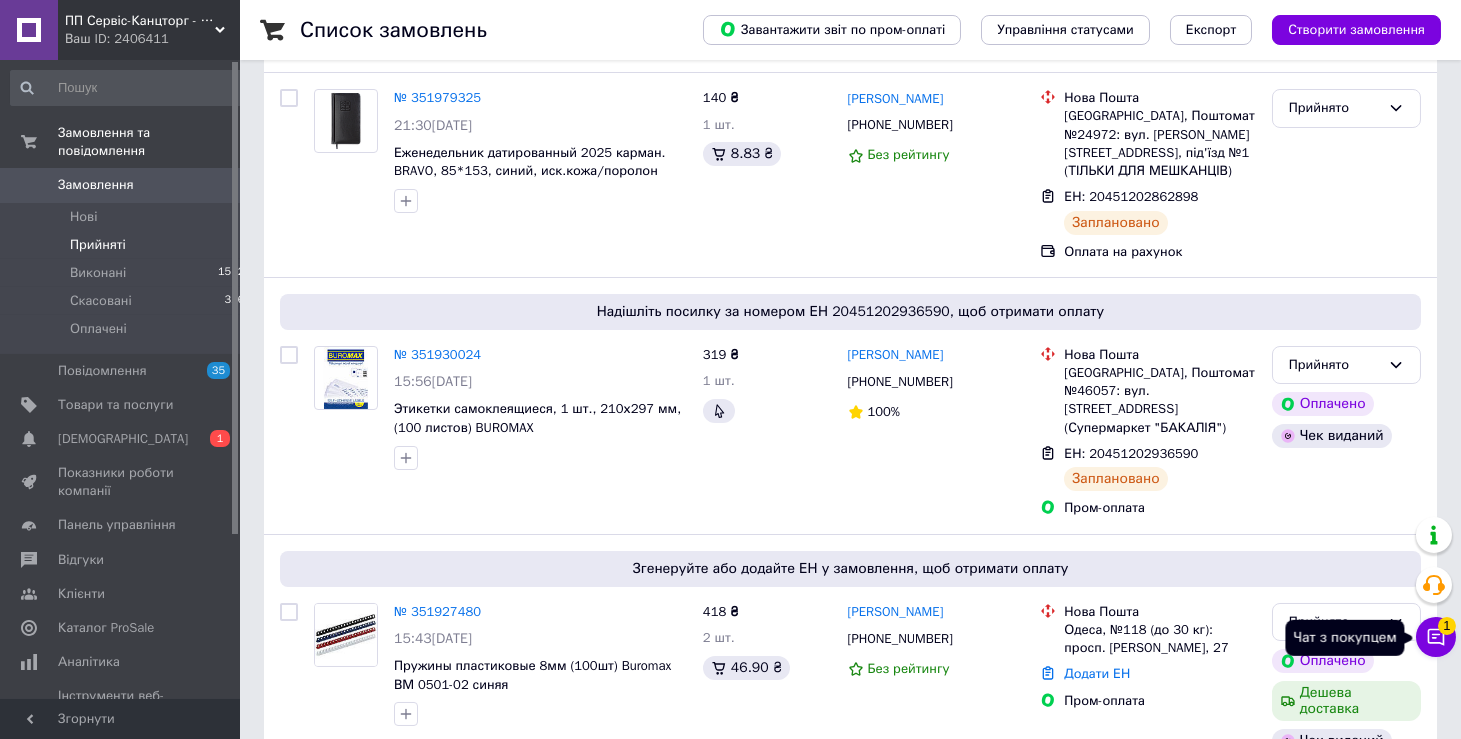 click 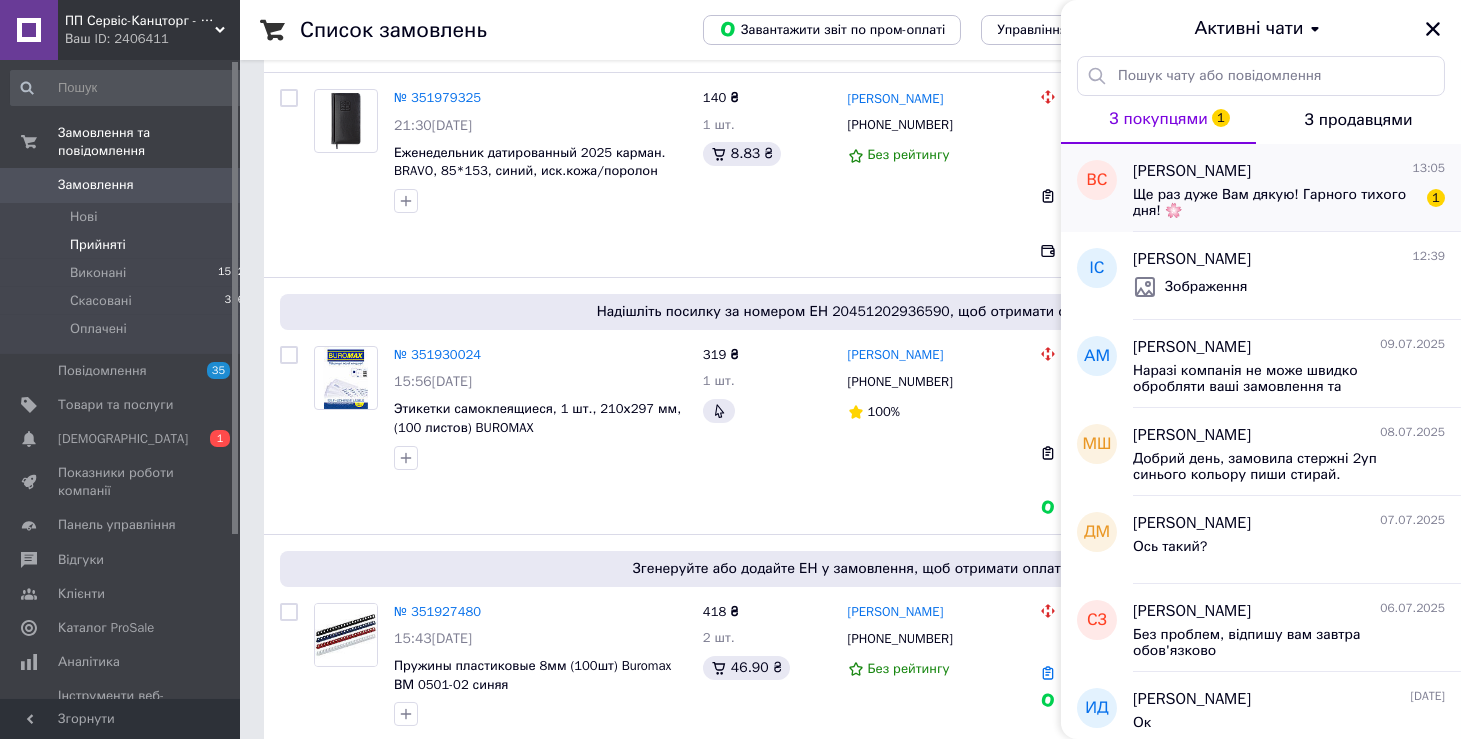 click on "Ще раз дуже Вам дякую! Гарного тихого дня! 🌸" at bounding box center (1275, 203) 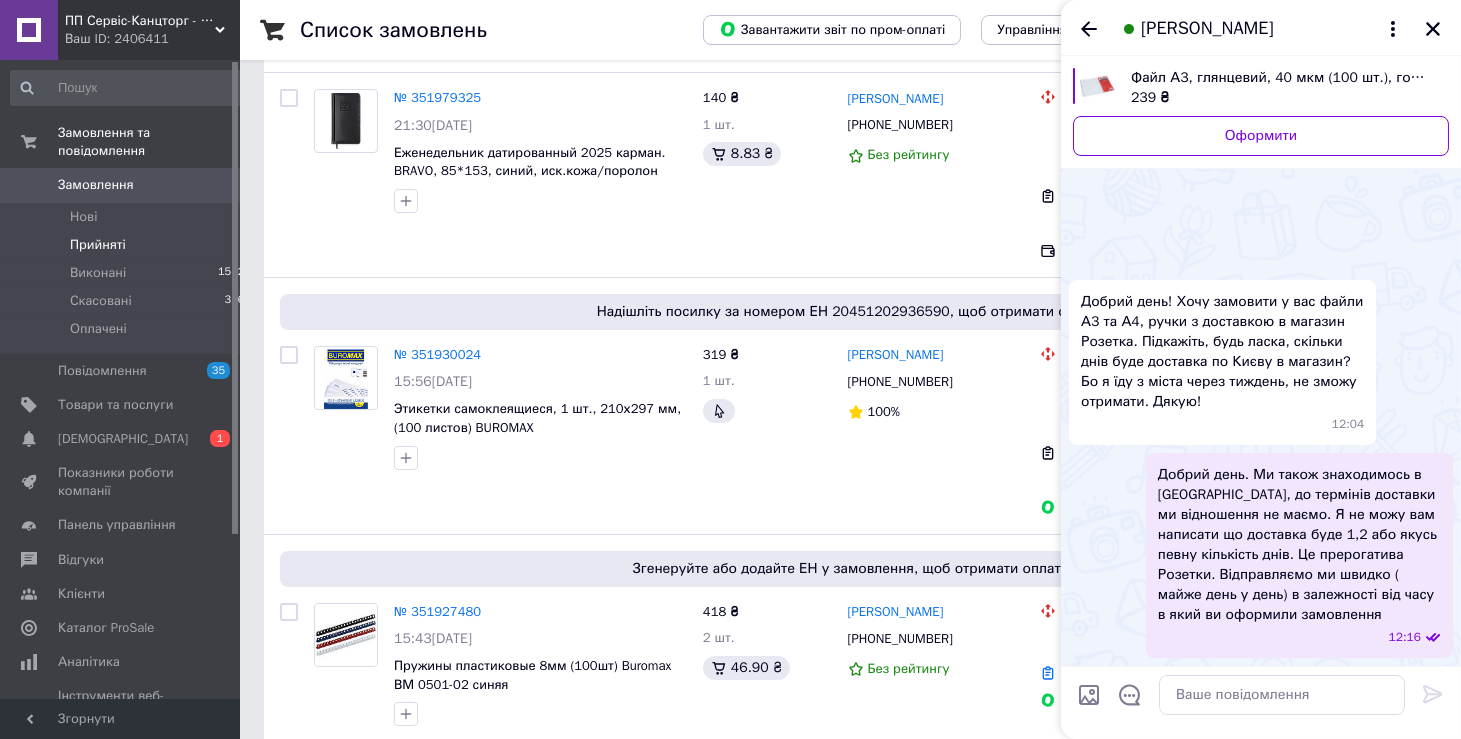 scroll, scrollTop: 1758, scrollLeft: 0, axis: vertical 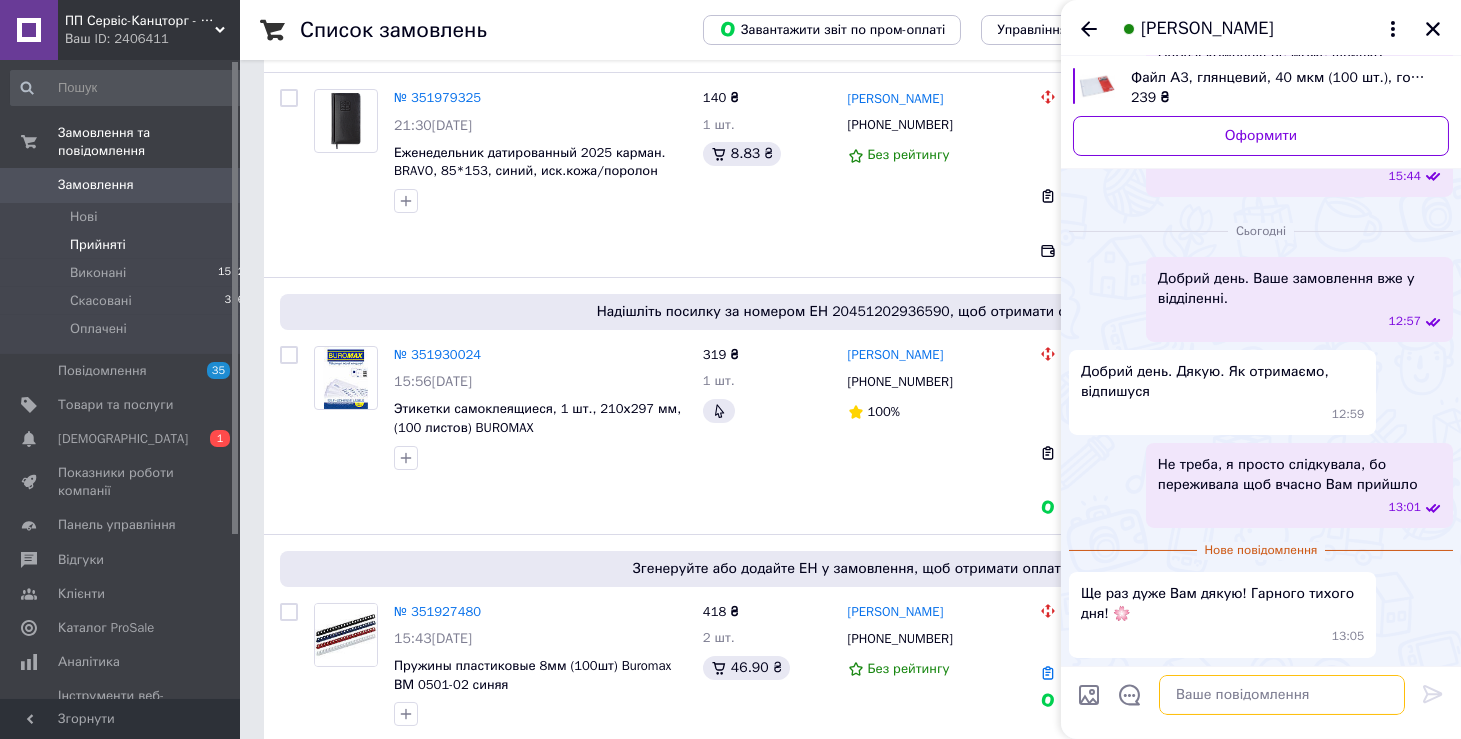 click at bounding box center [1282, 695] 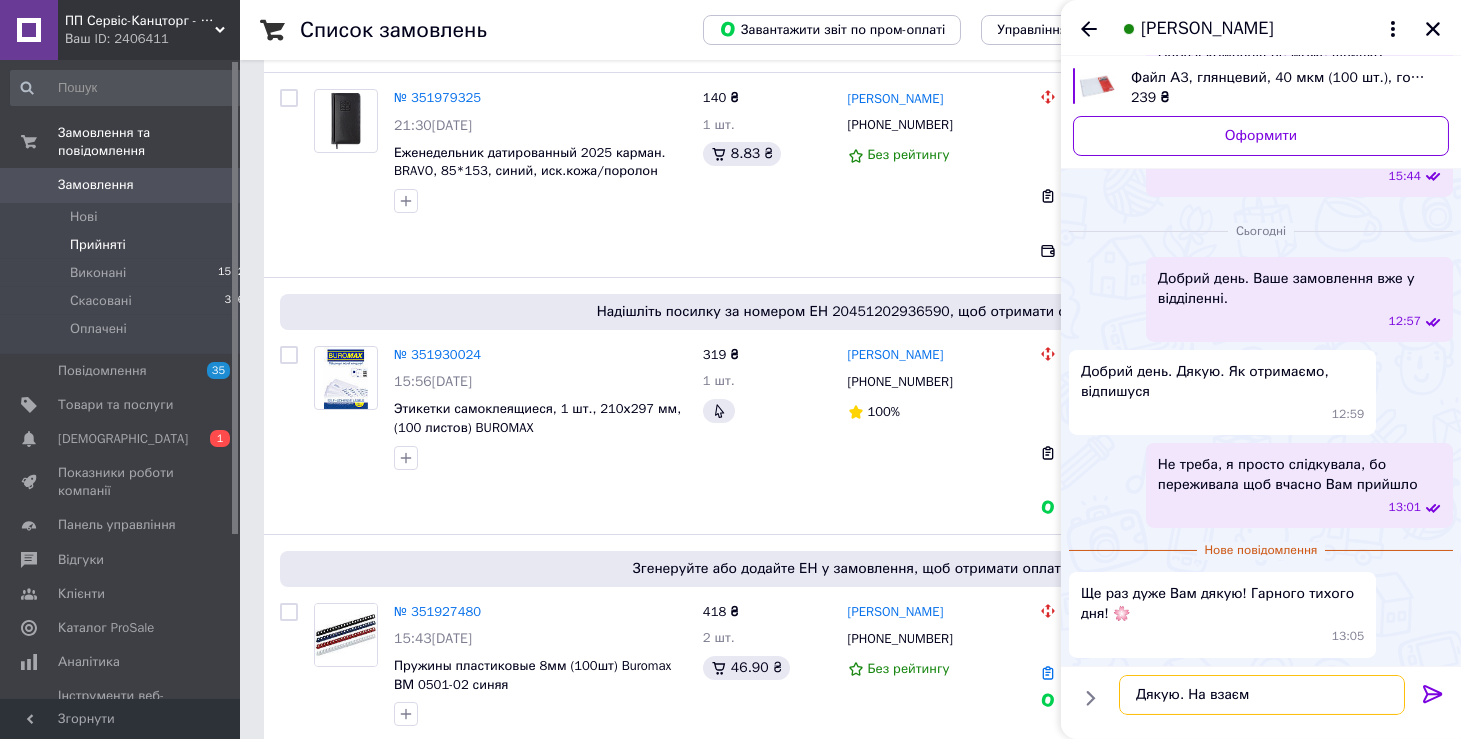 click on "Дякую. На взаєм" at bounding box center [1262, 695] 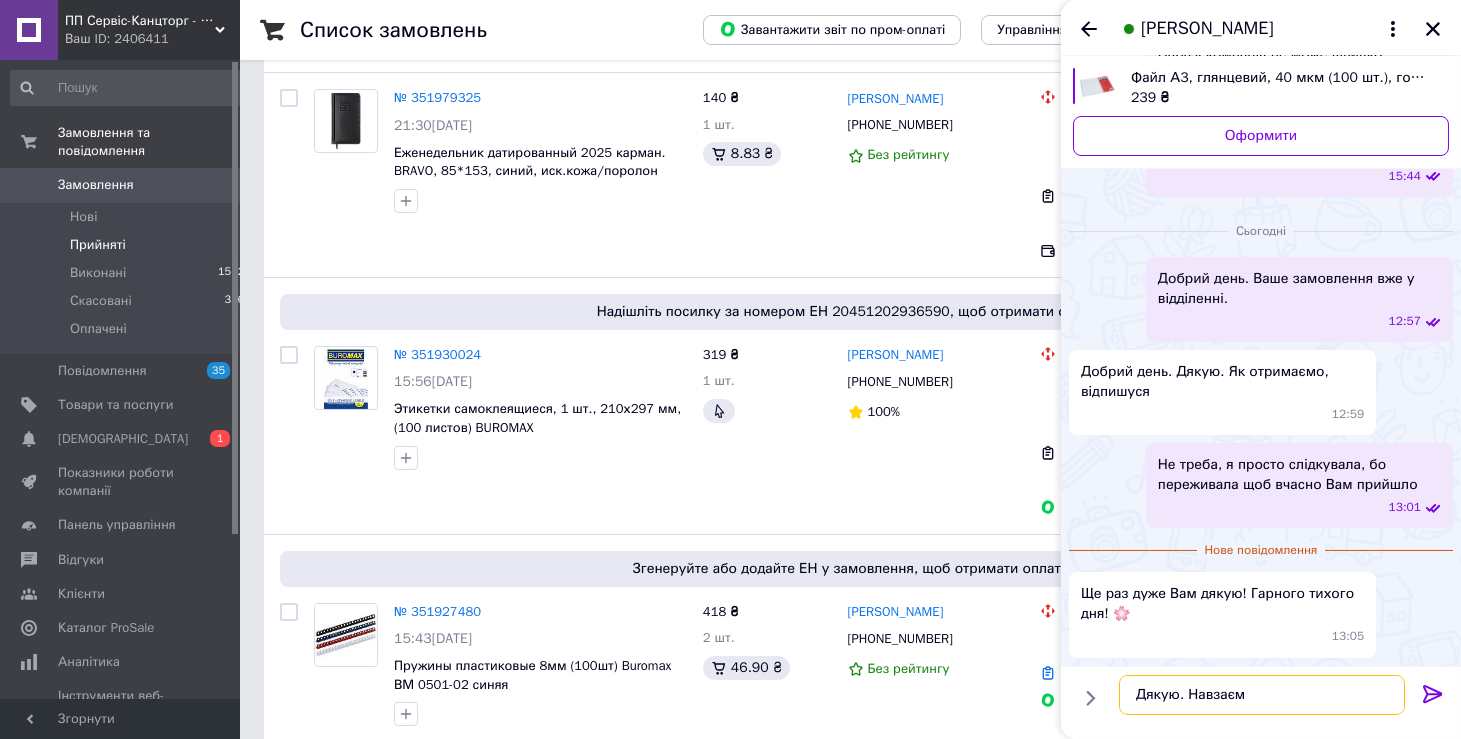 type on "Дякую. Навзаєм" 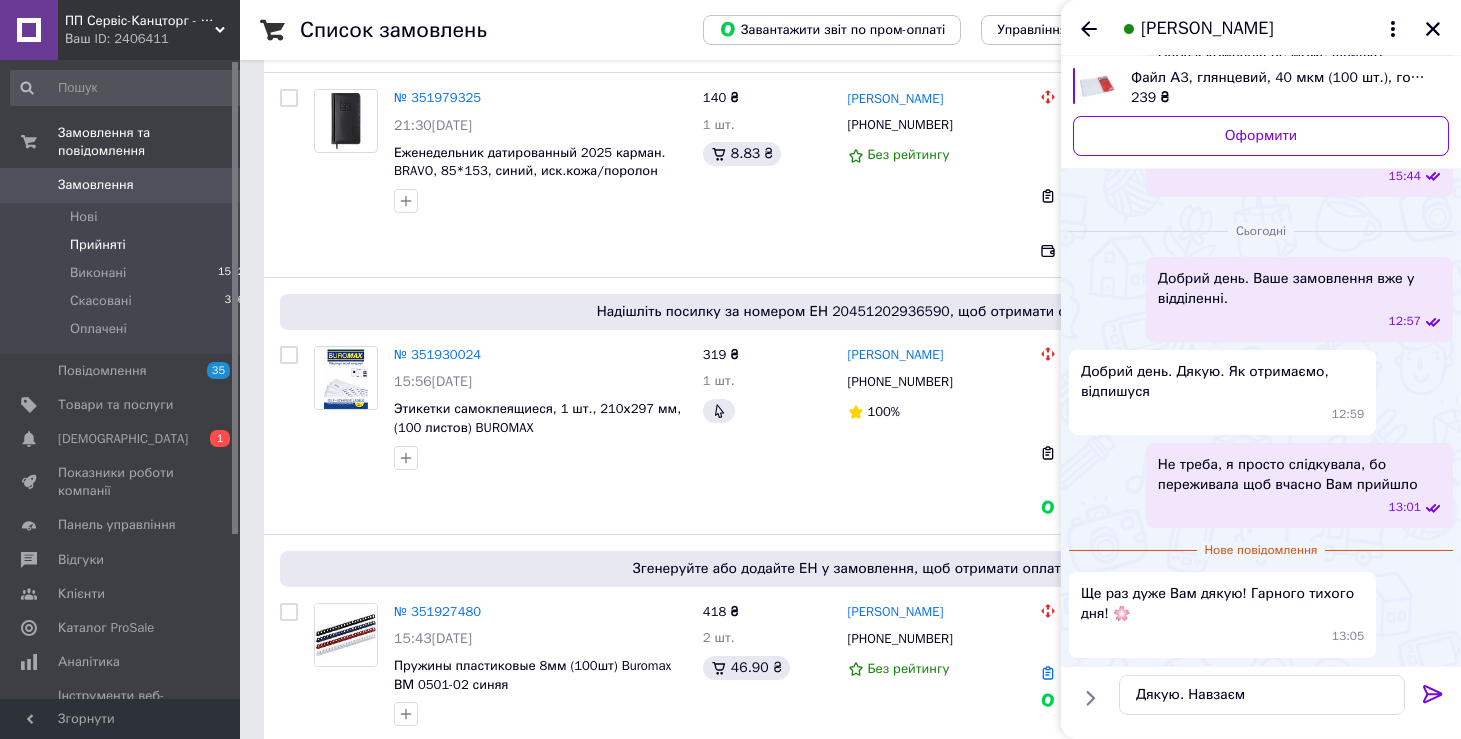click 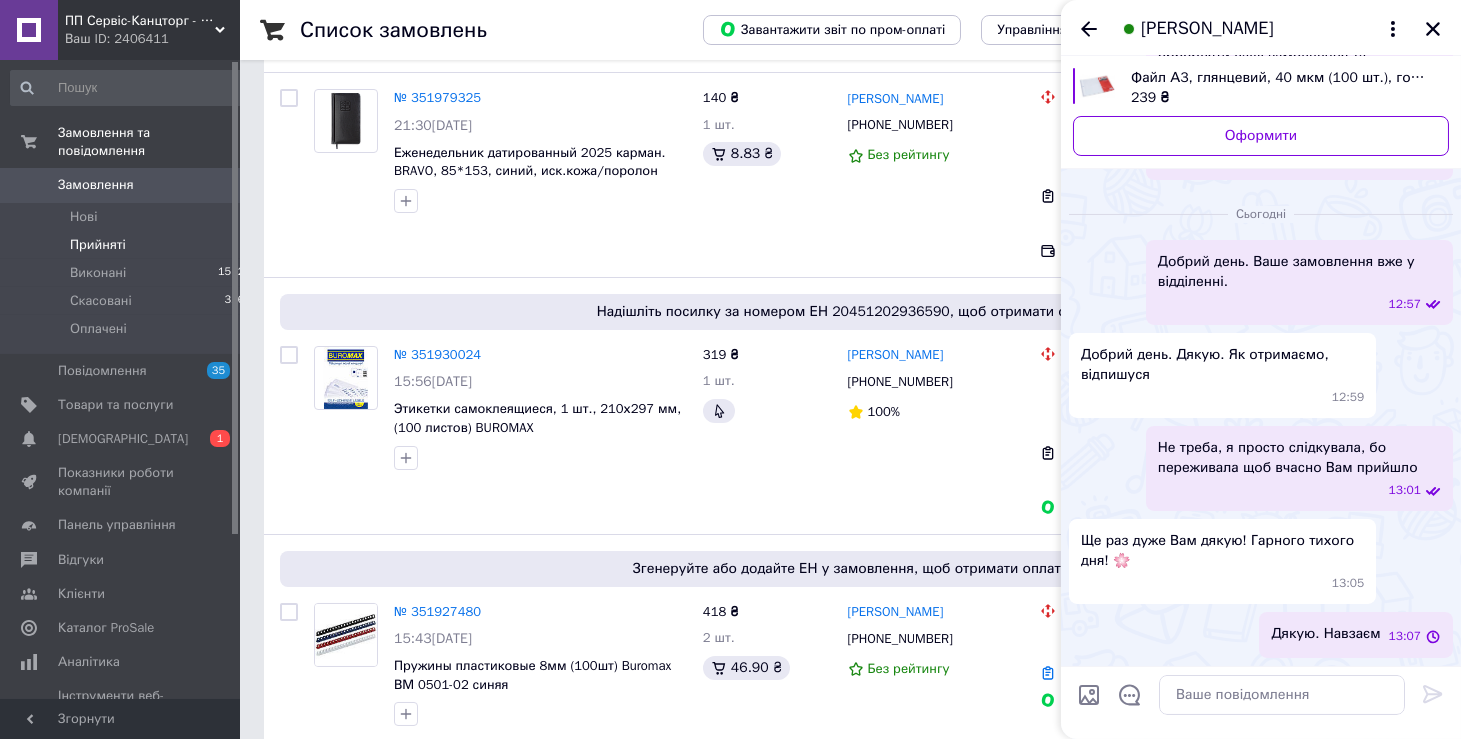 scroll, scrollTop: 1724, scrollLeft: 0, axis: vertical 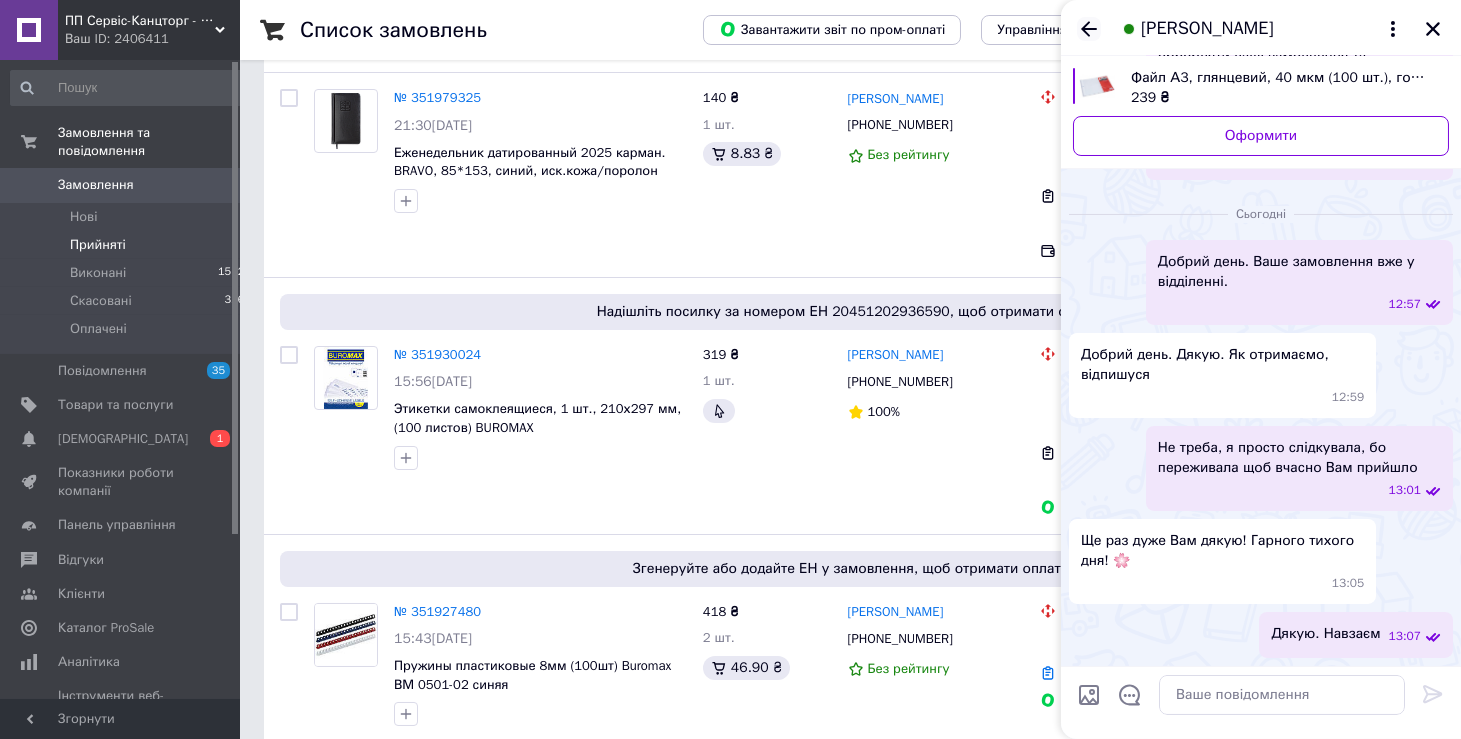 click 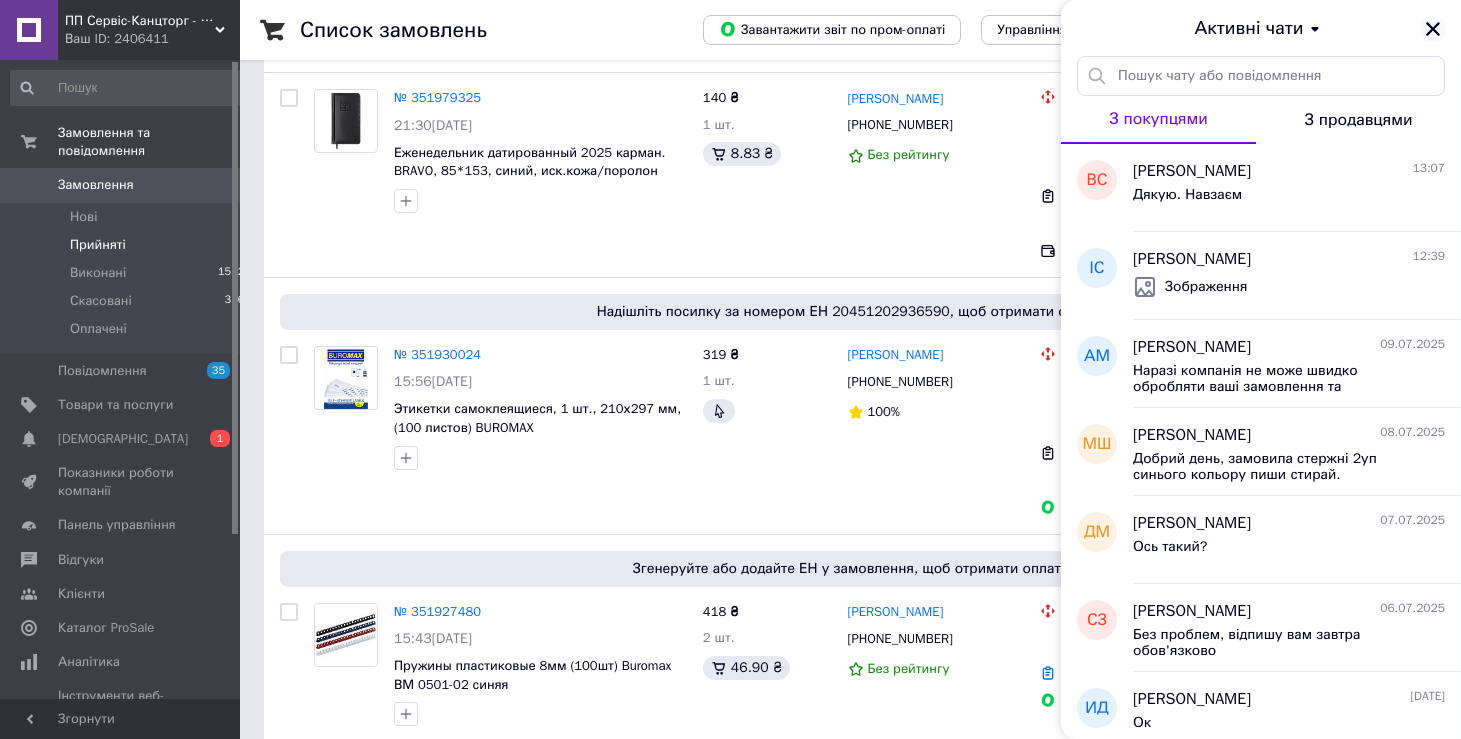 click 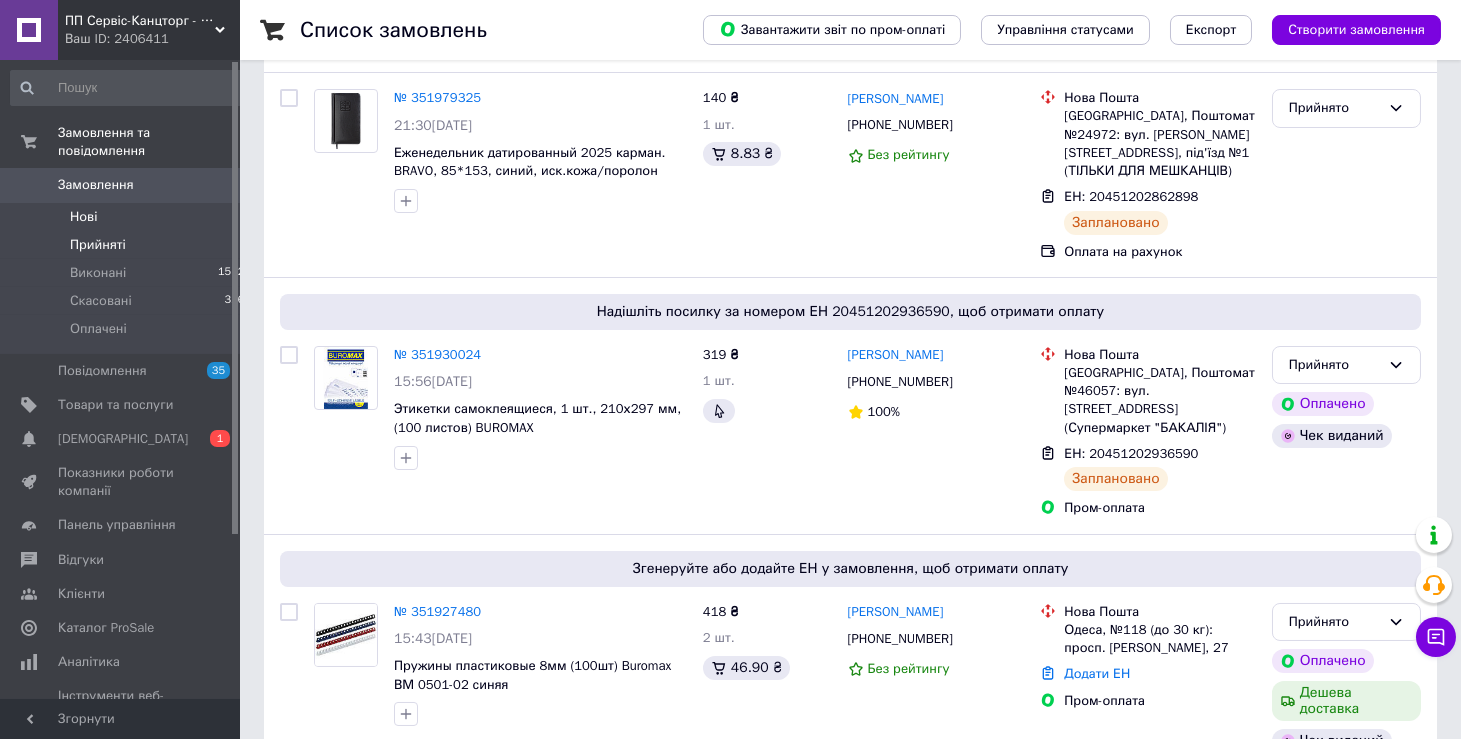 click on "Нові" at bounding box center [83, 217] 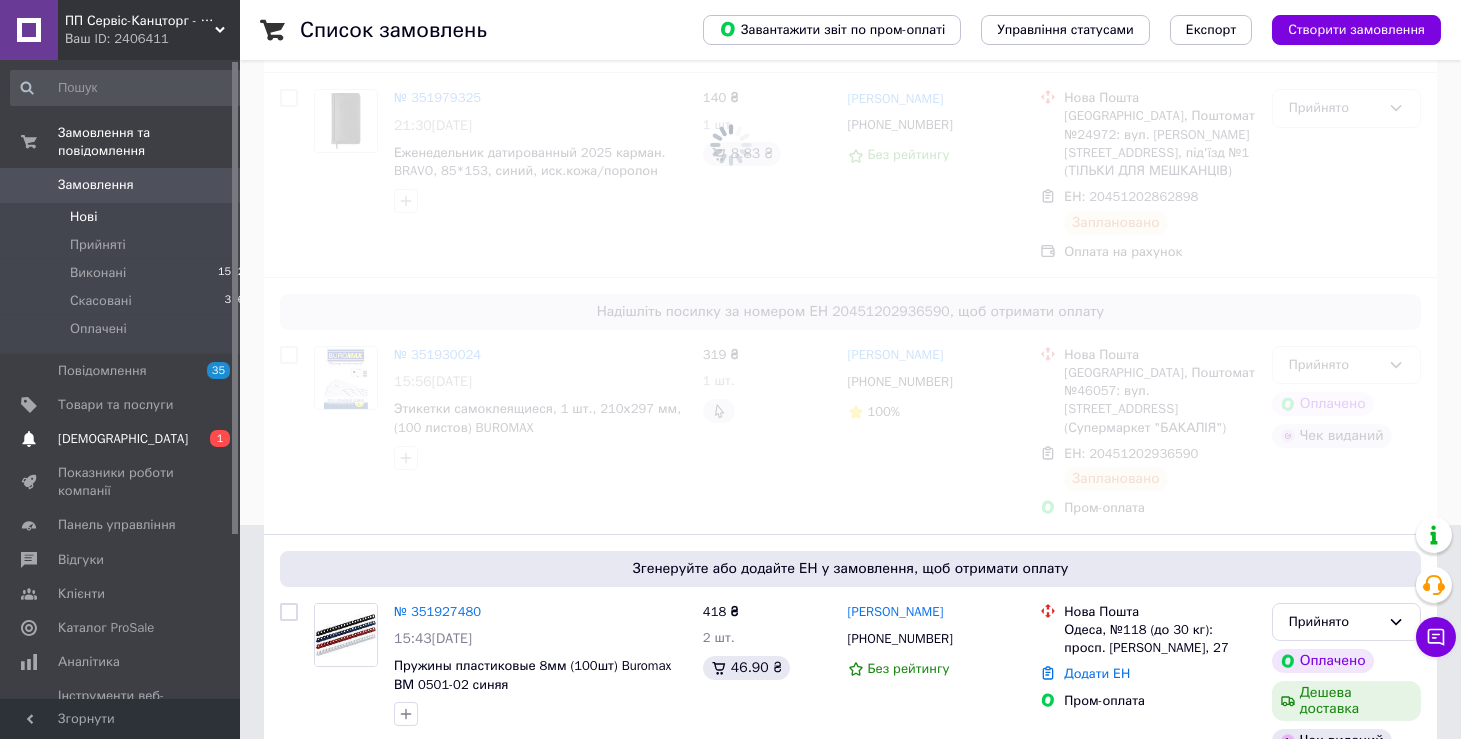 scroll, scrollTop: 0, scrollLeft: 0, axis: both 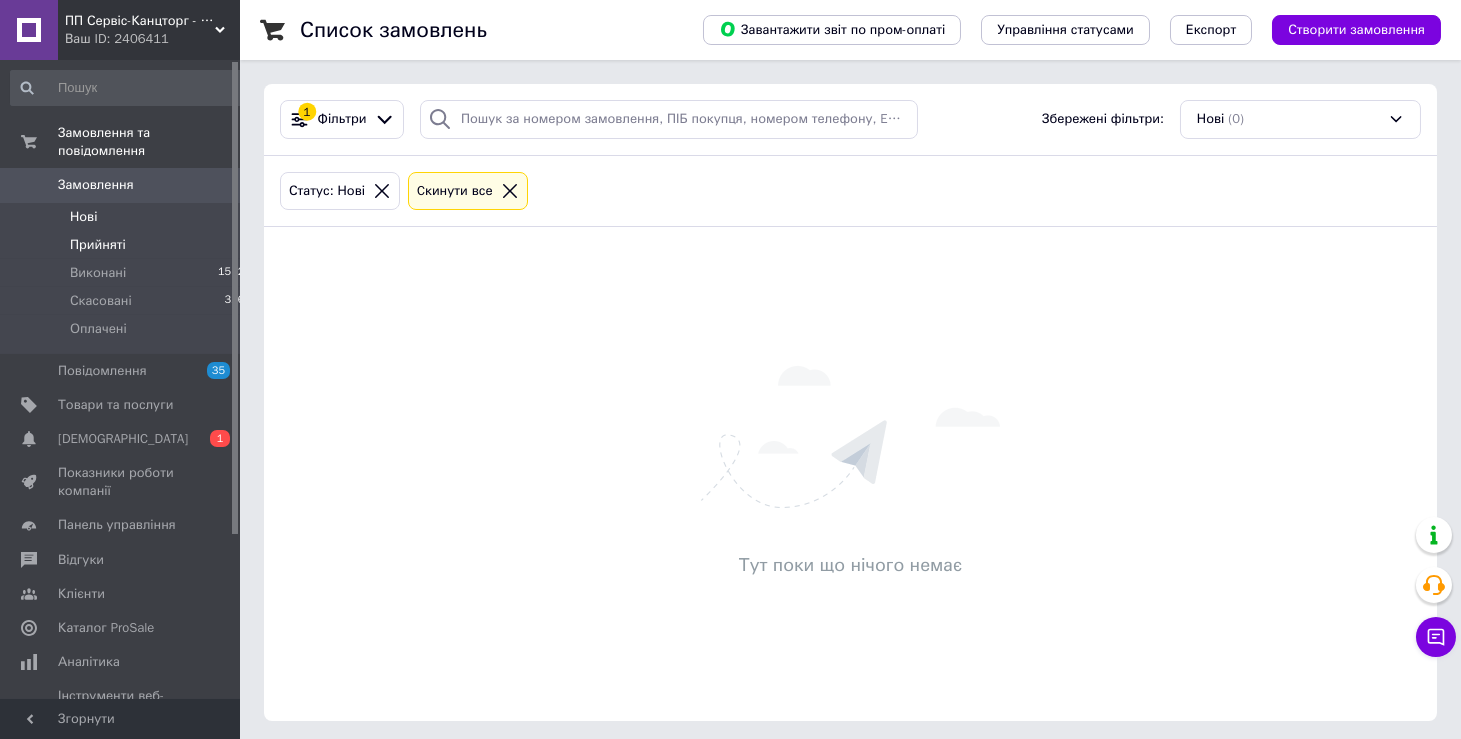 click on "Прийняті" at bounding box center [98, 245] 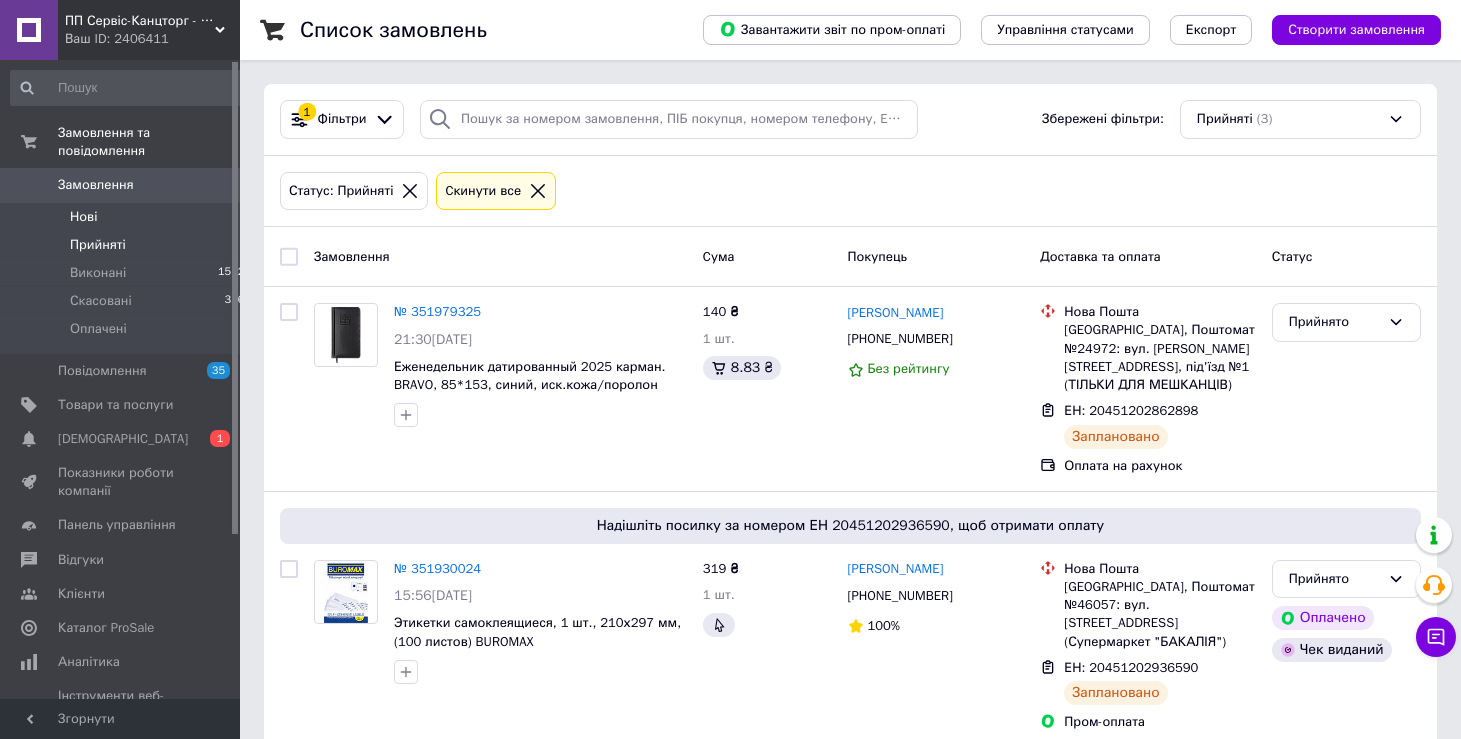 click on "Нові" at bounding box center (83, 217) 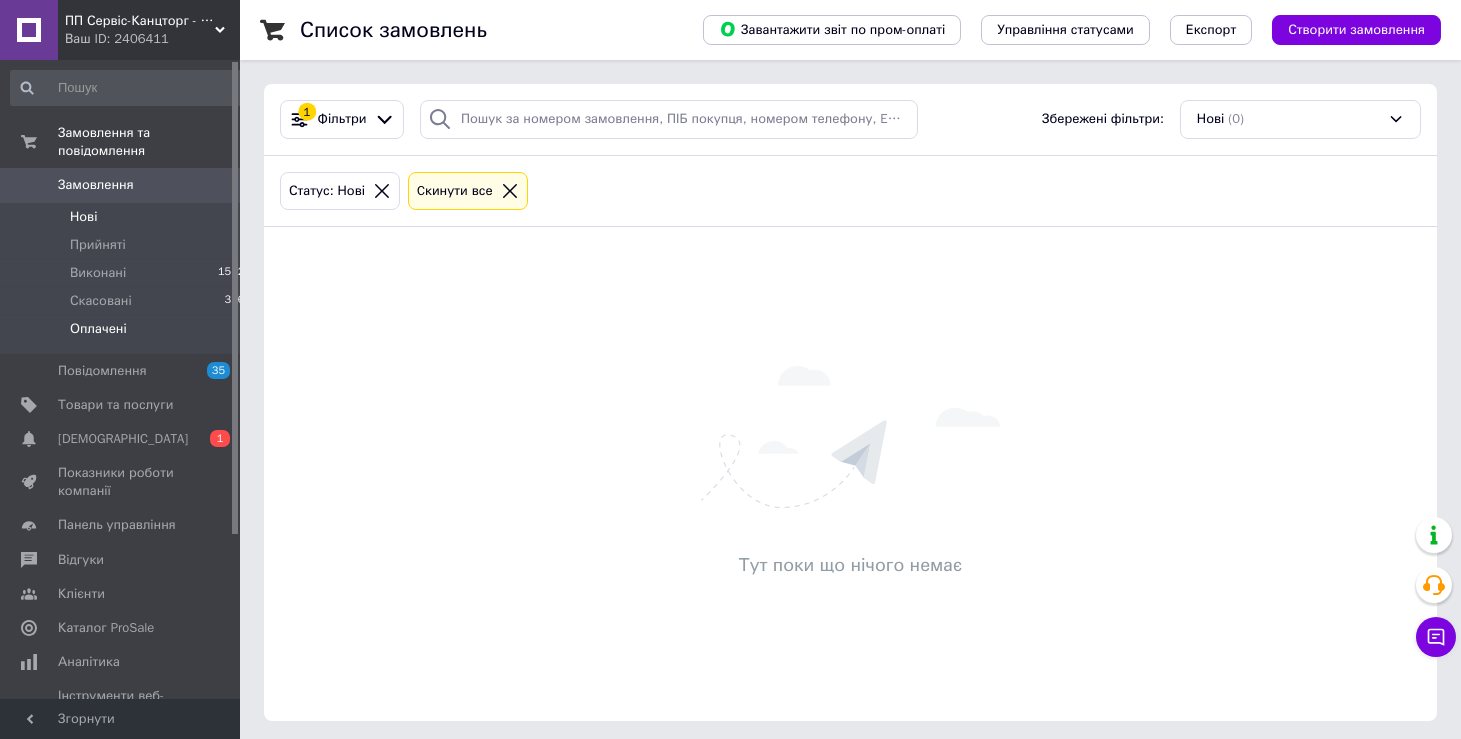 click on "Оплачені" at bounding box center [98, 329] 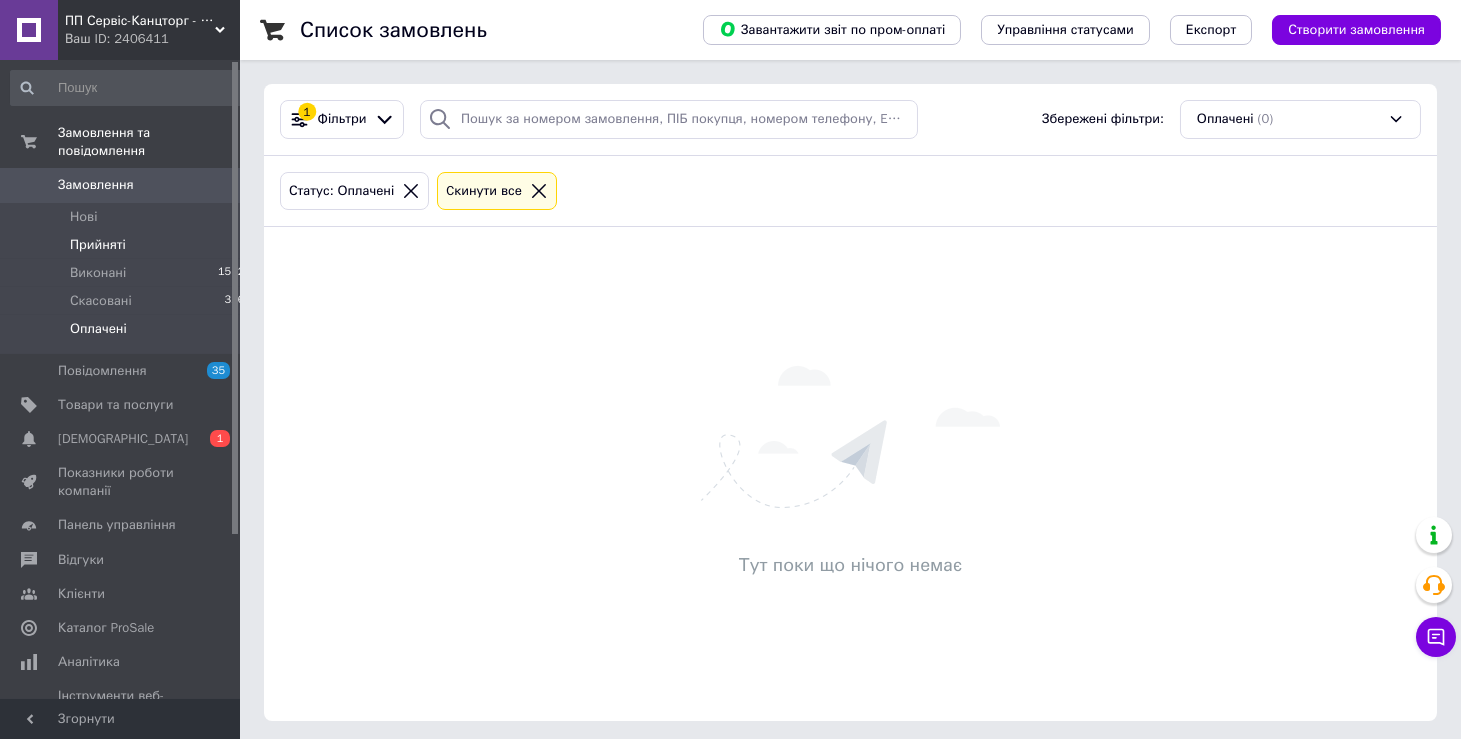 click on "Прийняті" at bounding box center (98, 245) 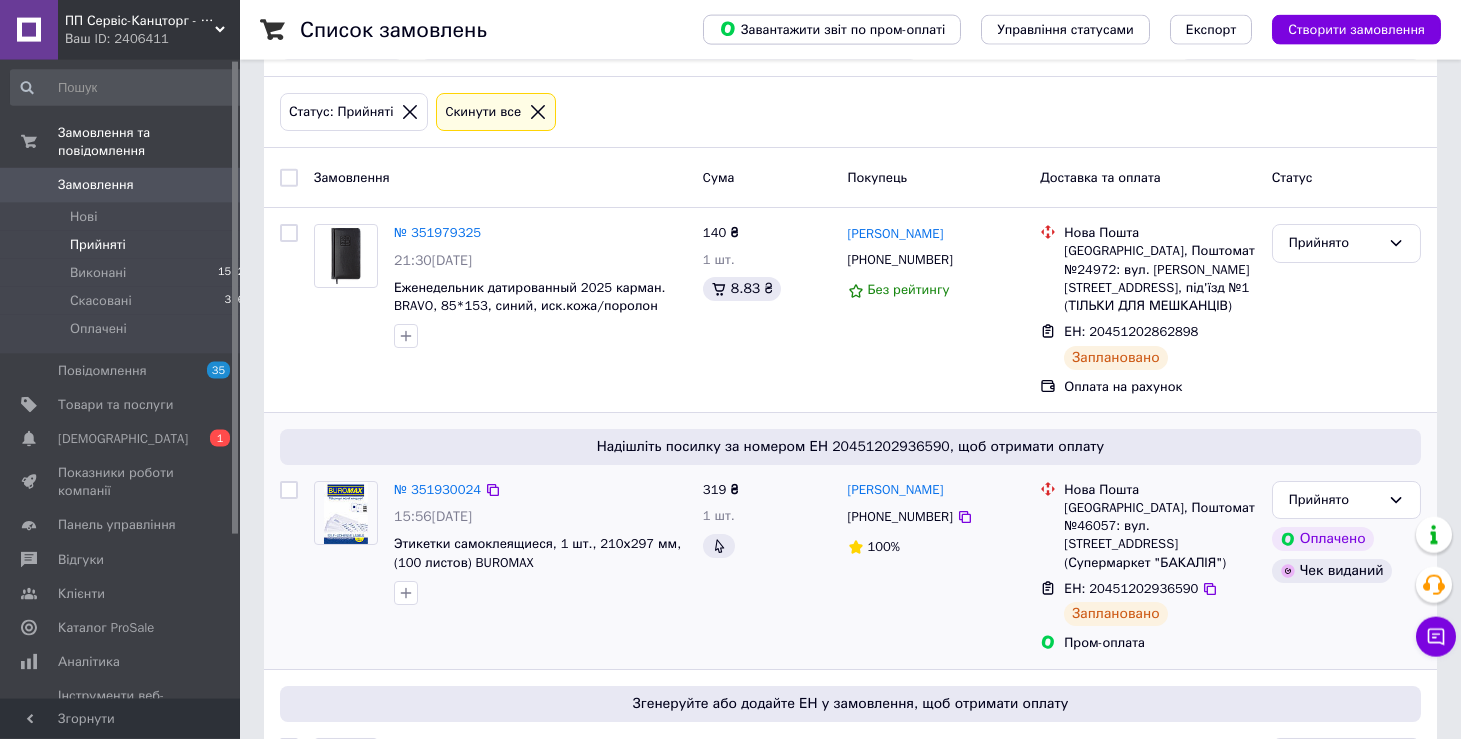 scroll, scrollTop: 2, scrollLeft: 0, axis: vertical 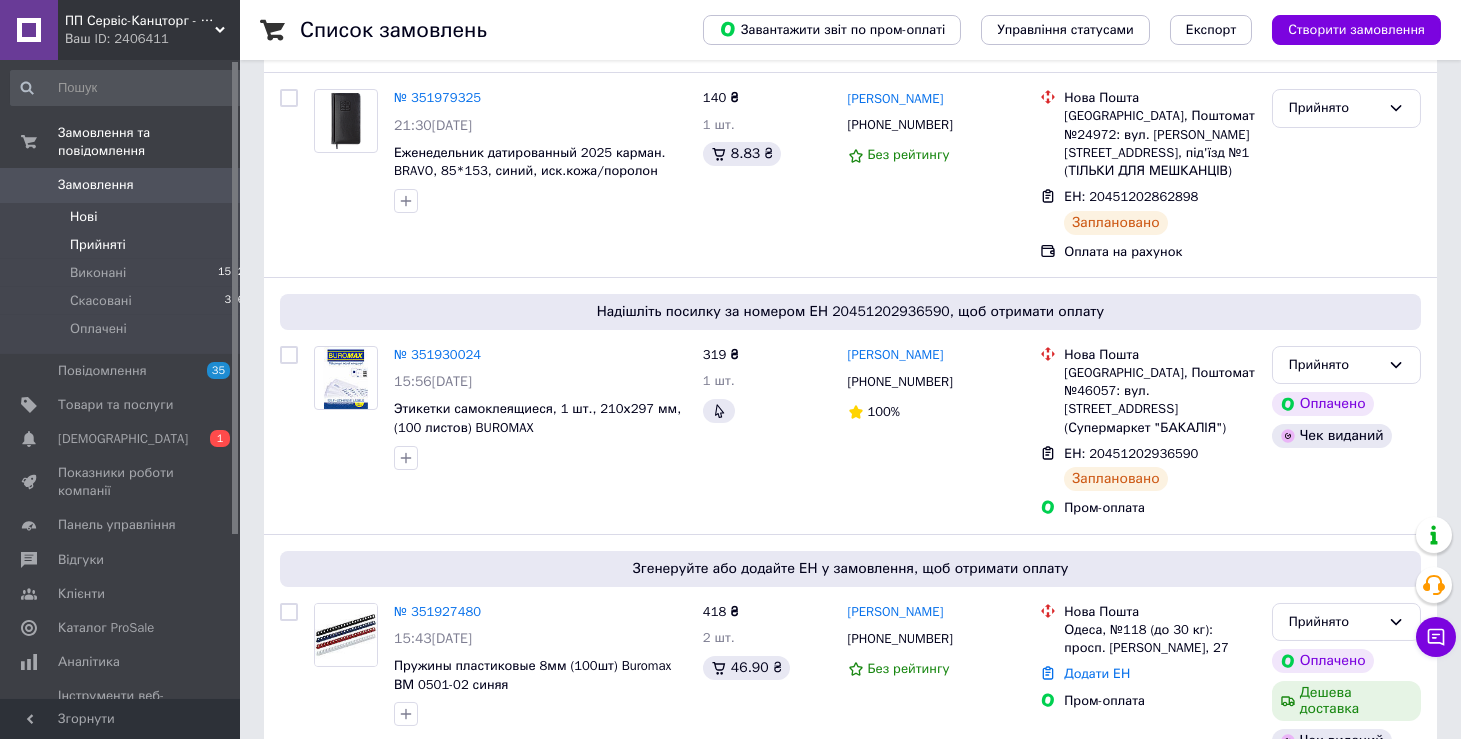 click on "Нові" at bounding box center (83, 217) 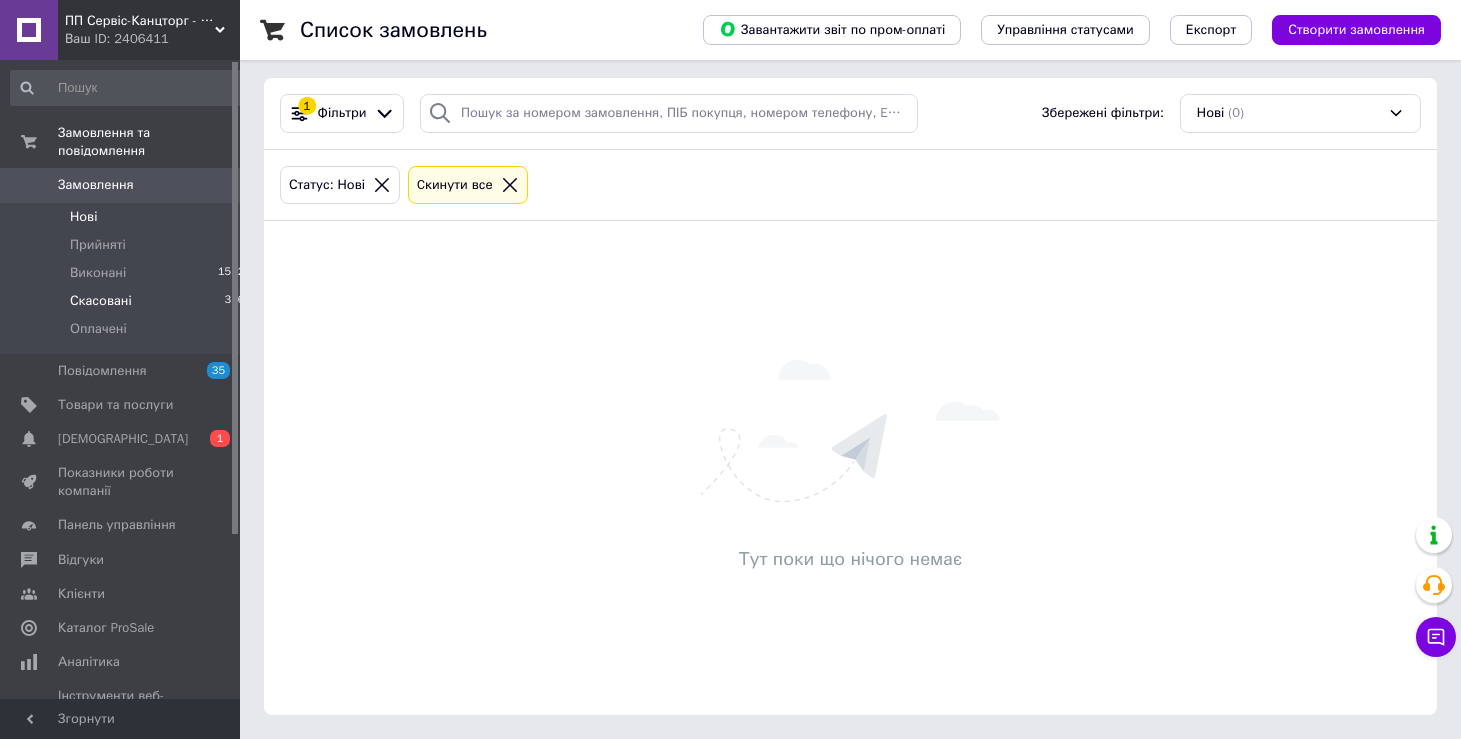 scroll, scrollTop: 0, scrollLeft: 0, axis: both 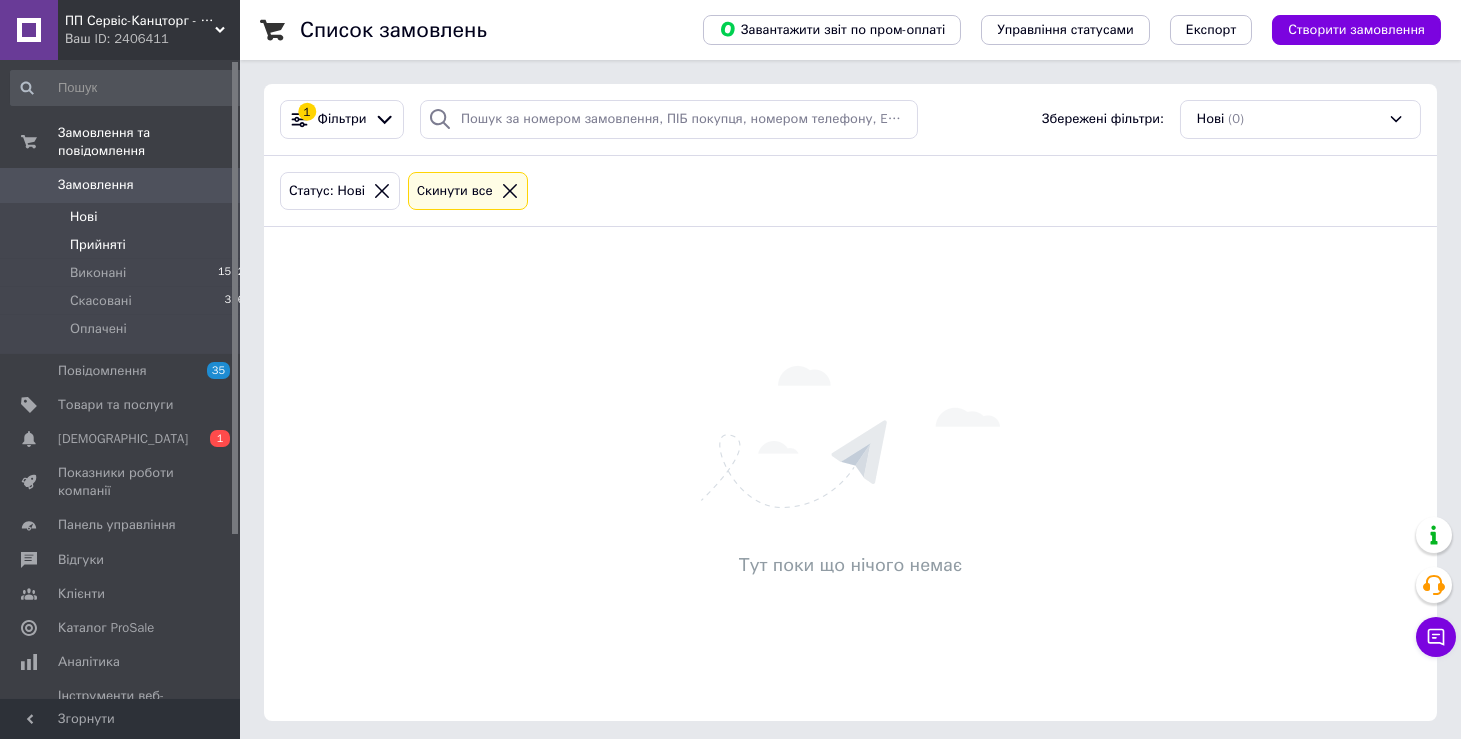 click on "Прийняті" at bounding box center (98, 245) 